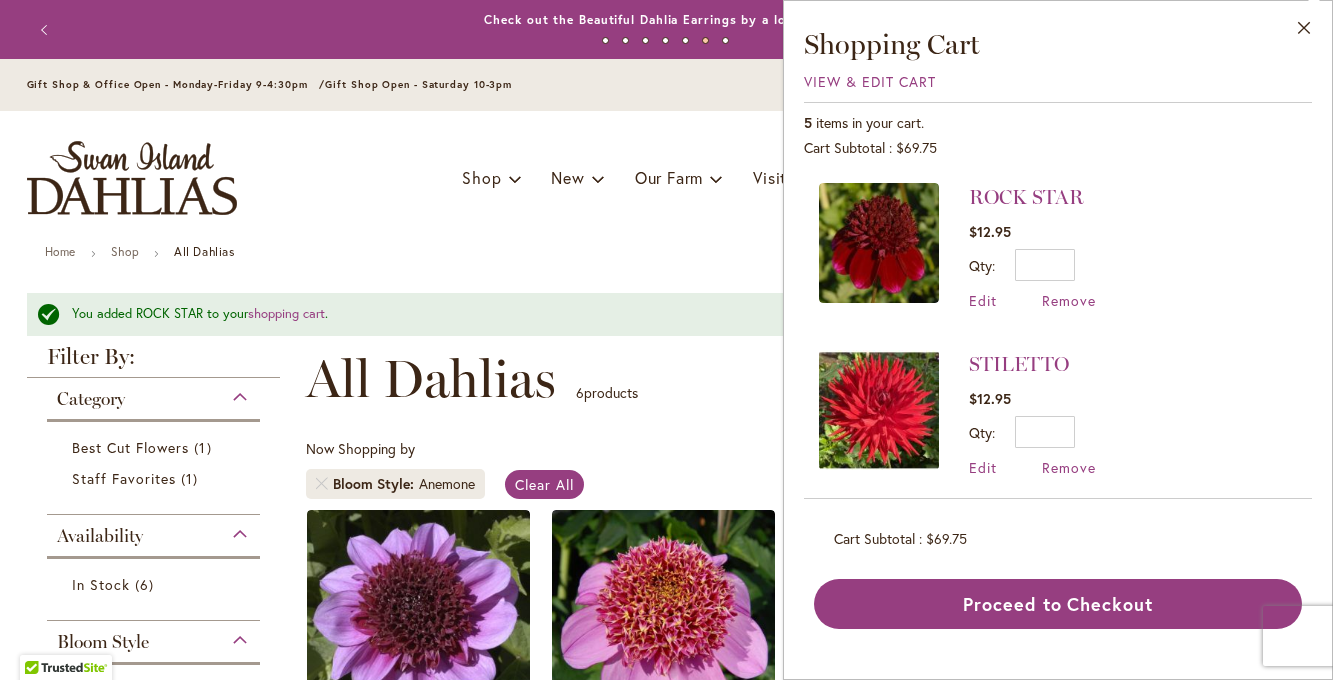 scroll, scrollTop: 0, scrollLeft: 0, axis: both 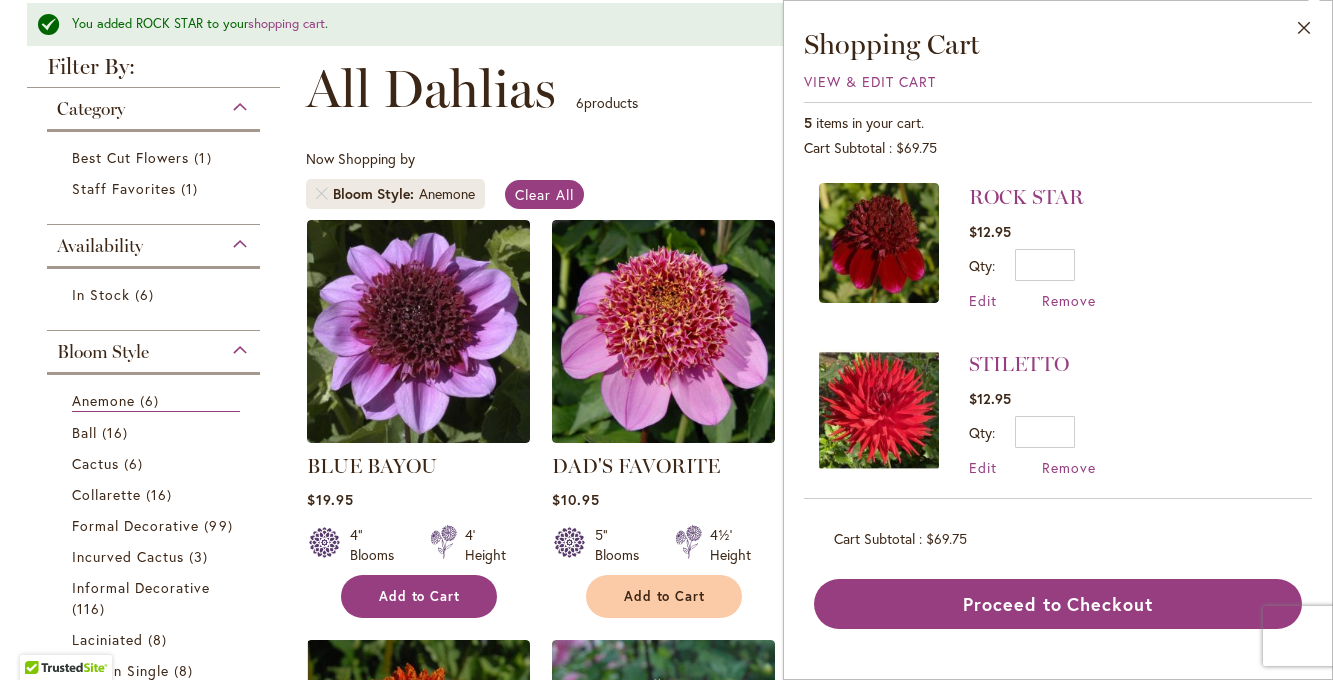 click on "Add to Cart" at bounding box center [420, 596] 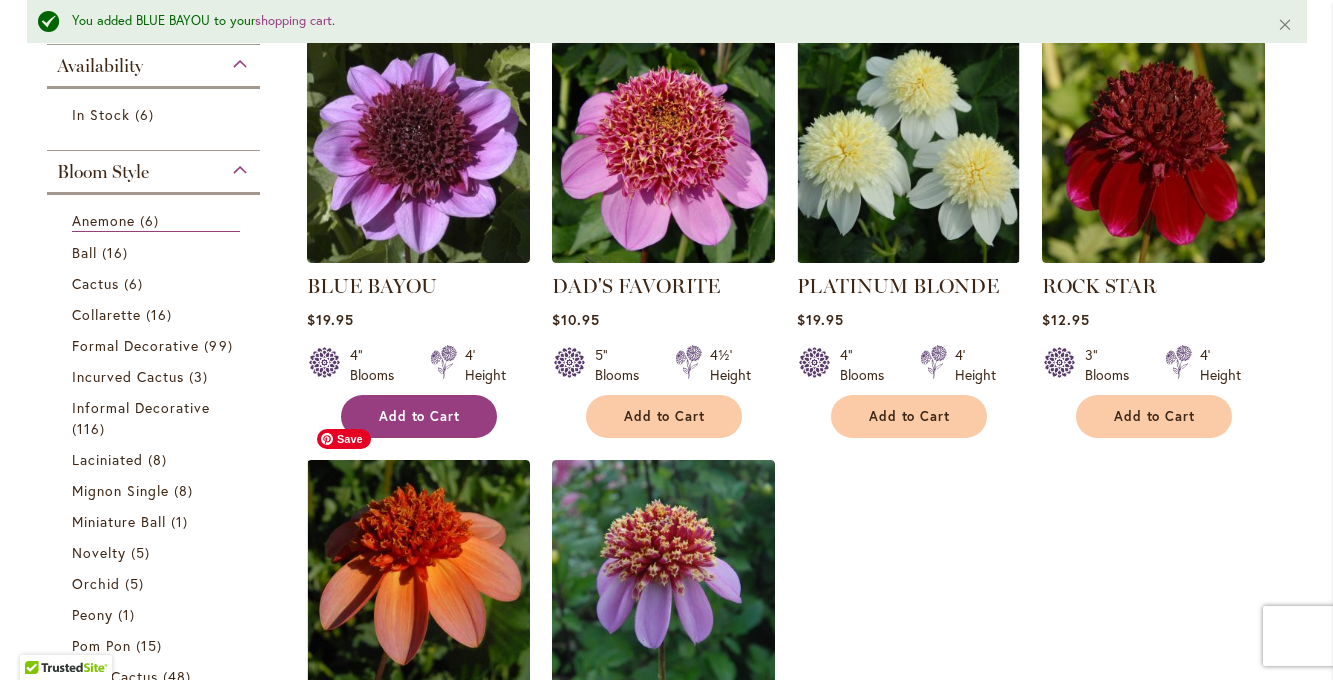 scroll, scrollTop: 409, scrollLeft: 0, axis: vertical 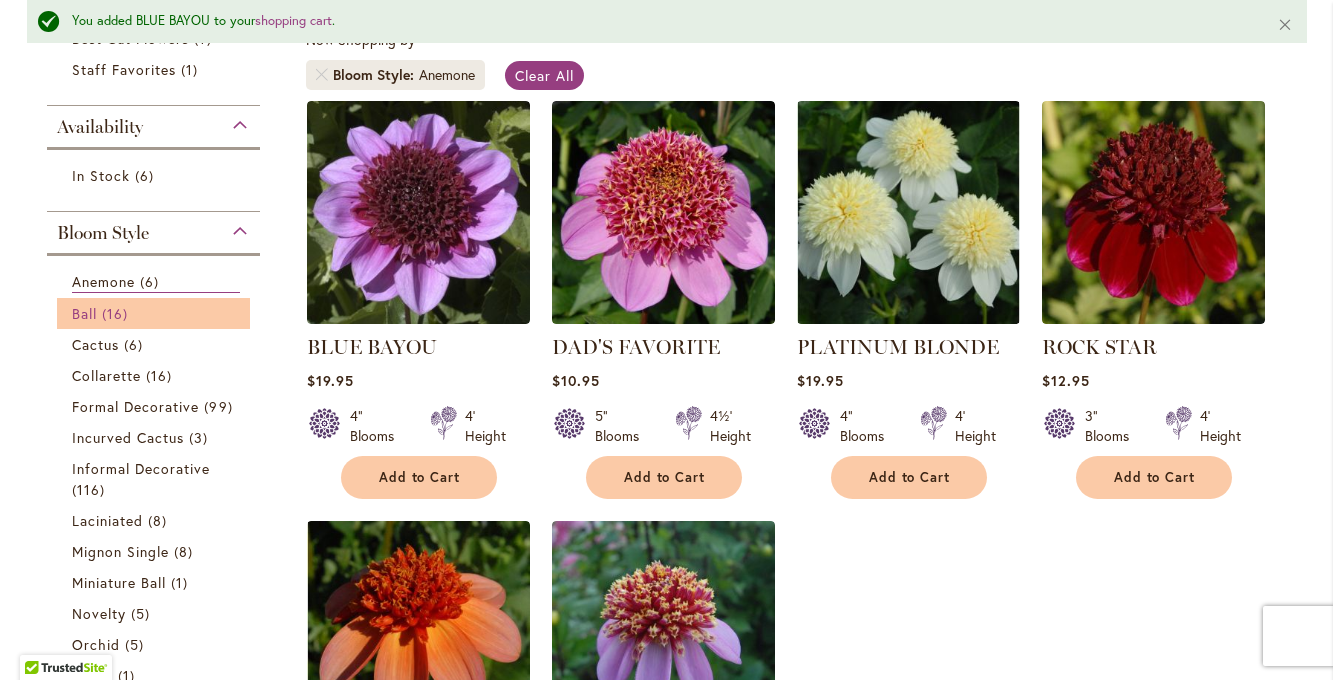 click on "16
items" at bounding box center [117, 313] 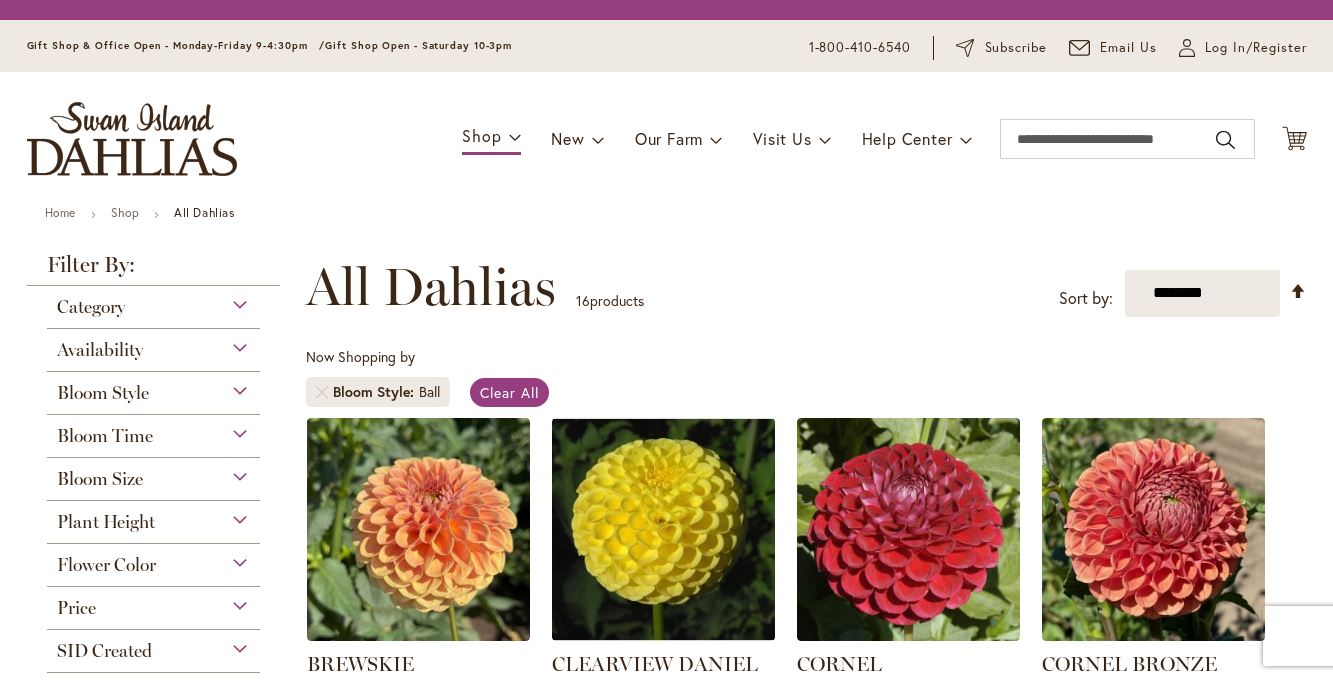 scroll, scrollTop: 0, scrollLeft: 0, axis: both 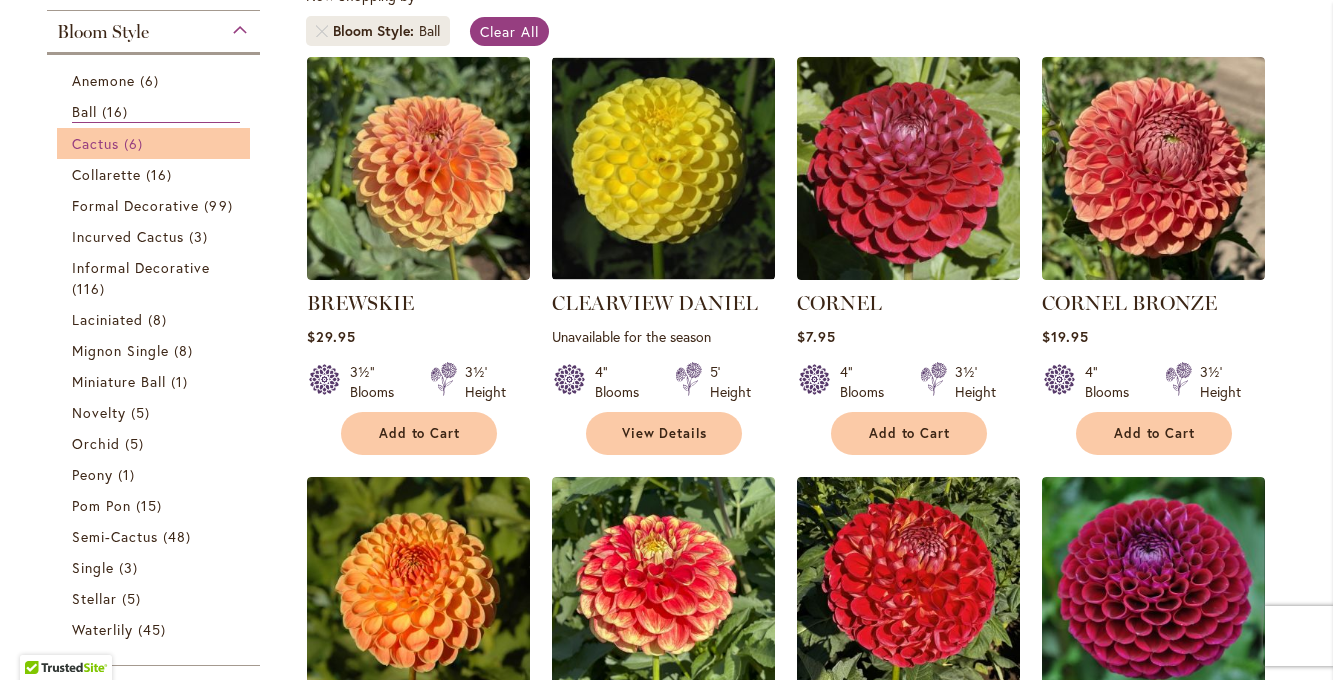 click on "Cactus" at bounding box center (95, 143) 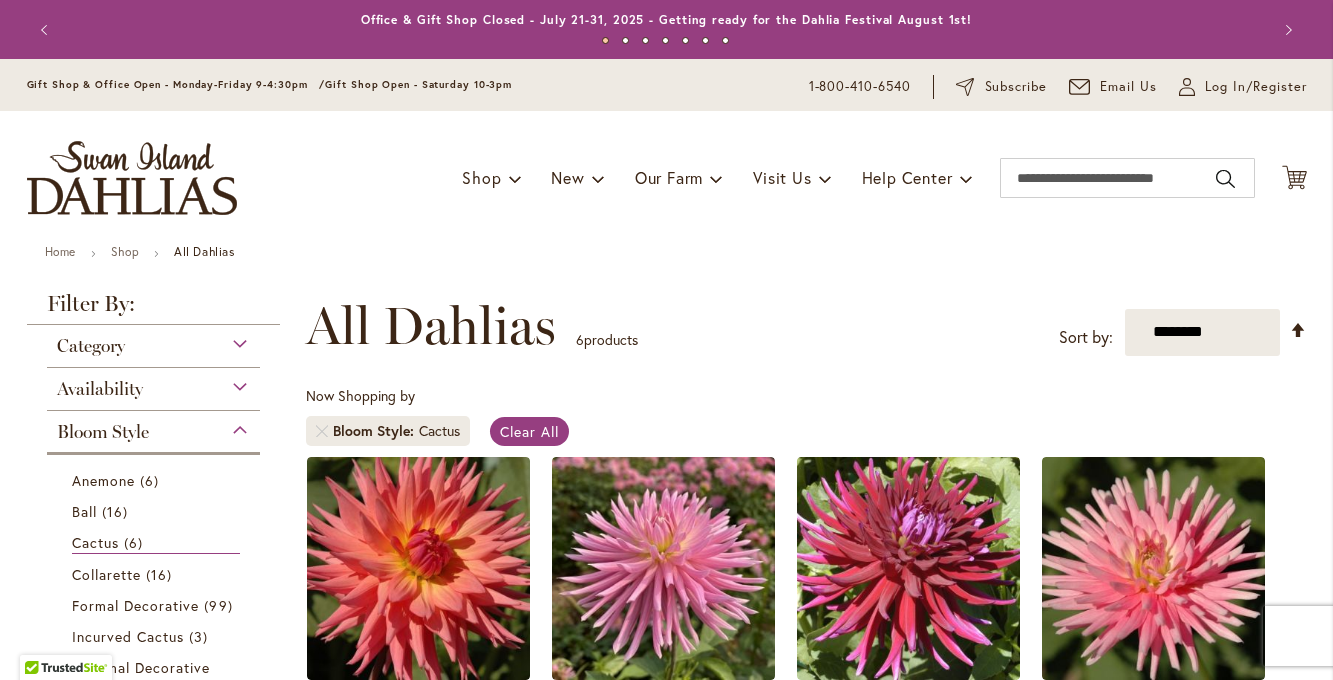 scroll, scrollTop: 0, scrollLeft: 0, axis: both 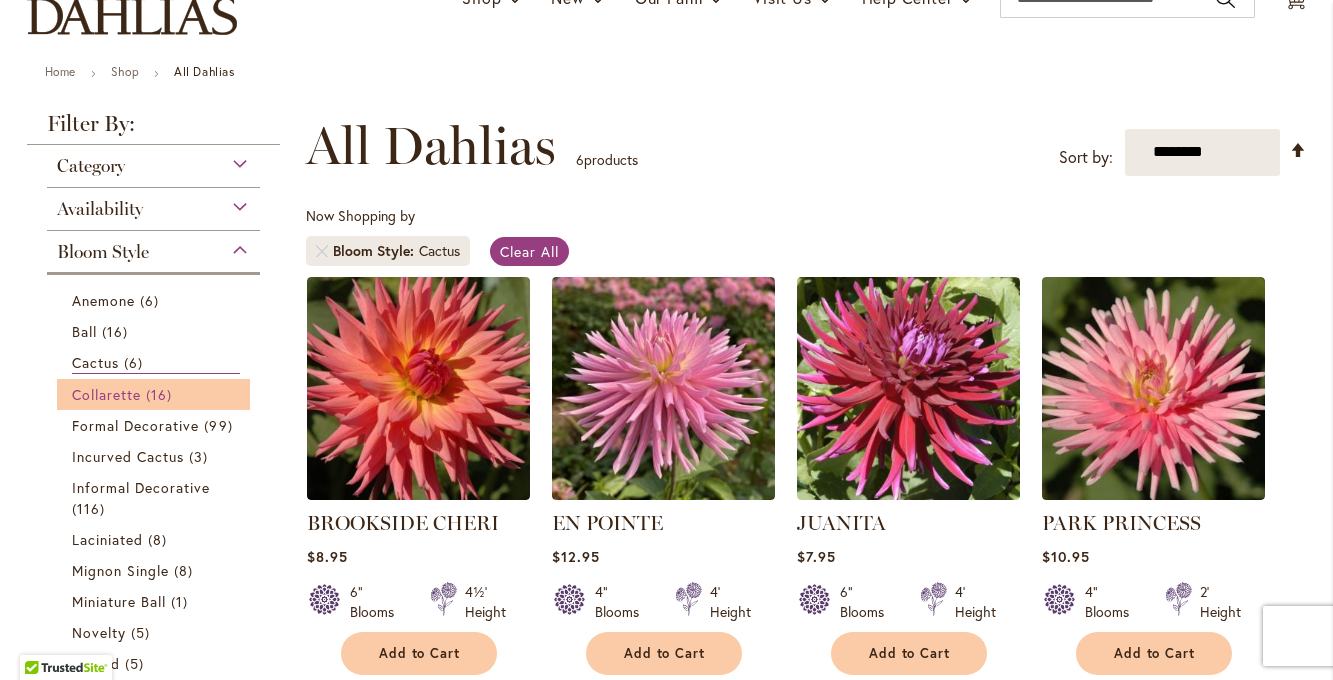 click on "Collarette" at bounding box center [107, 394] 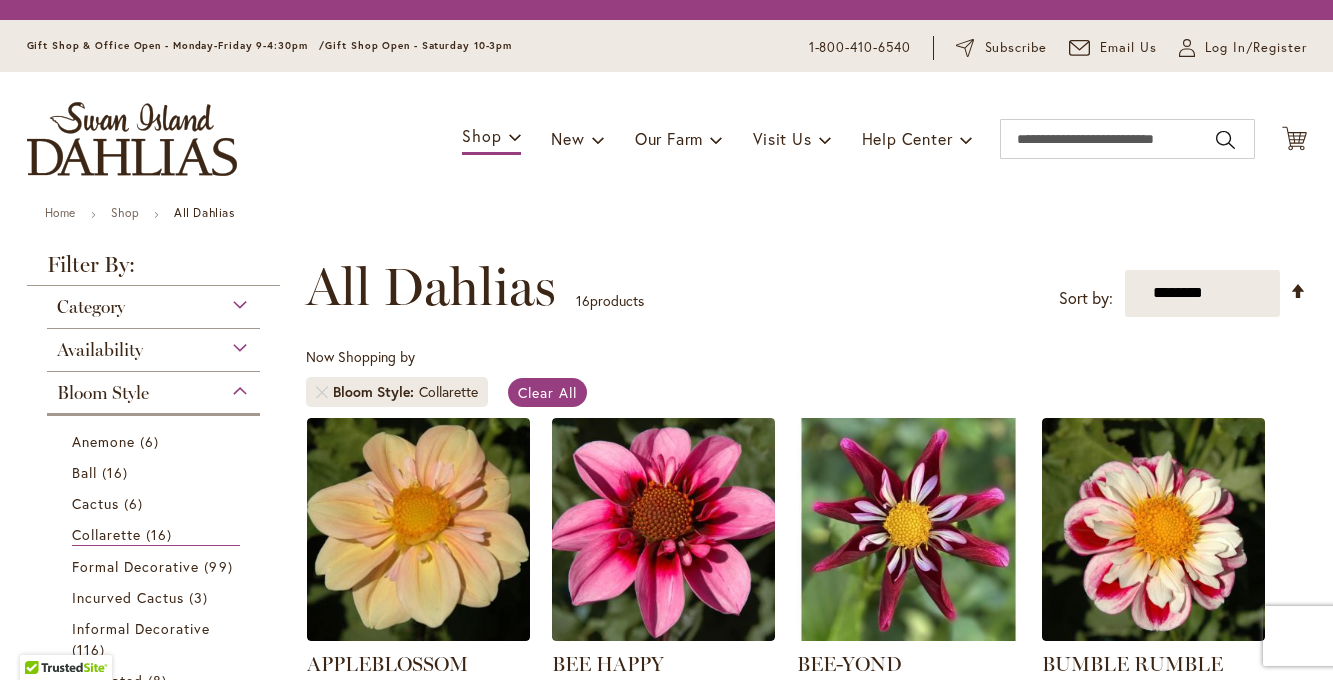 scroll, scrollTop: 0, scrollLeft: 0, axis: both 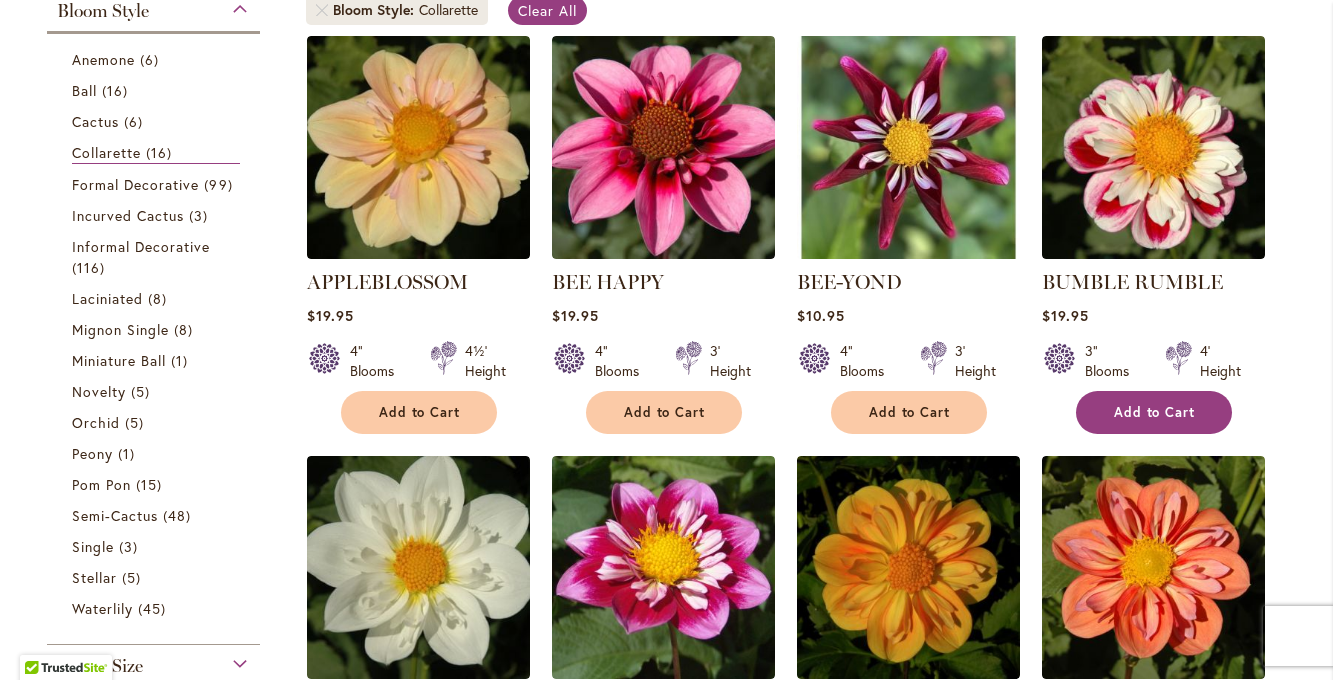 click on "Add to Cart" at bounding box center [1154, 412] 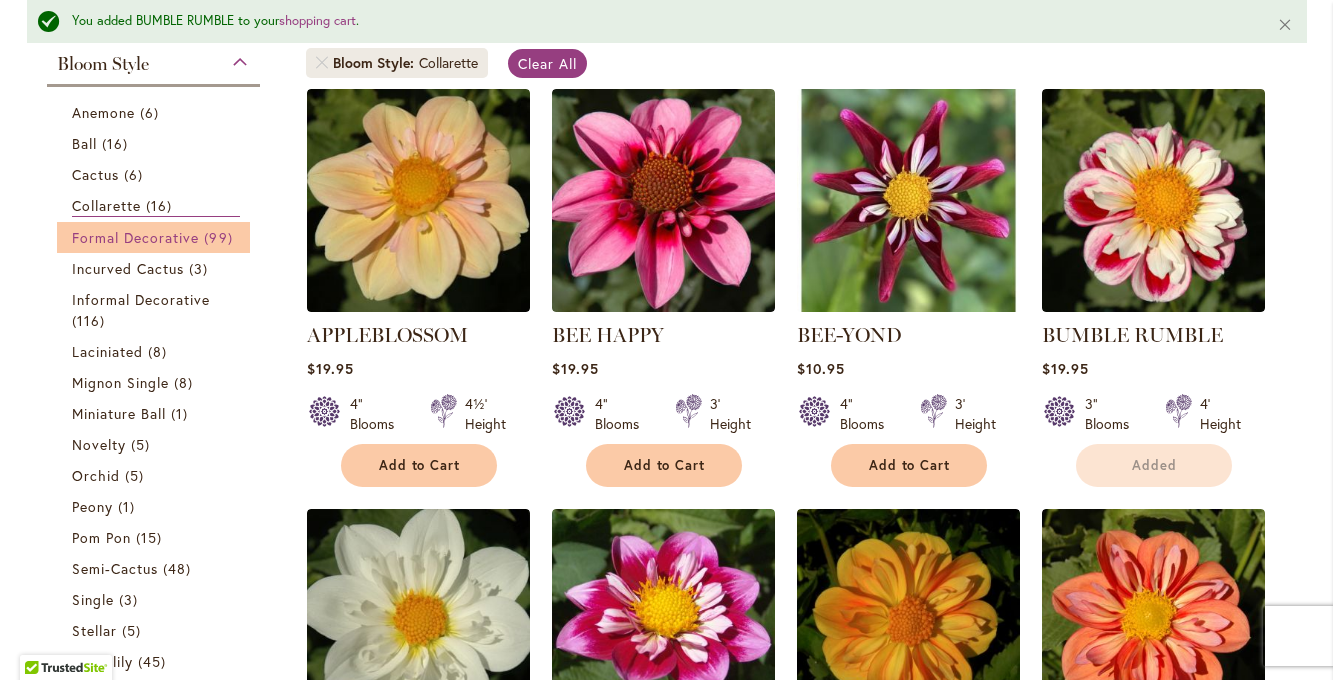 scroll, scrollTop: 473, scrollLeft: 0, axis: vertical 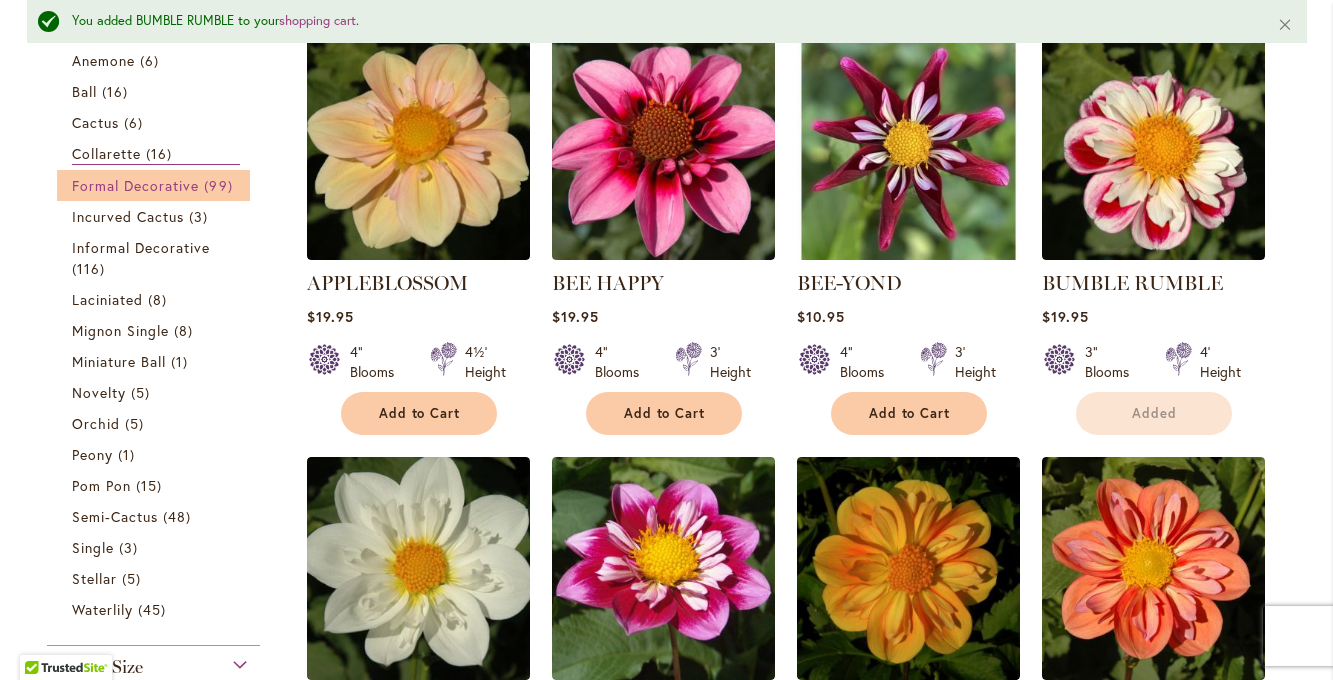 click on "Formal Decorative" at bounding box center (136, 185) 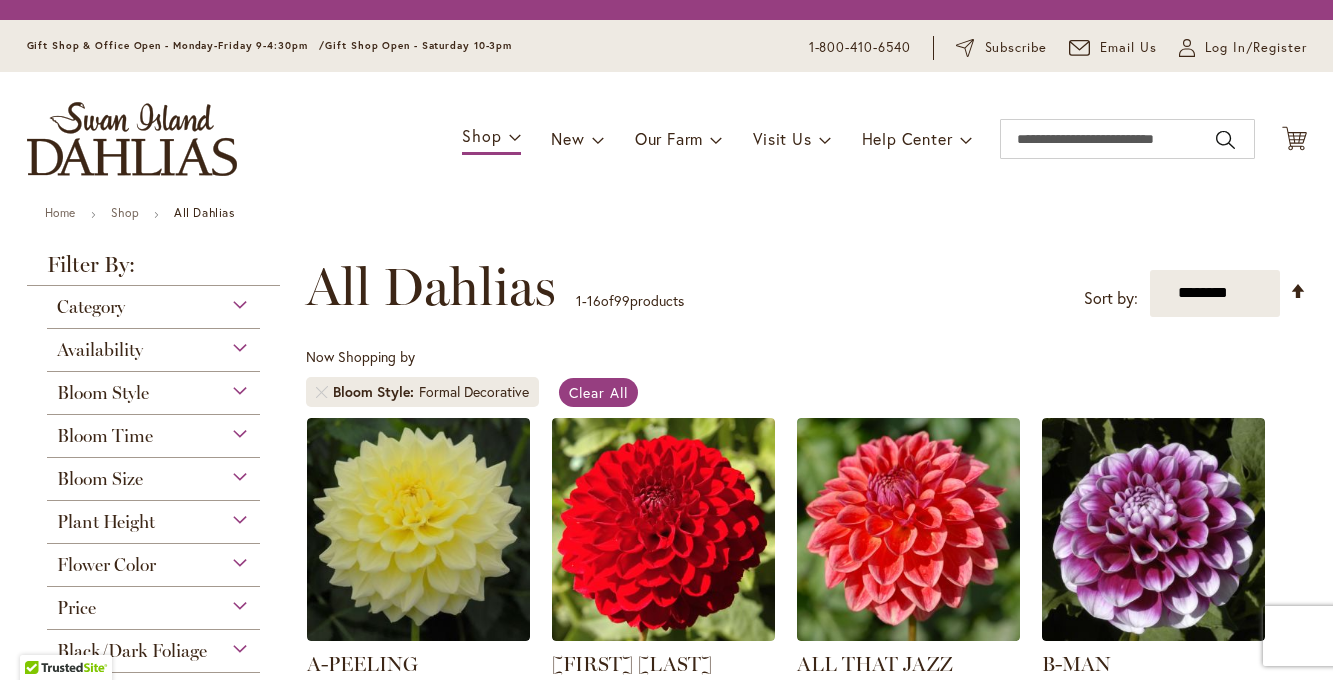 scroll, scrollTop: 0, scrollLeft: 0, axis: both 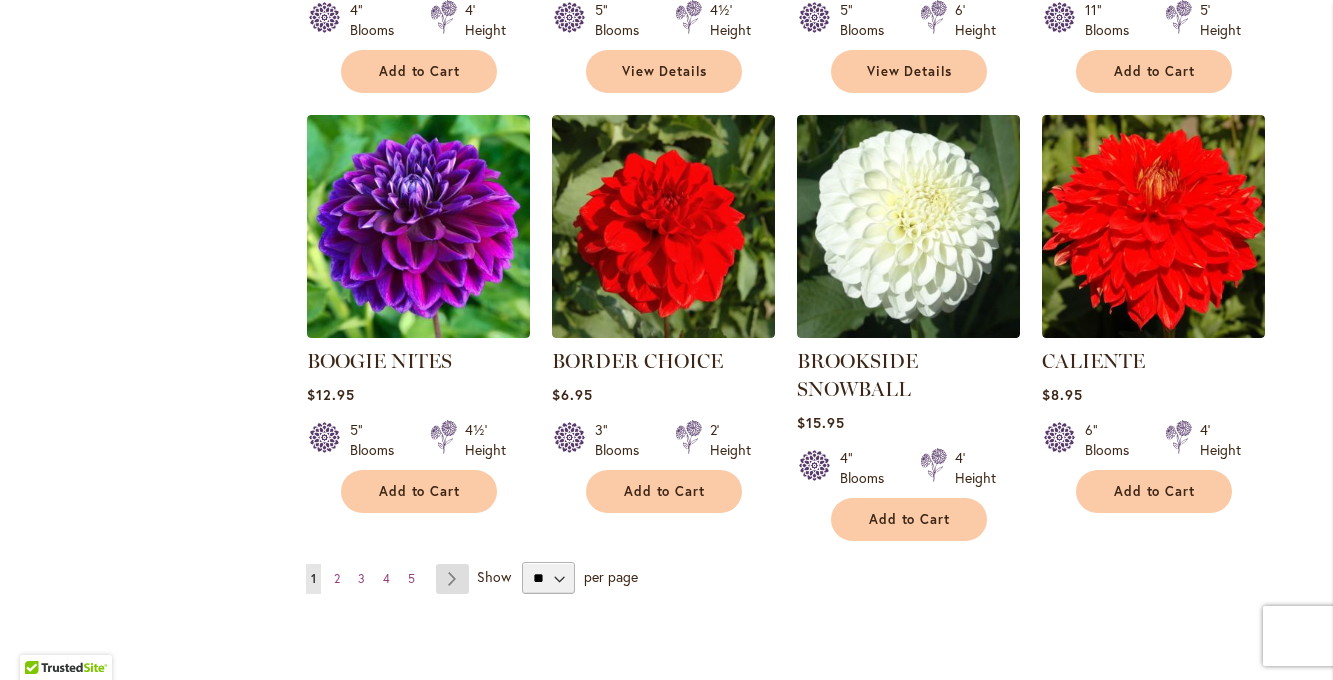 click on "Page
Next" at bounding box center [452, 579] 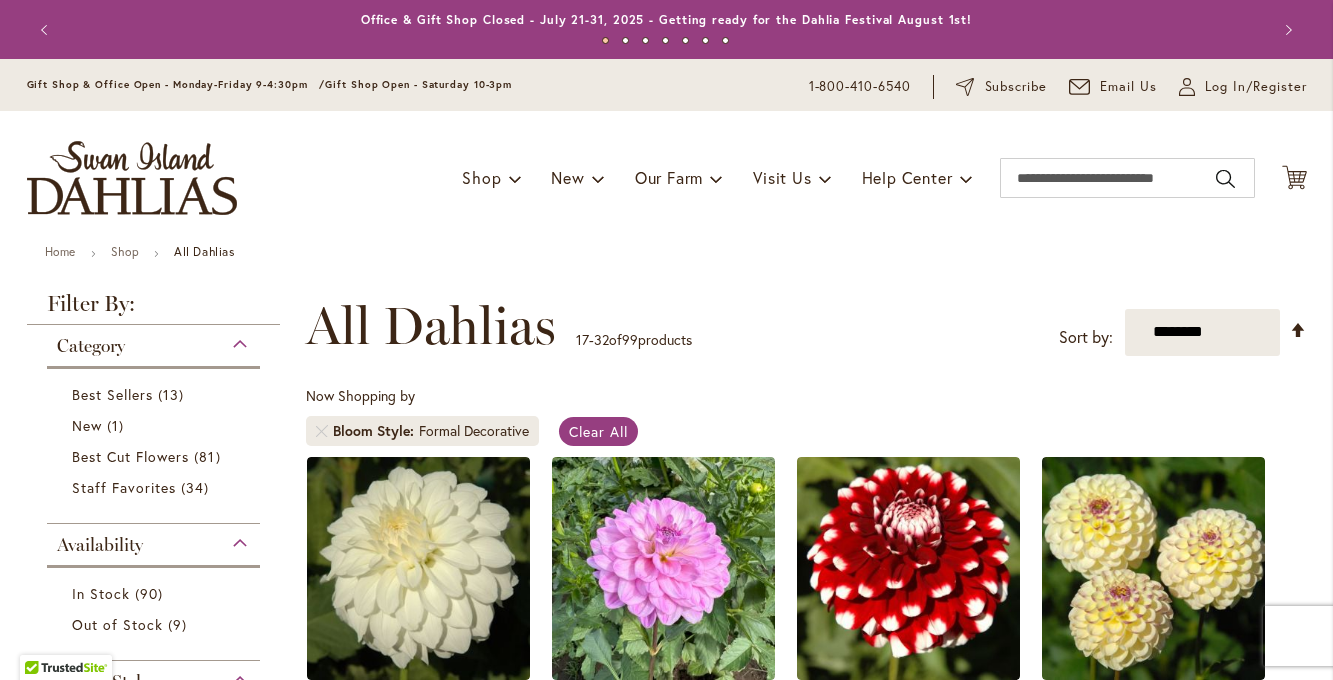 scroll, scrollTop: 0, scrollLeft: 0, axis: both 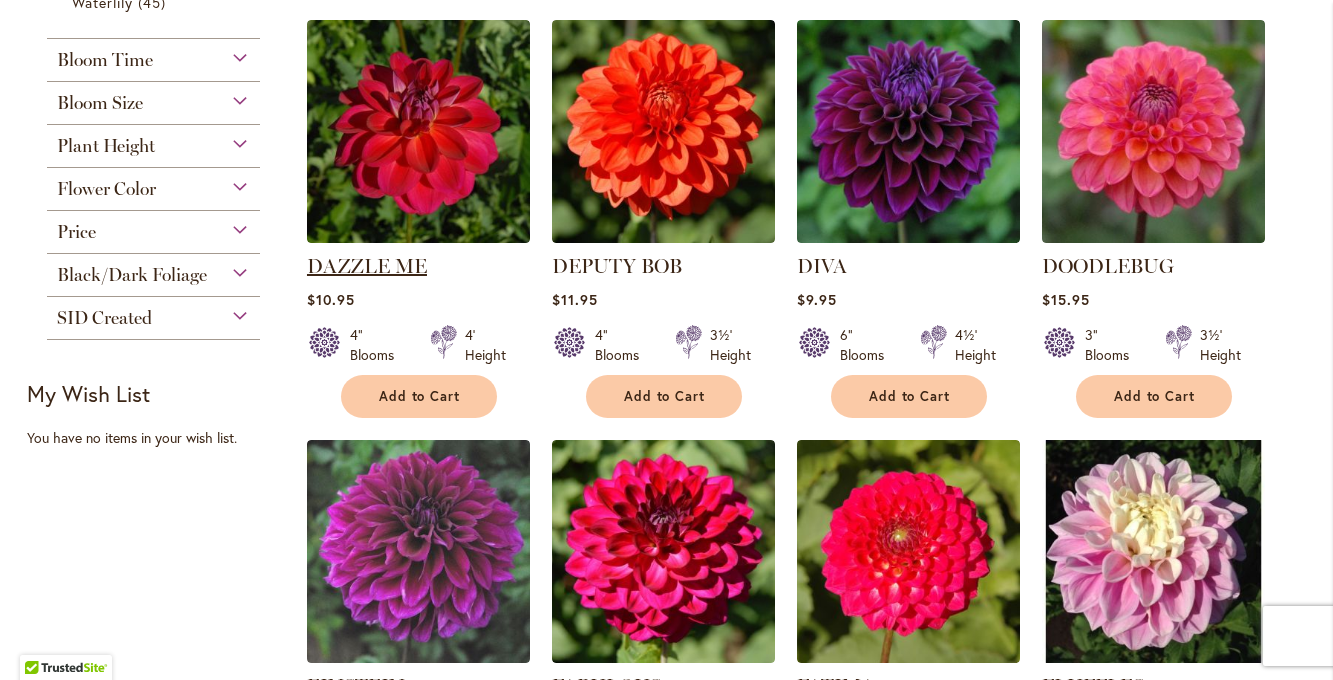 click on "DAZZLE ME" at bounding box center [367, 266] 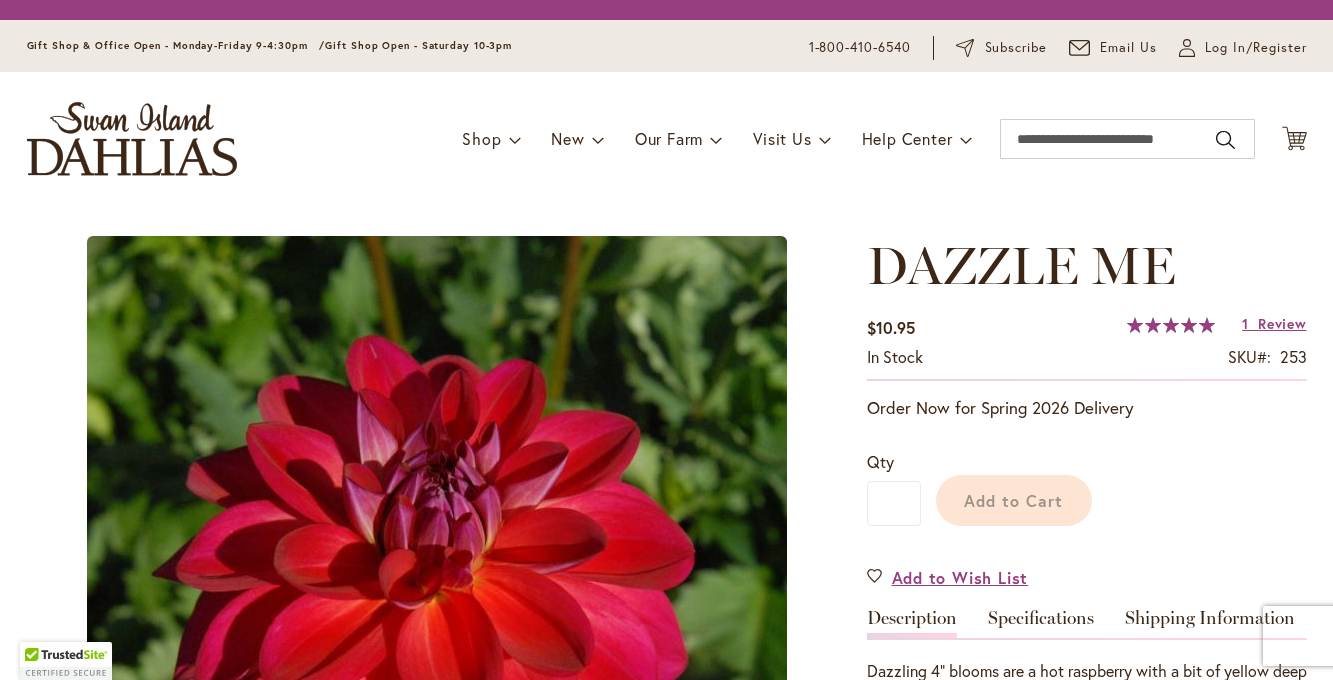 scroll, scrollTop: 0, scrollLeft: 0, axis: both 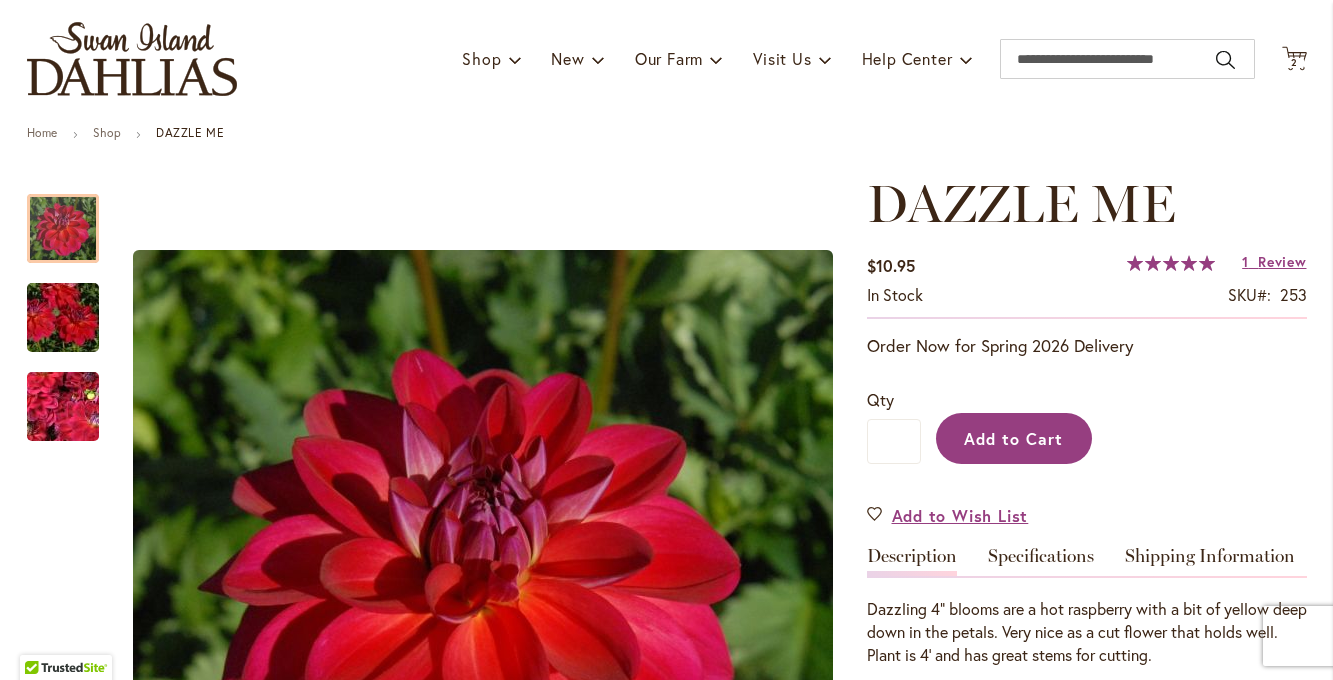 click on "Add to Cart" at bounding box center (1013, 438) 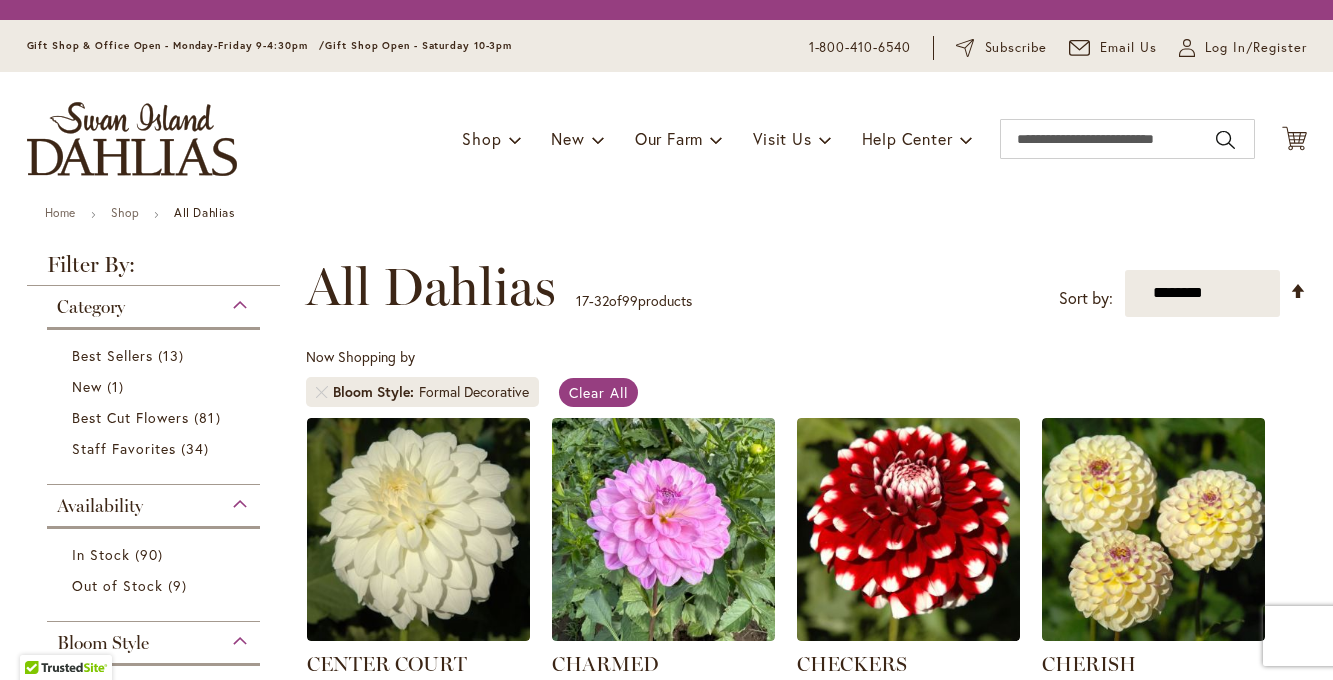 scroll, scrollTop: 0, scrollLeft: 0, axis: both 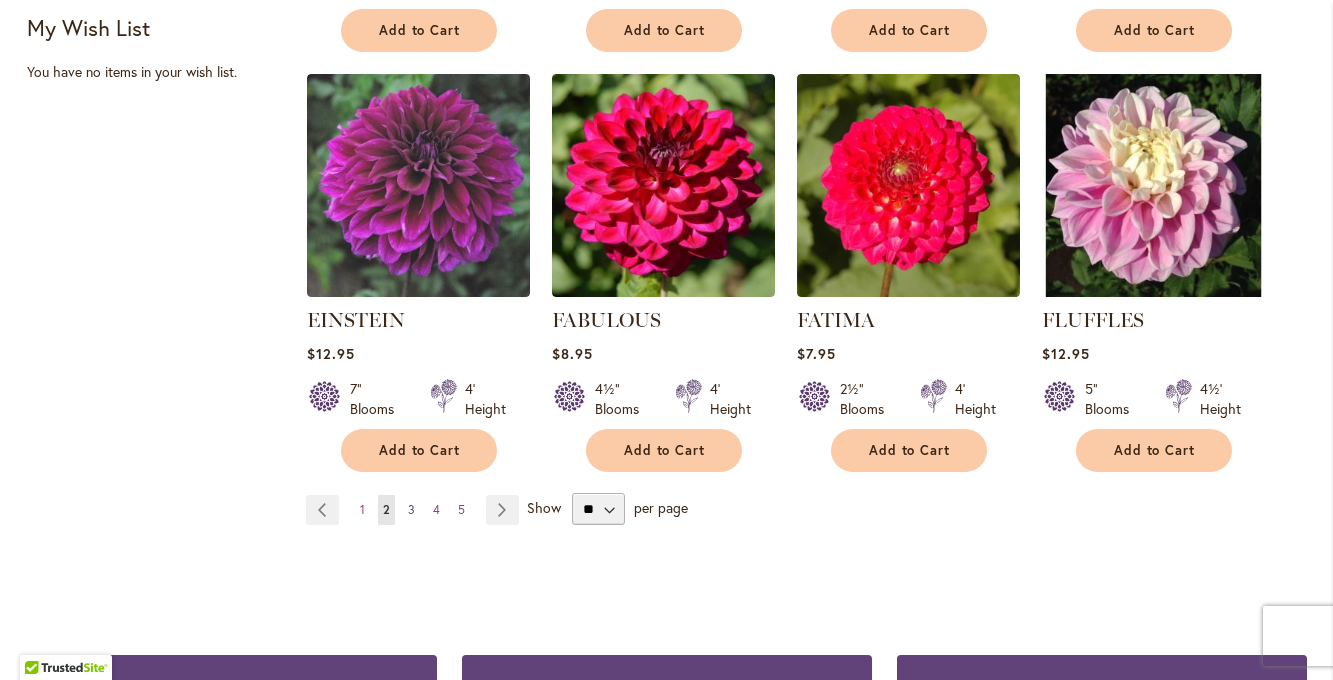 click on "3" at bounding box center [411, 509] 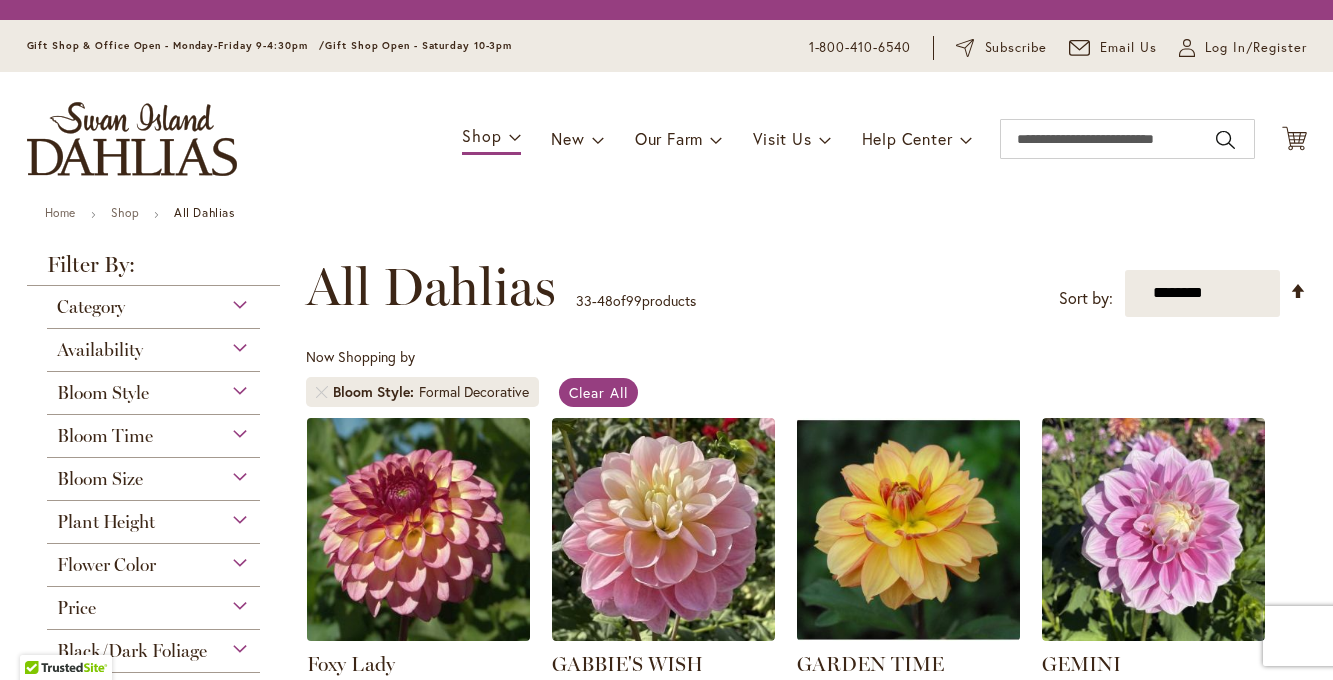 scroll, scrollTop: 0, scrollLeft: 0, axis: both 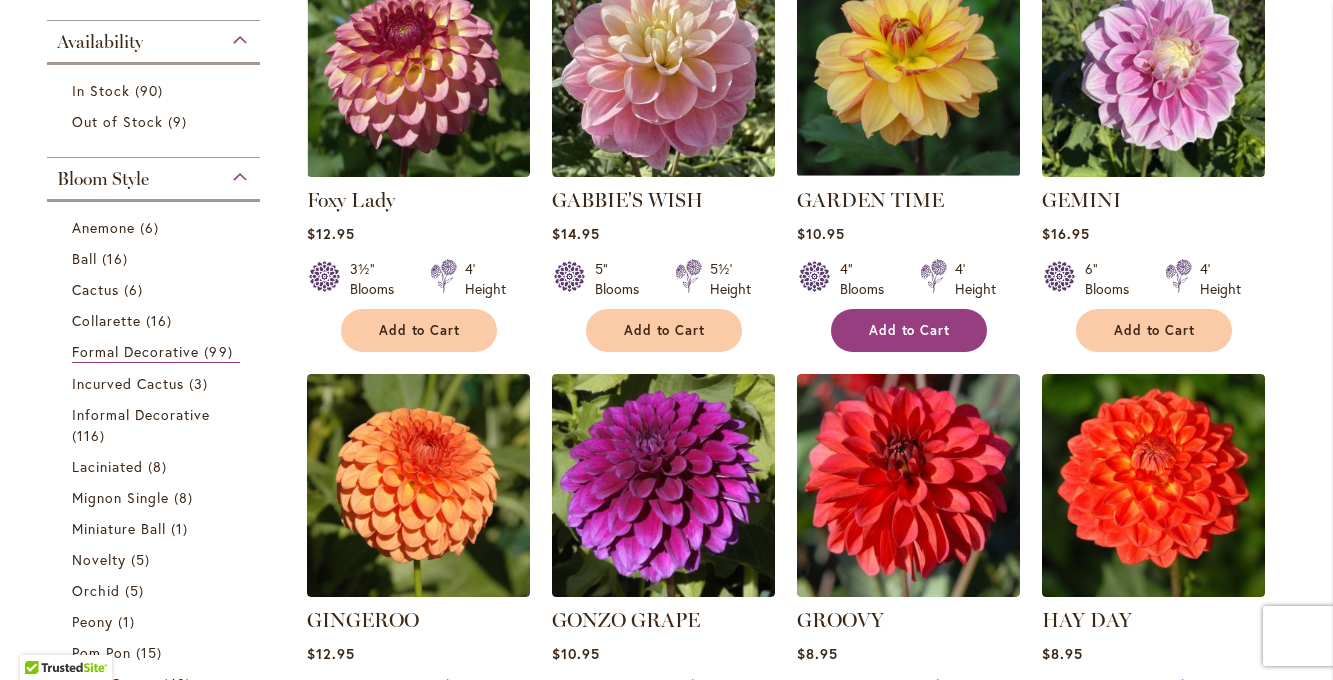 click on "Add to Cart" at bounding box center (909, 330) 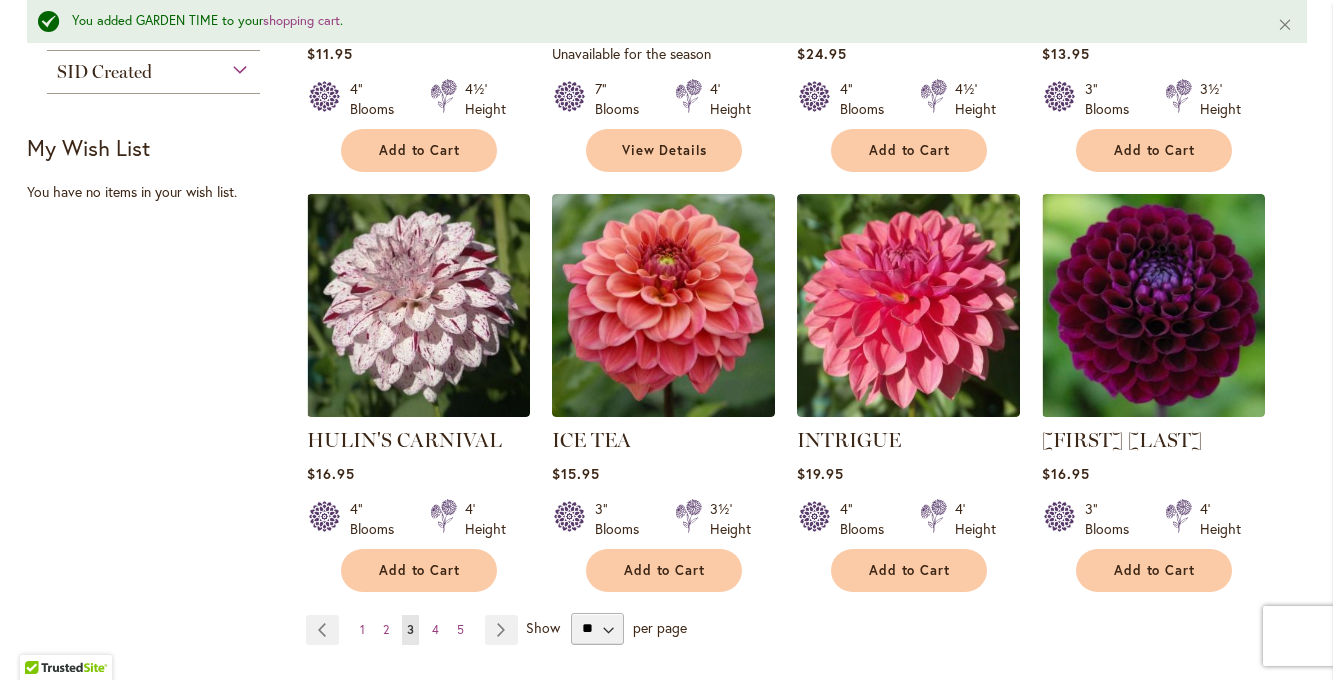 scroll, scrollTop: 1637, scrollLeft: 0, axis: vertical 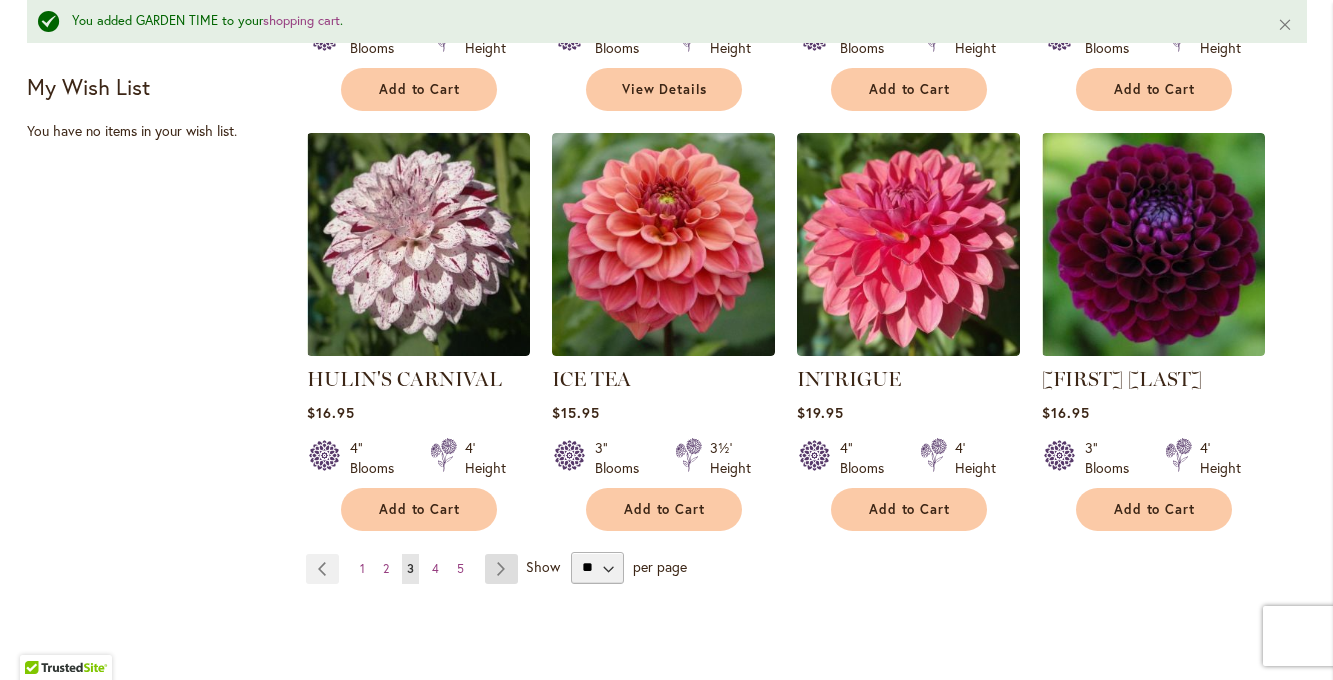 click on "Page
Next" at bounding box center [501, 569] 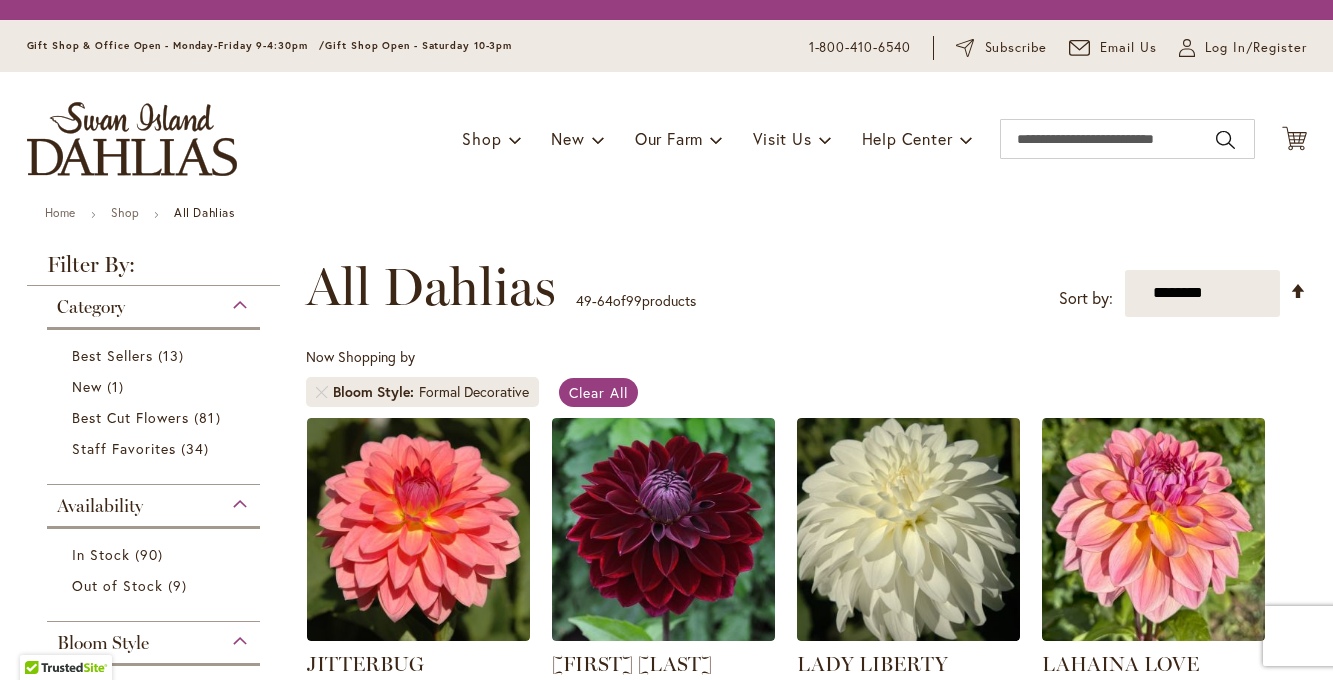 scroll, scrollTop: 0, scrollLeft: 0, axis: both 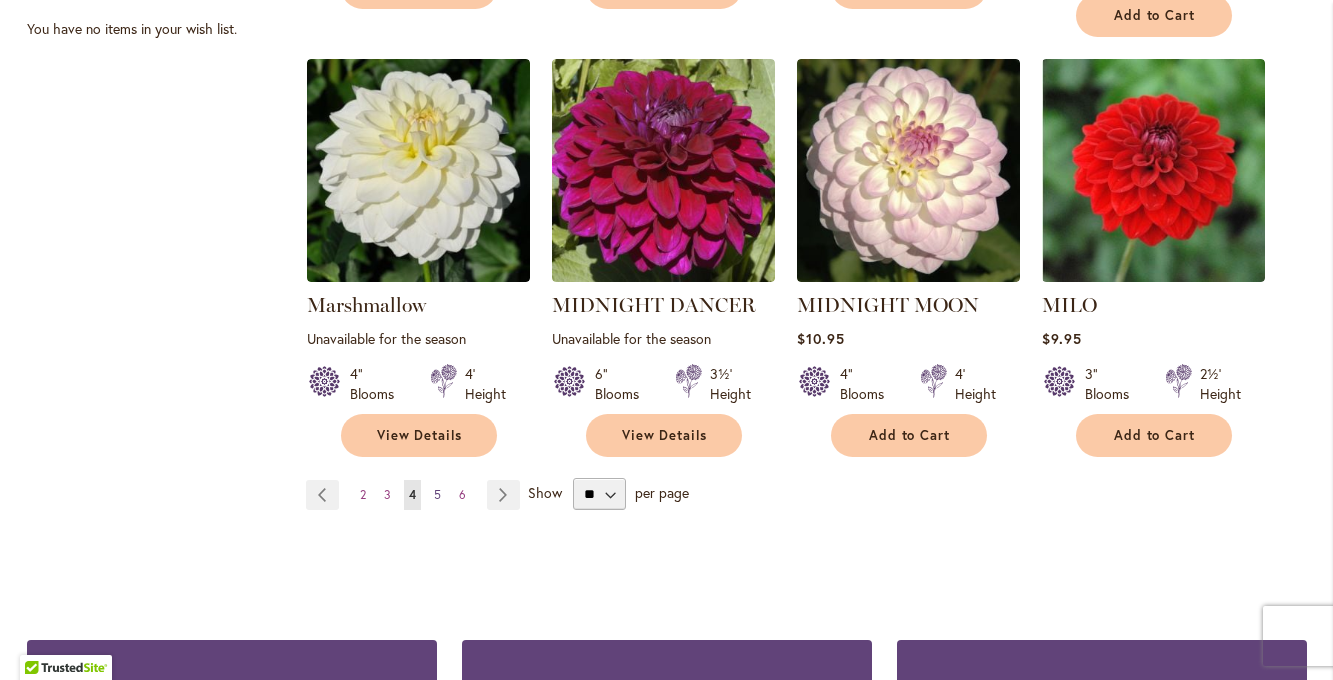 click on "5" at bounding box center (437, 494) 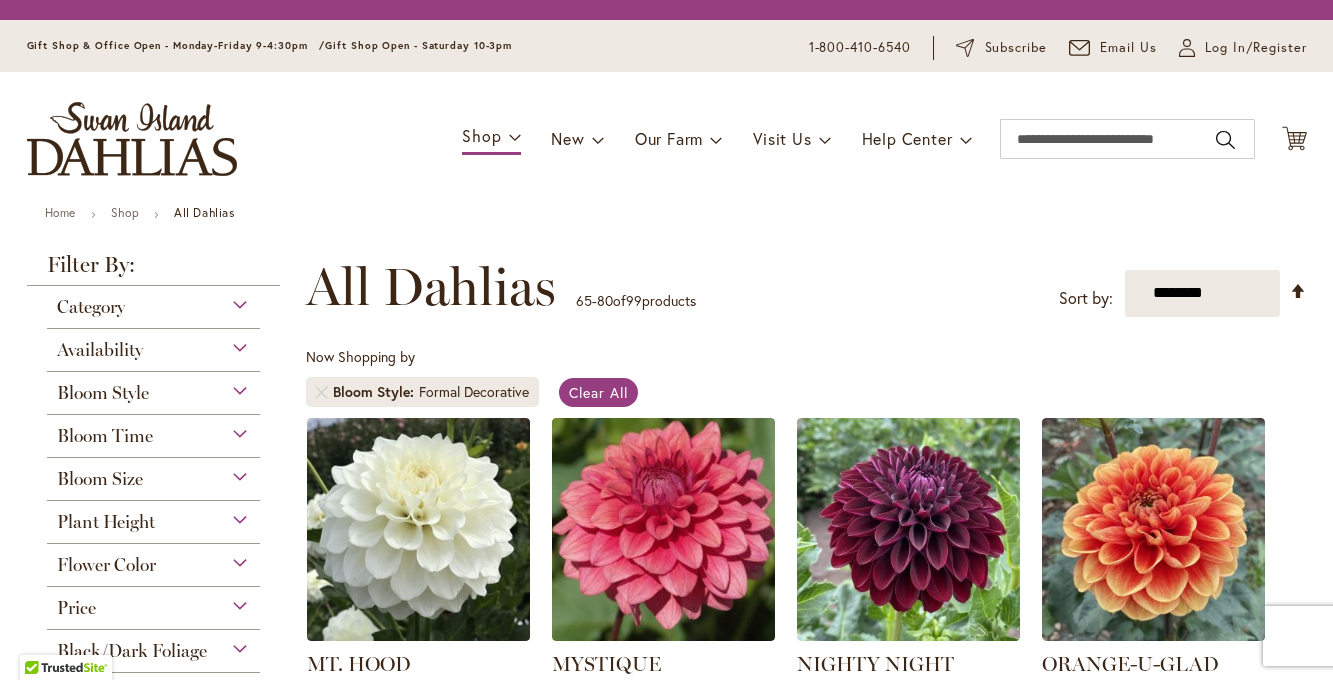 scroll, scrollTop: 0, scrollLeft: 0, axis: both 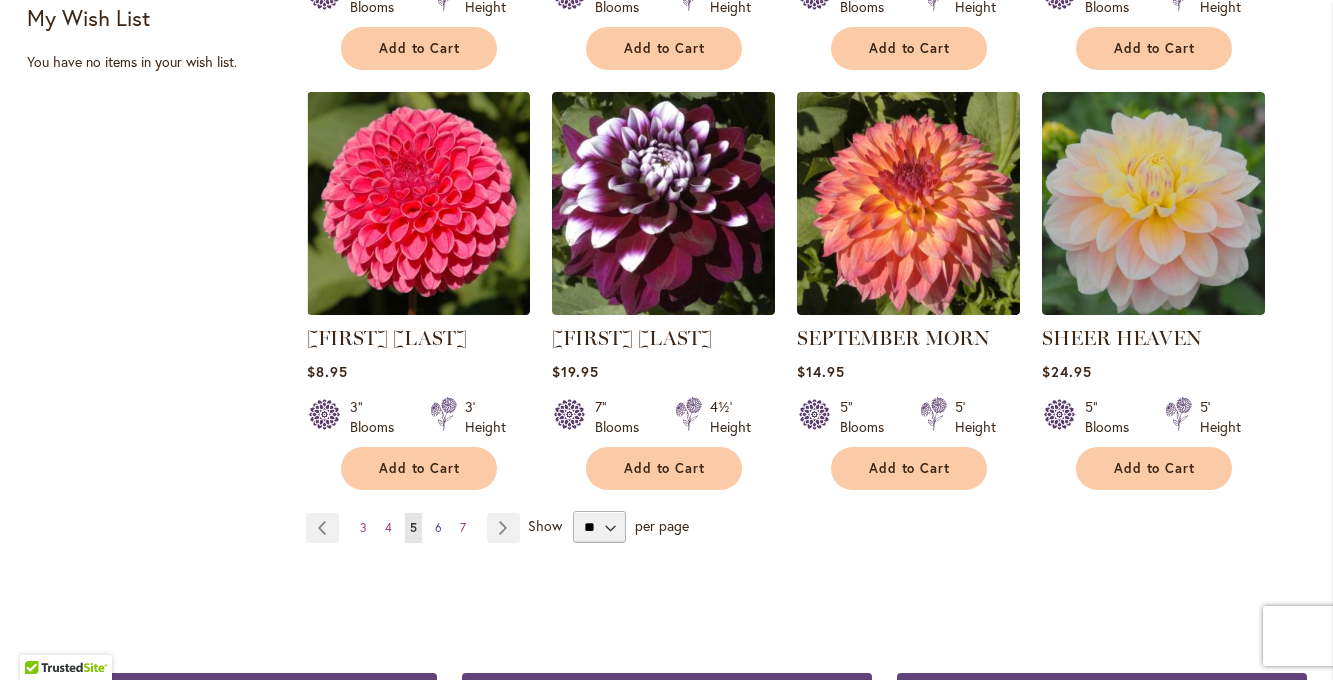 click on "6" at bounding box center (438, 527) 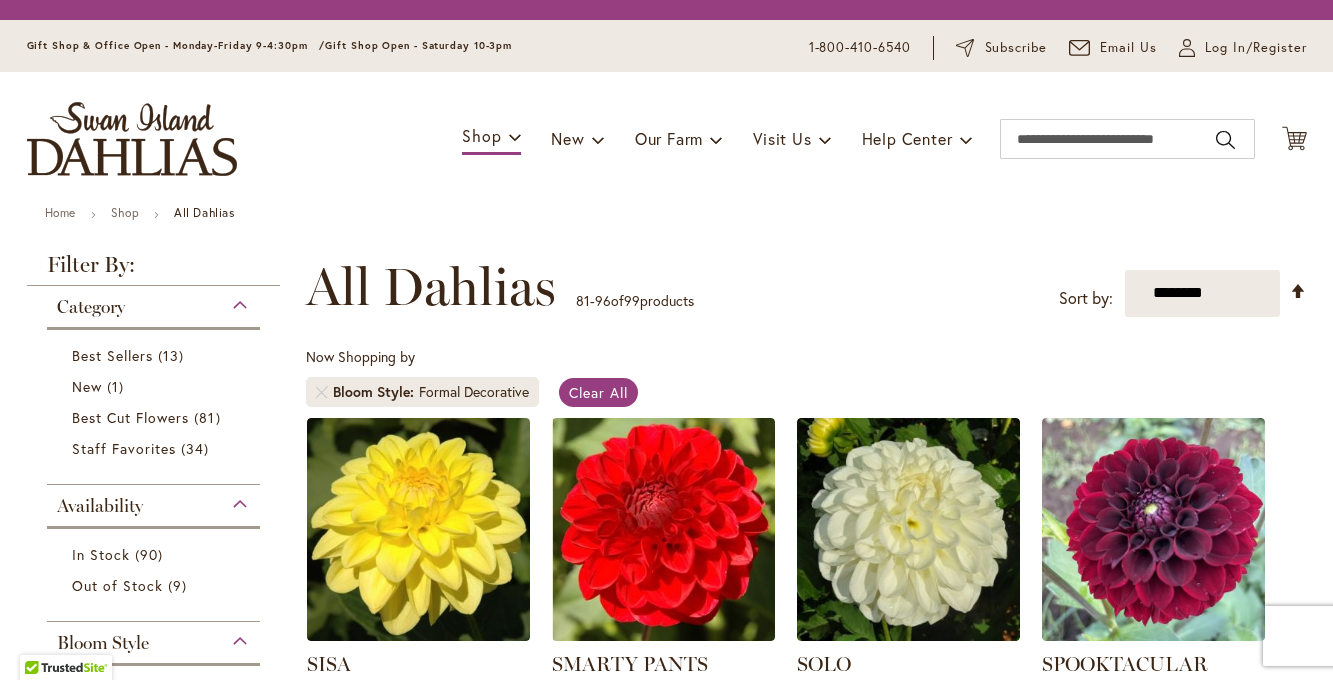 scroll, scrollTop: 0, scrollLeft: 0, axis: both 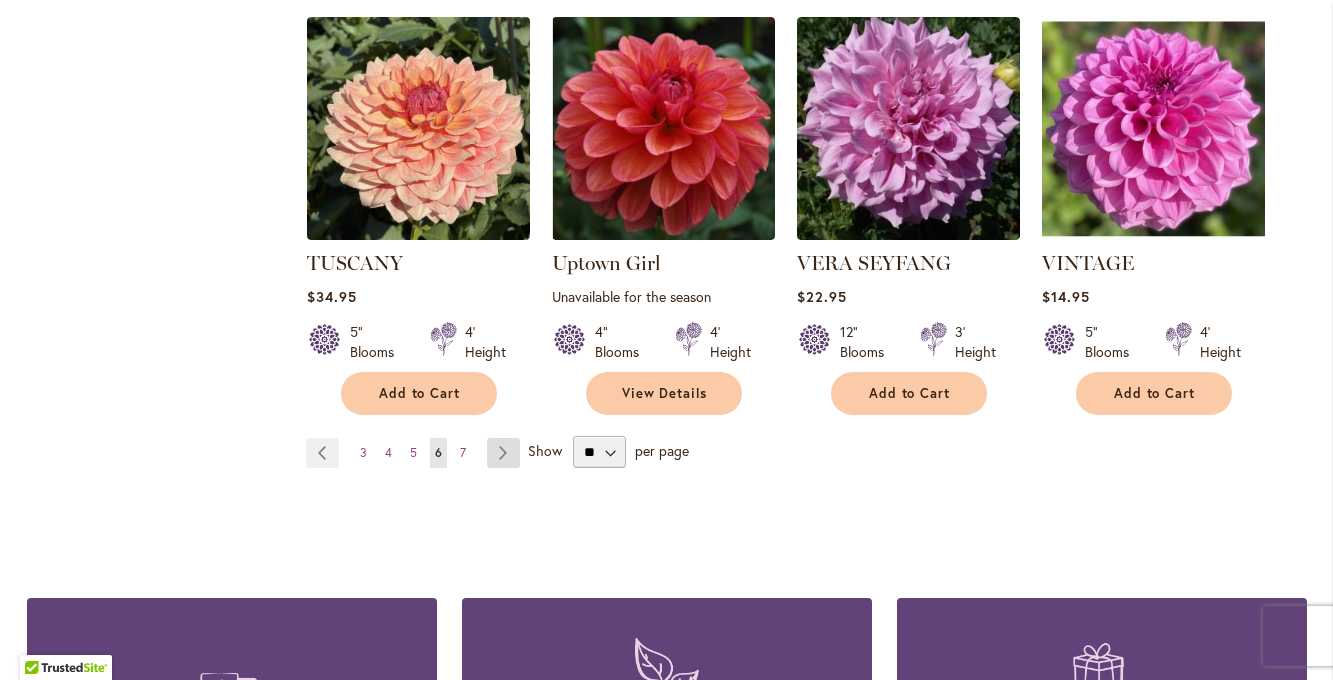 click on "Page
Next" at bounding box center (503, 453) 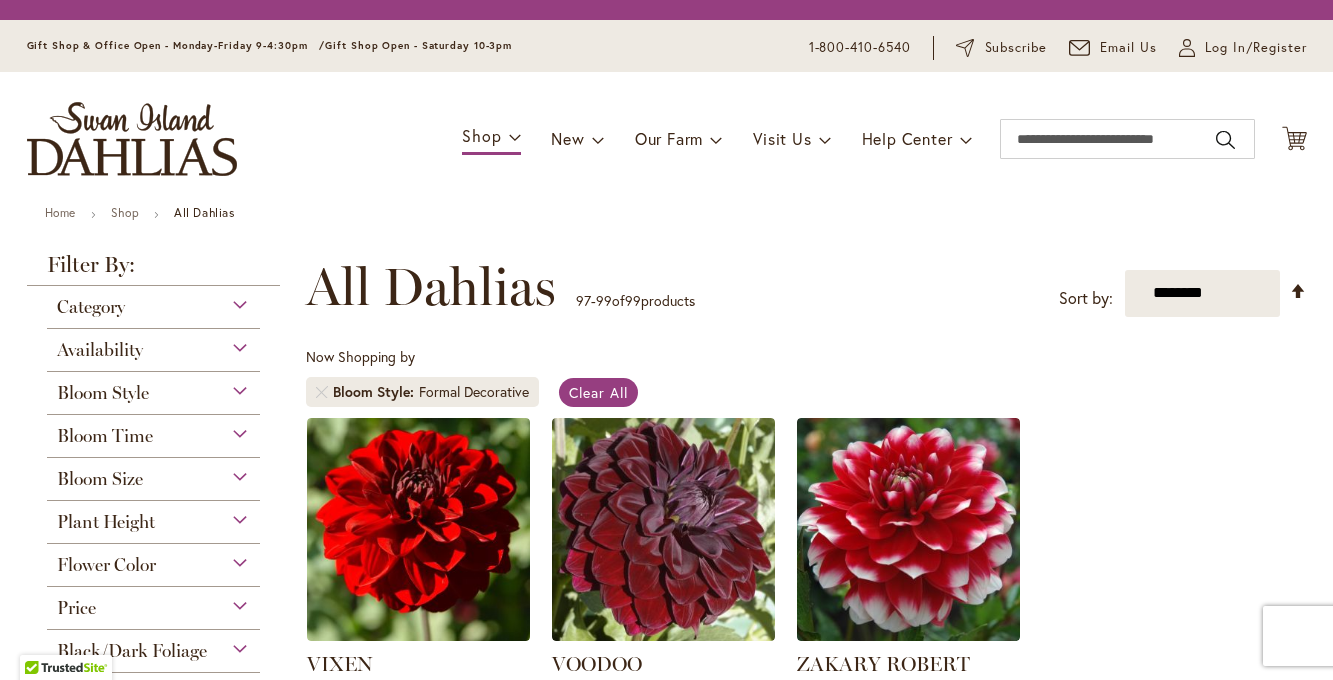 scroll, scrollTop: 0, scrollLeft: 0, axis: both 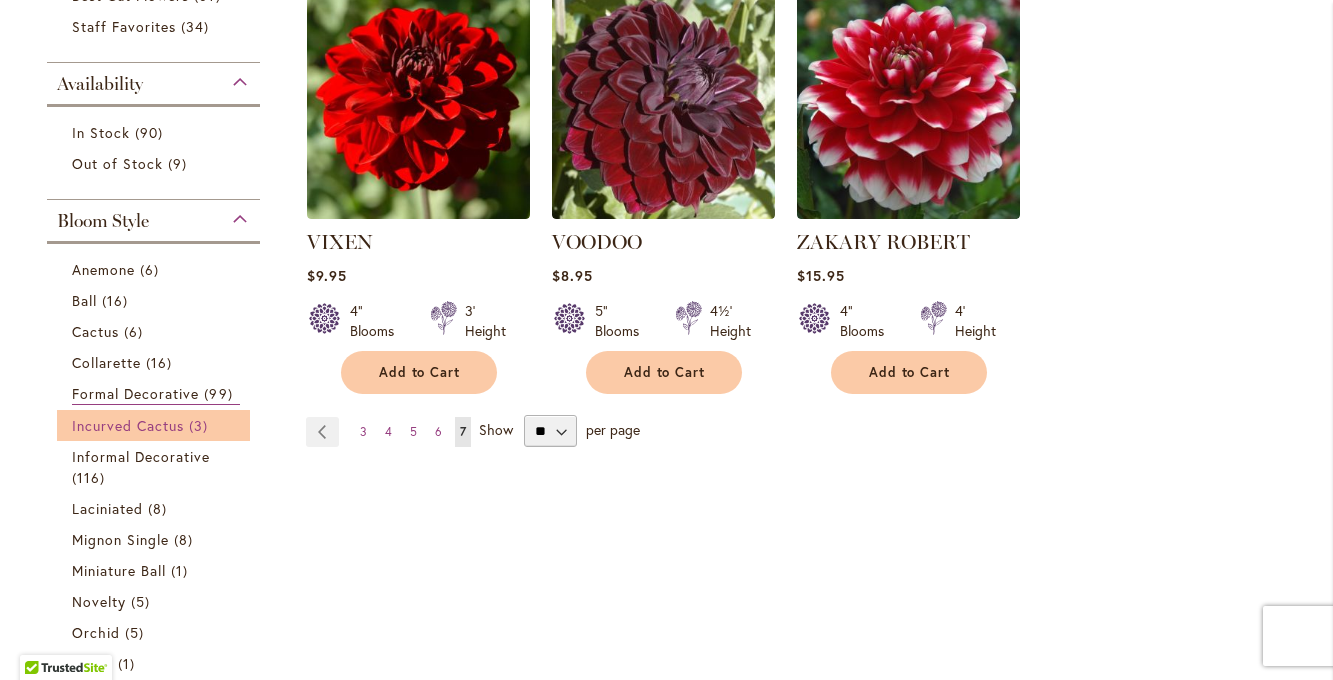 click on "Incurved Cactus" at bounding box center (128, 425) 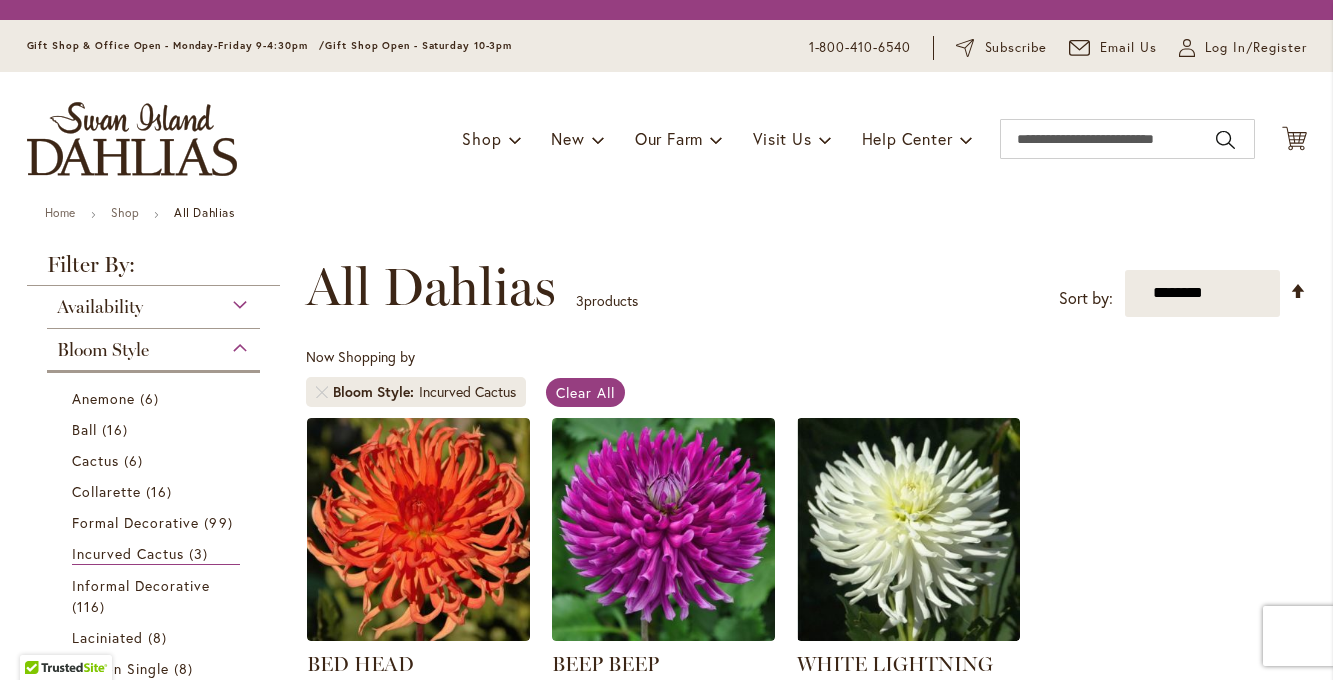 scroll, scrollTop: 0, scrollLeft: 0, axis: both 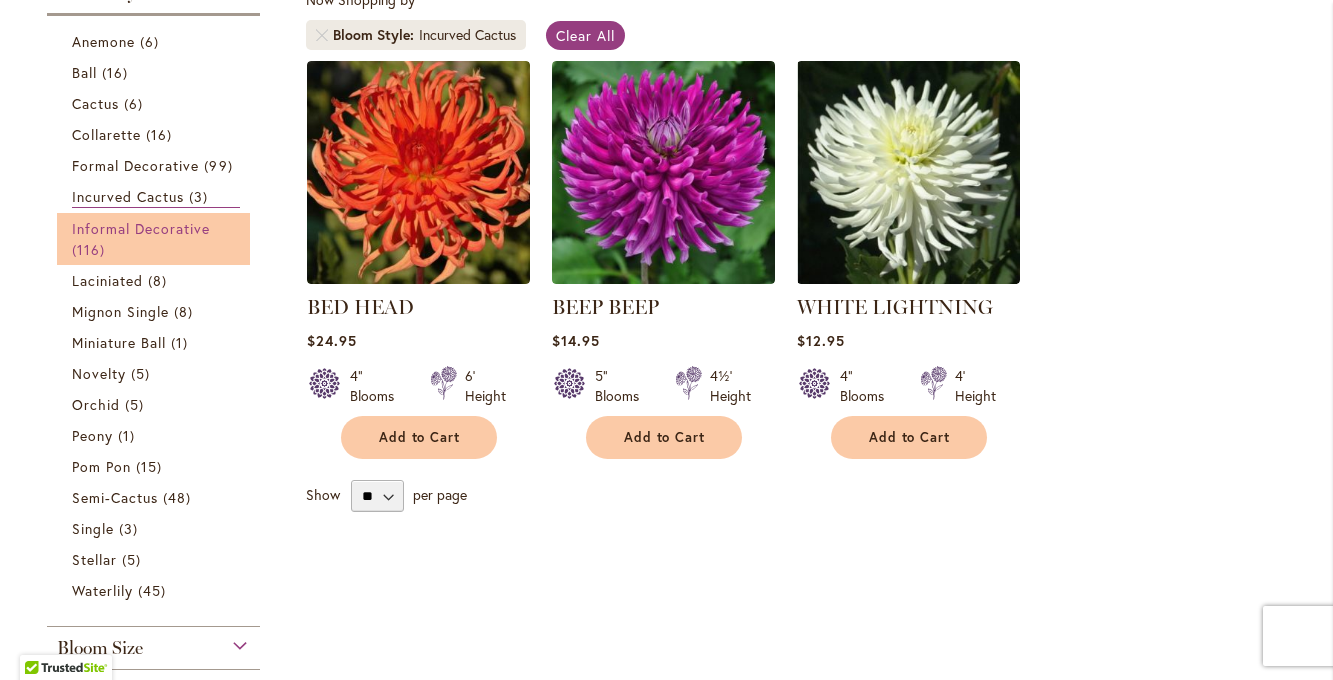 click on "Informal Decorative" at bounding box center (141, 228) 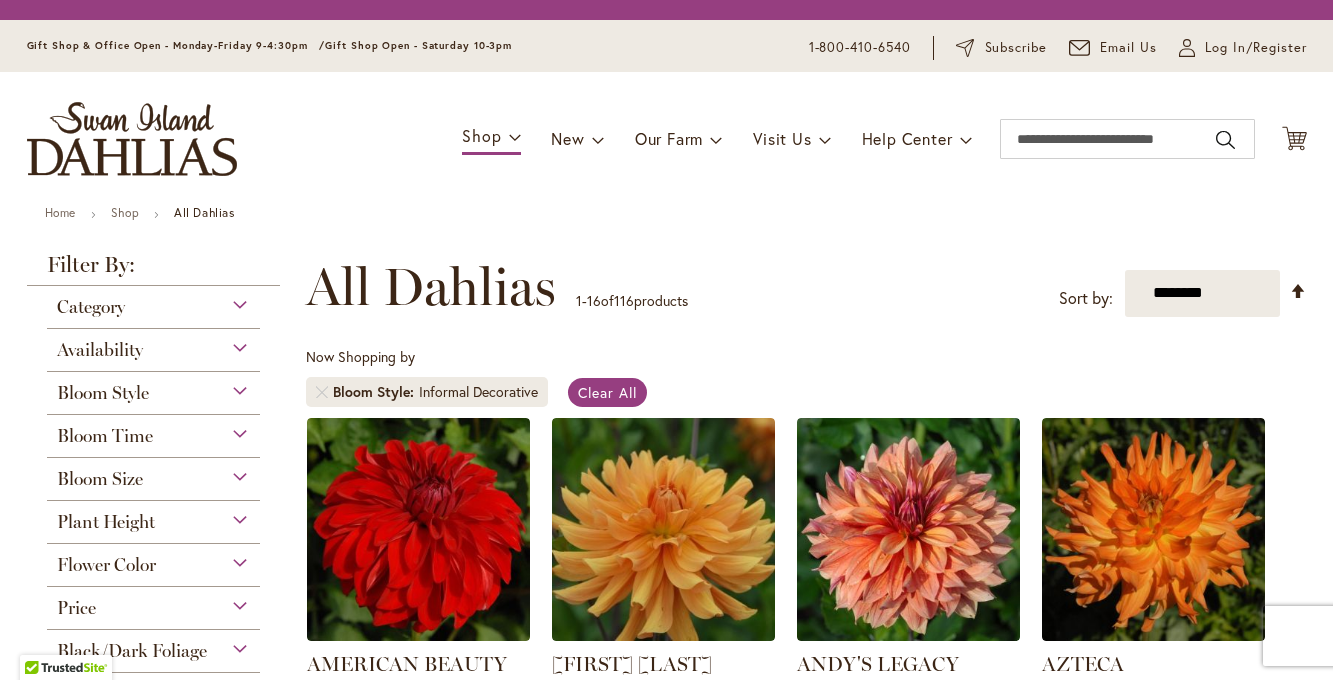 scroll, scrollTop: 0, scrollLeft: 0, axis: both 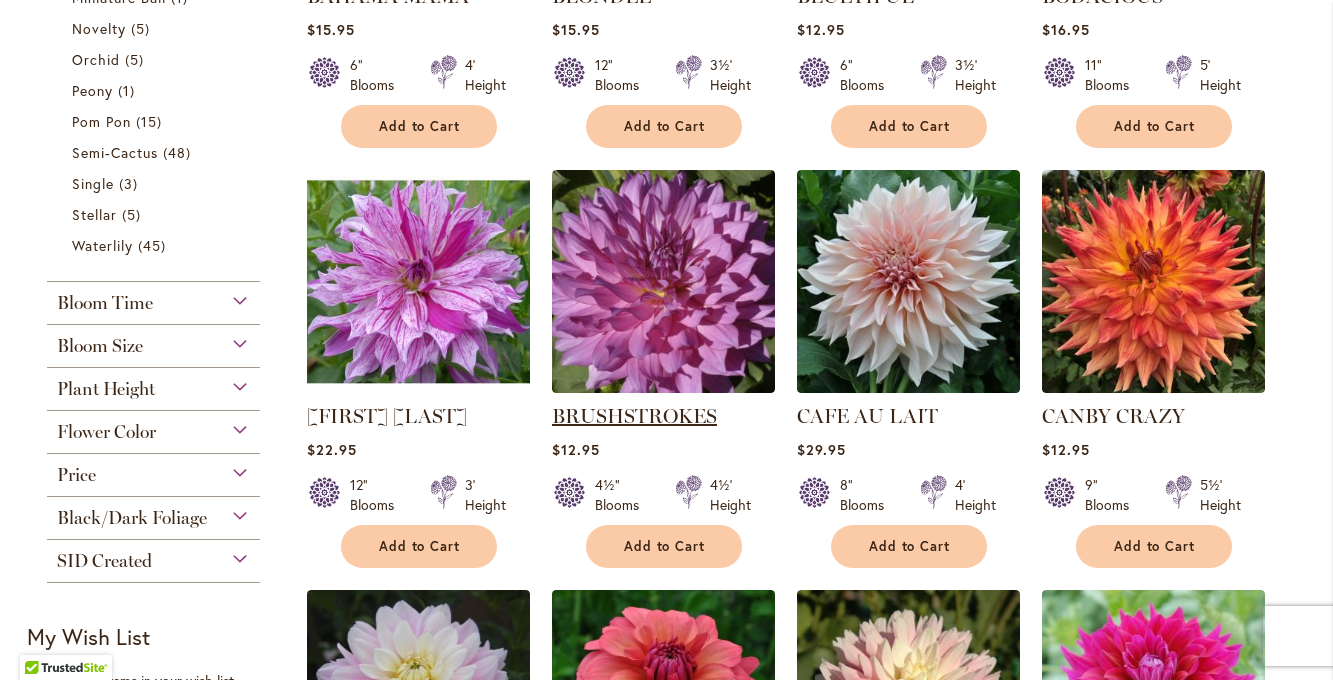 click on "BRUSHSTROKES" at bounding box center [634, 416] 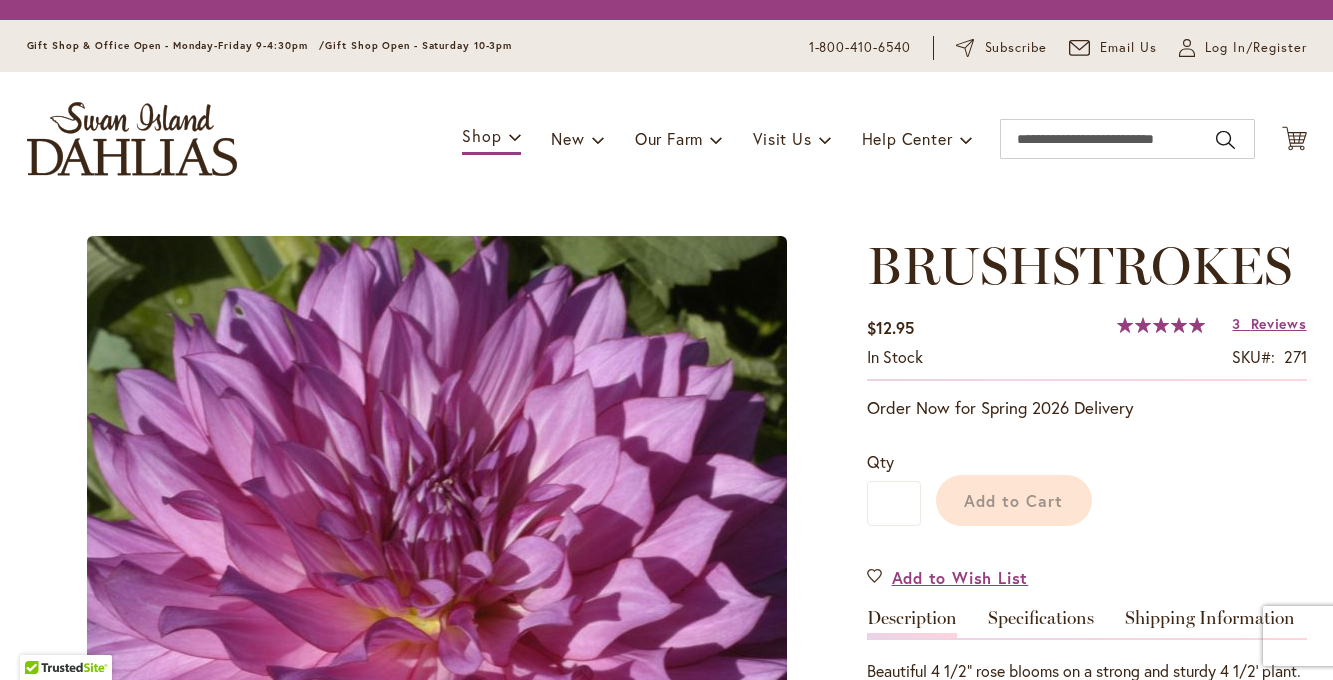 scroll, scrollTop: 0, scrollLeft: 0, axis: both 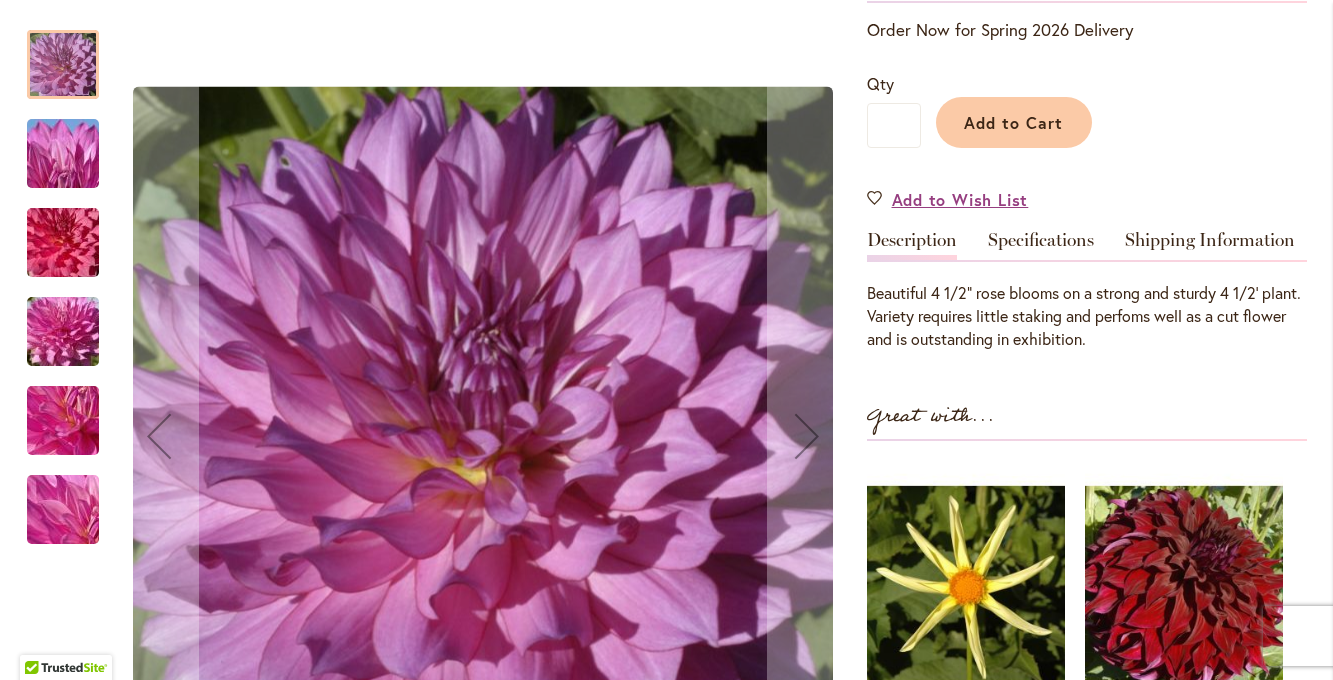 click at bounding box center [63, 243] 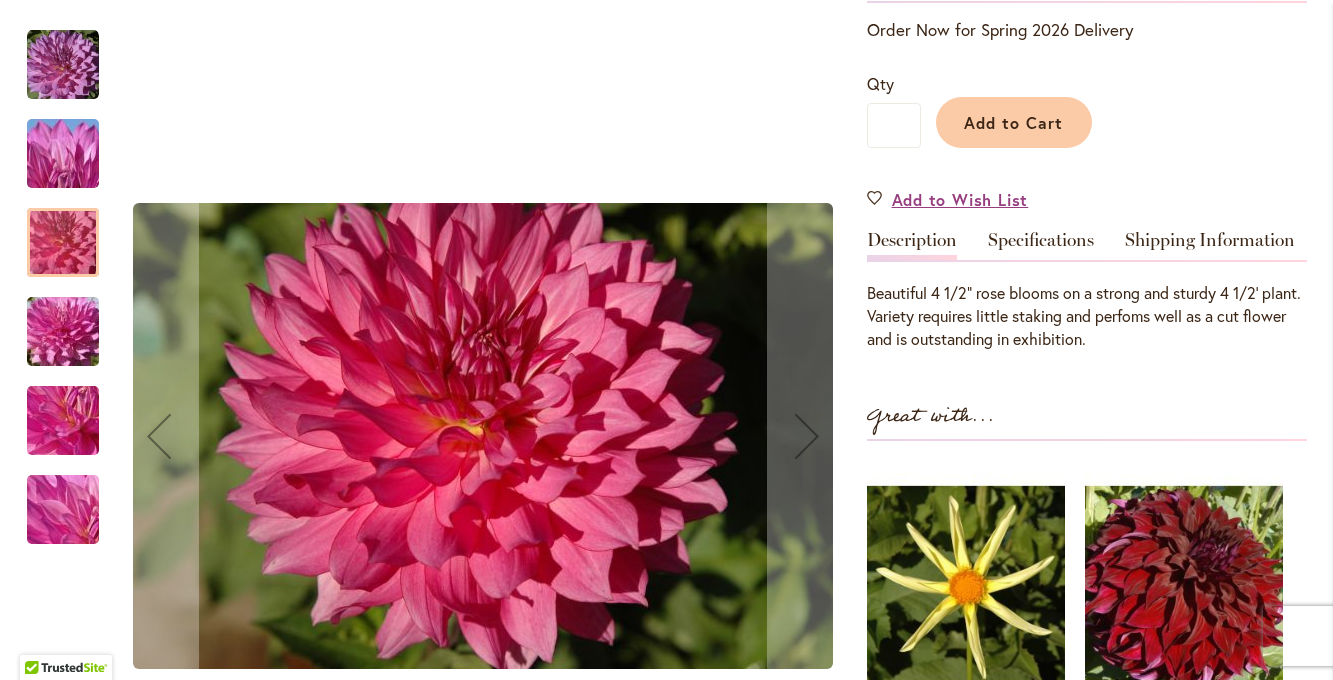 click at bounding box center [63, 332] 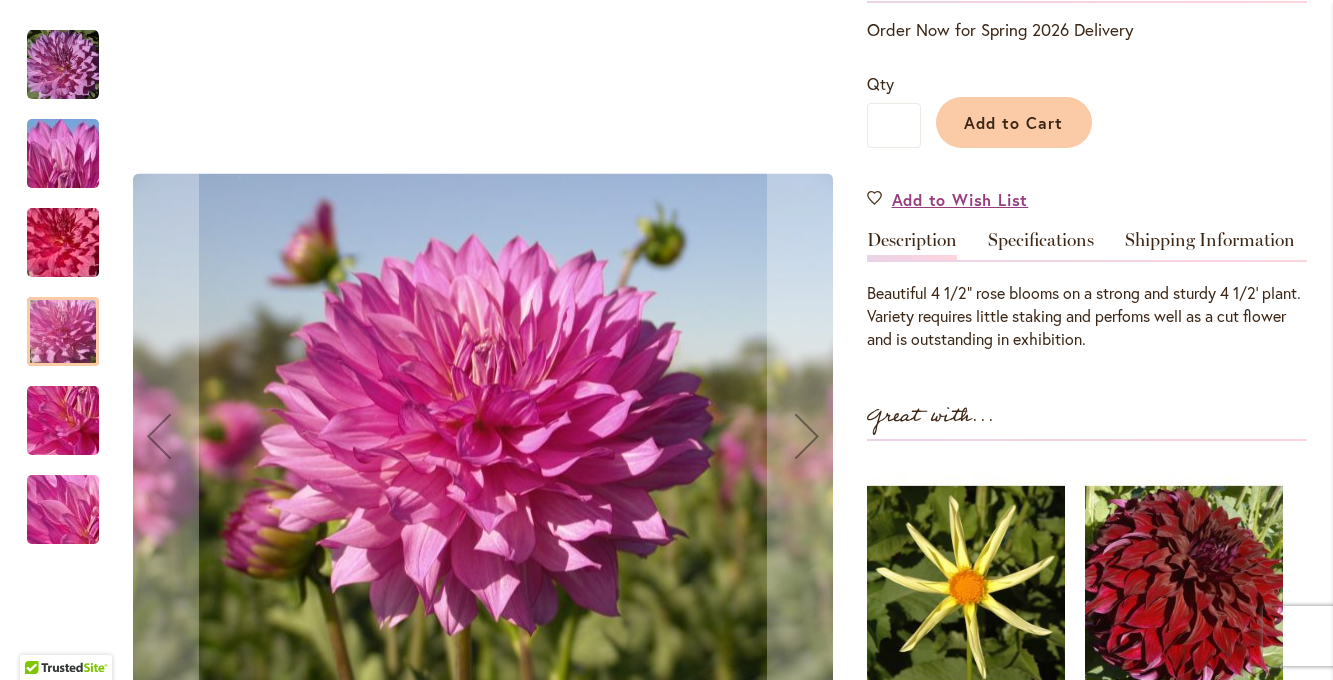 click at bounding box center [73, 410] 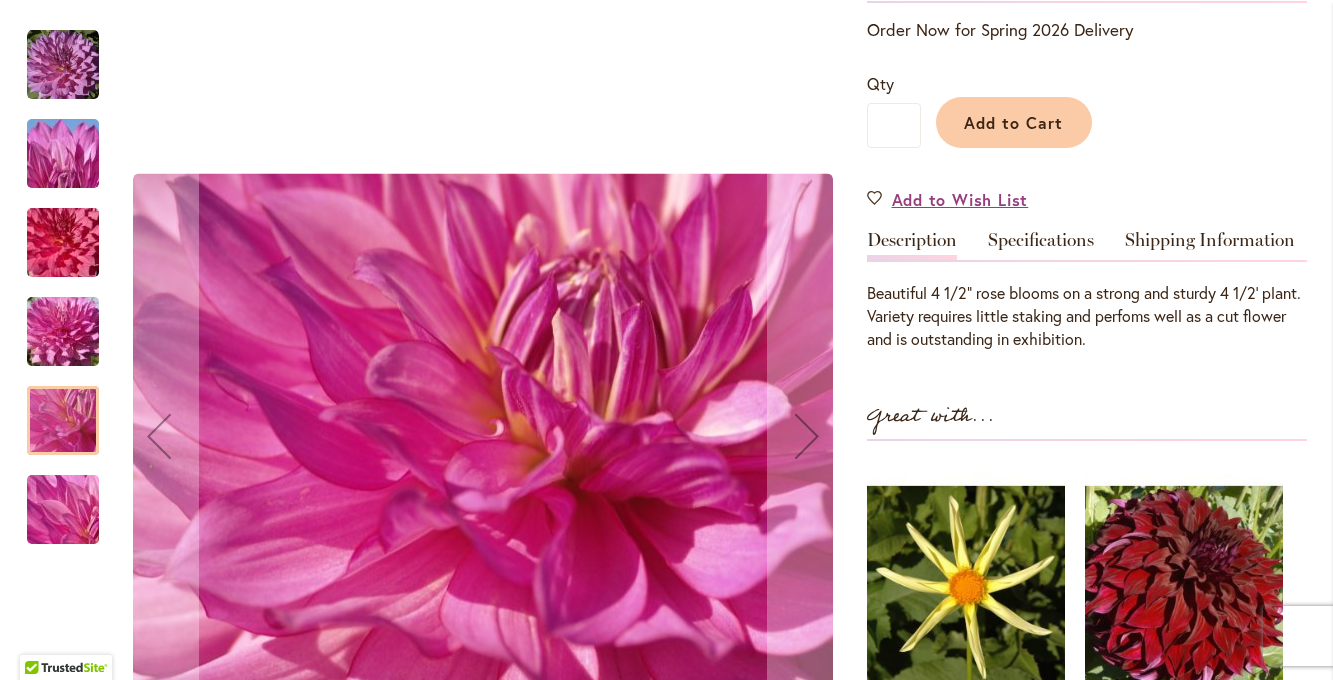 click at bounding box center [63, 420] 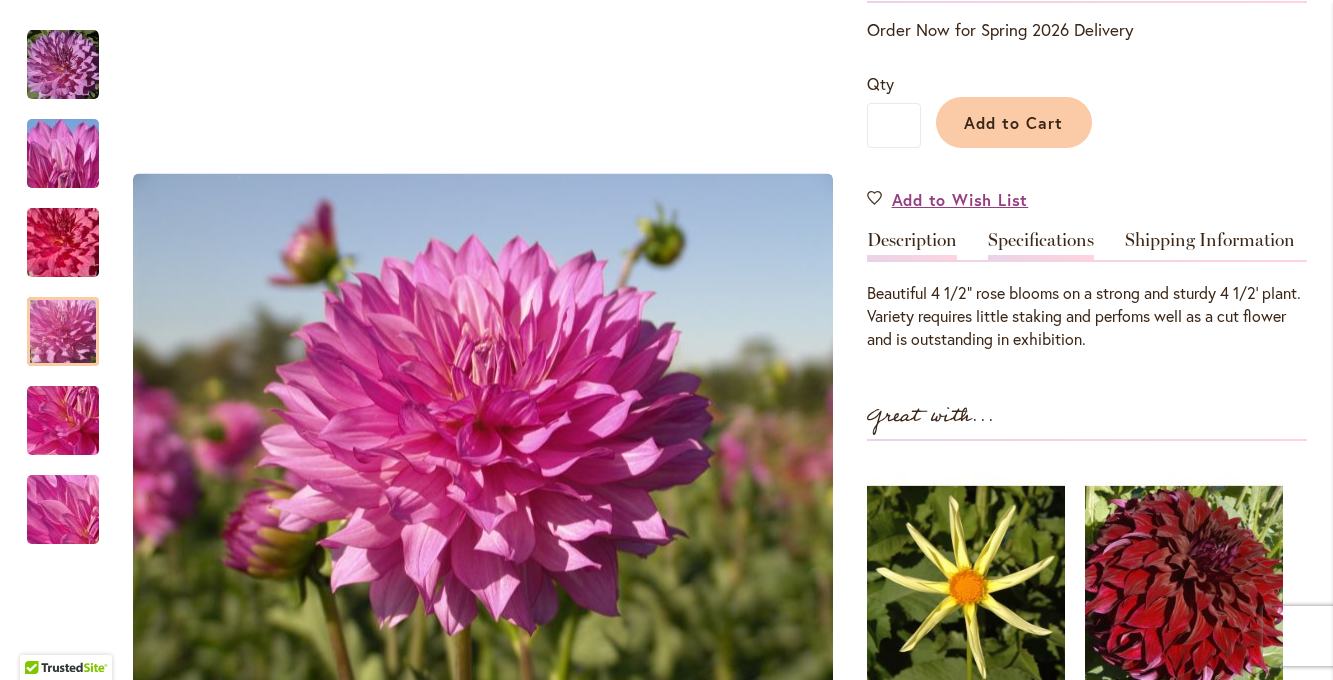 click on "Specifications" at bounding box center (1041, 245) 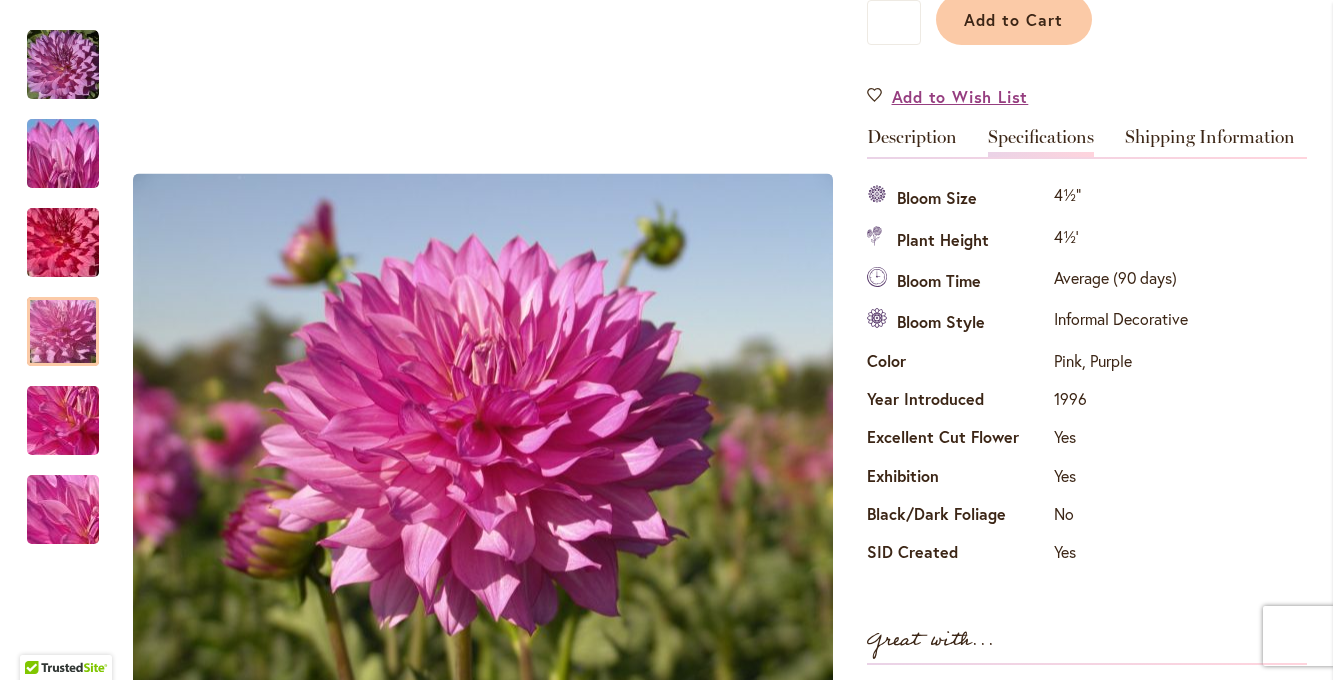 scroll, scrollTop: 541, scrollLeft: 0, axis: vertical 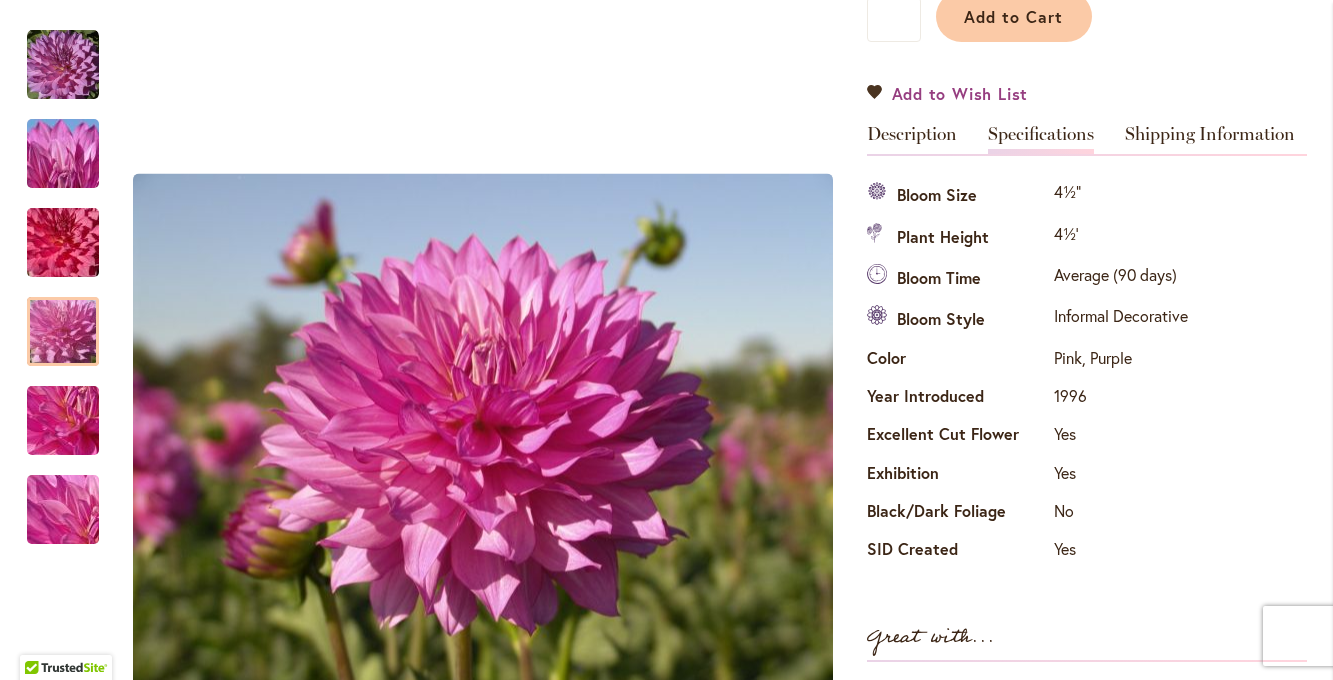 click on "Add to Wish List" at bounding box center [960, 93] 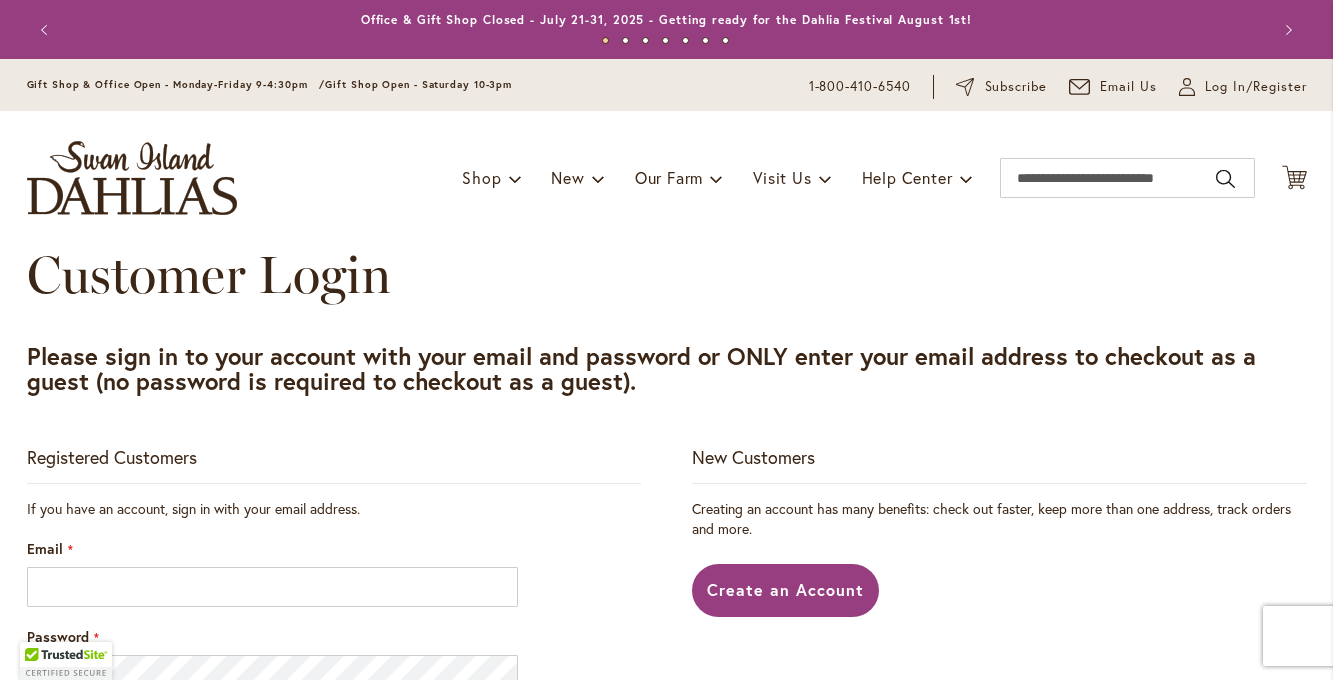 scroll, scrollTop: 0, scrollLeft: 0, axis: both 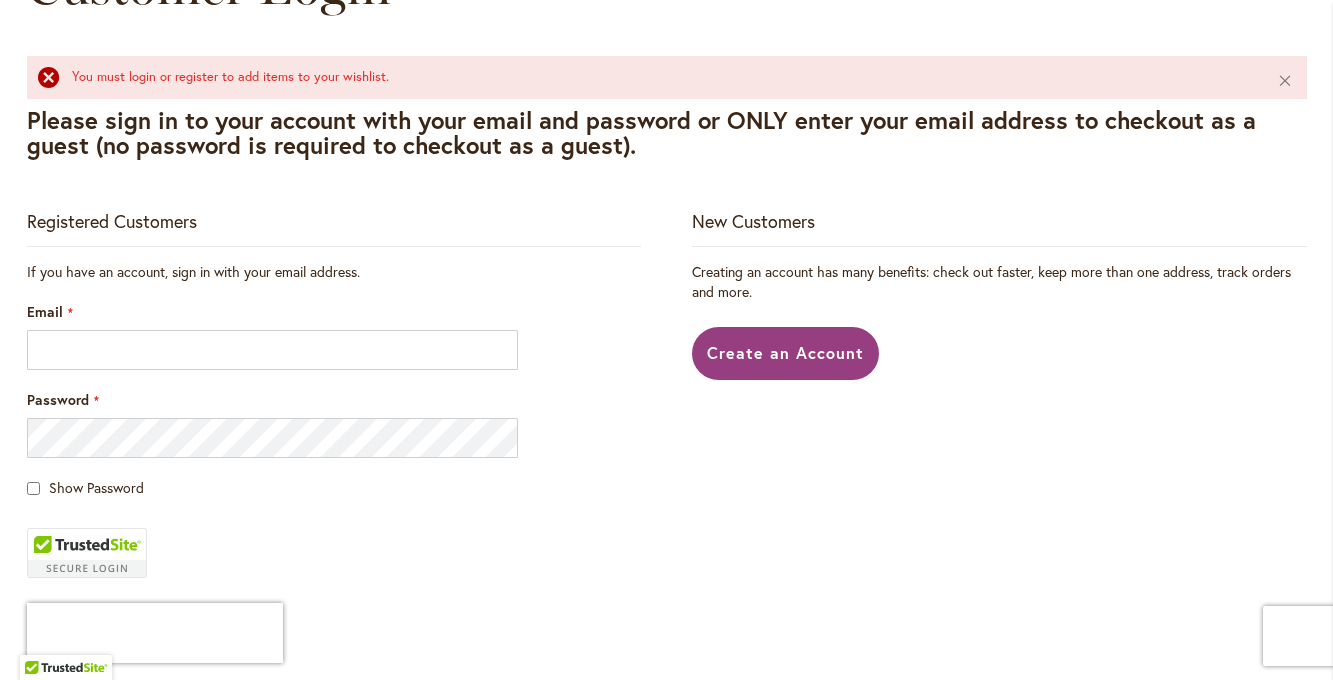 click on "New Customers" at bounding box center [753, 221] 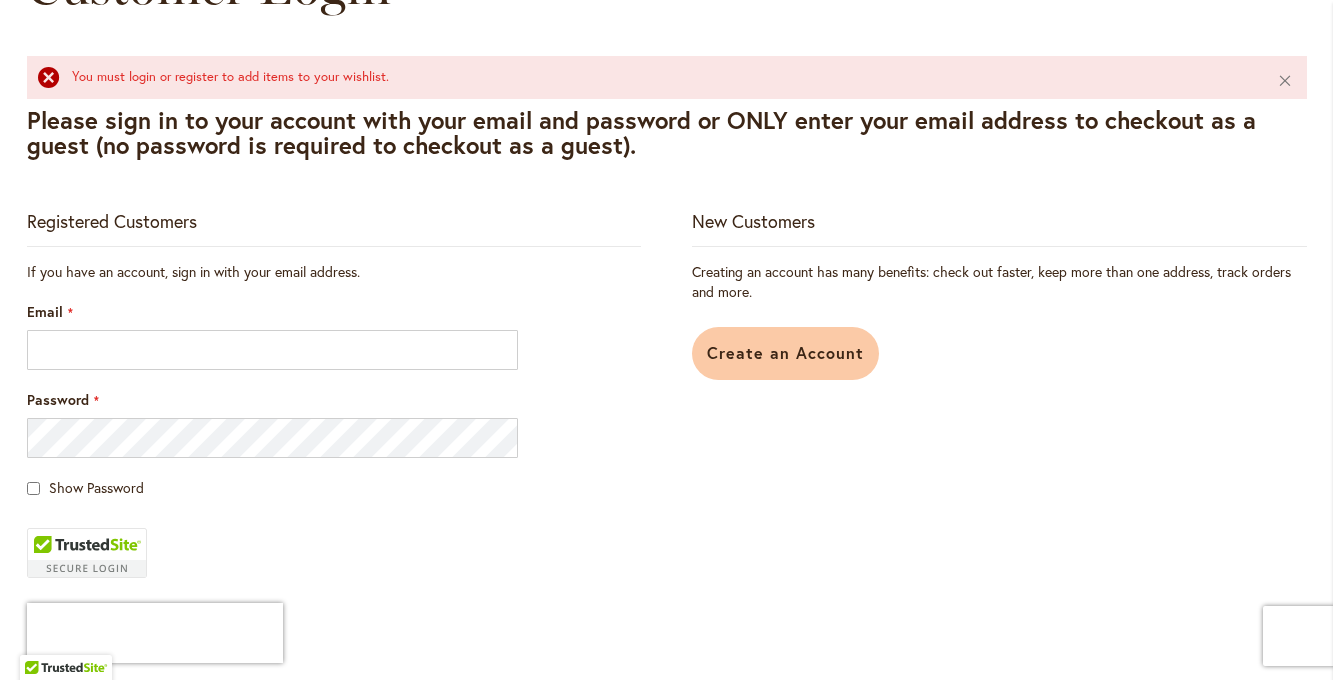 click on "Create an Account" at bounding box center [785, 353] 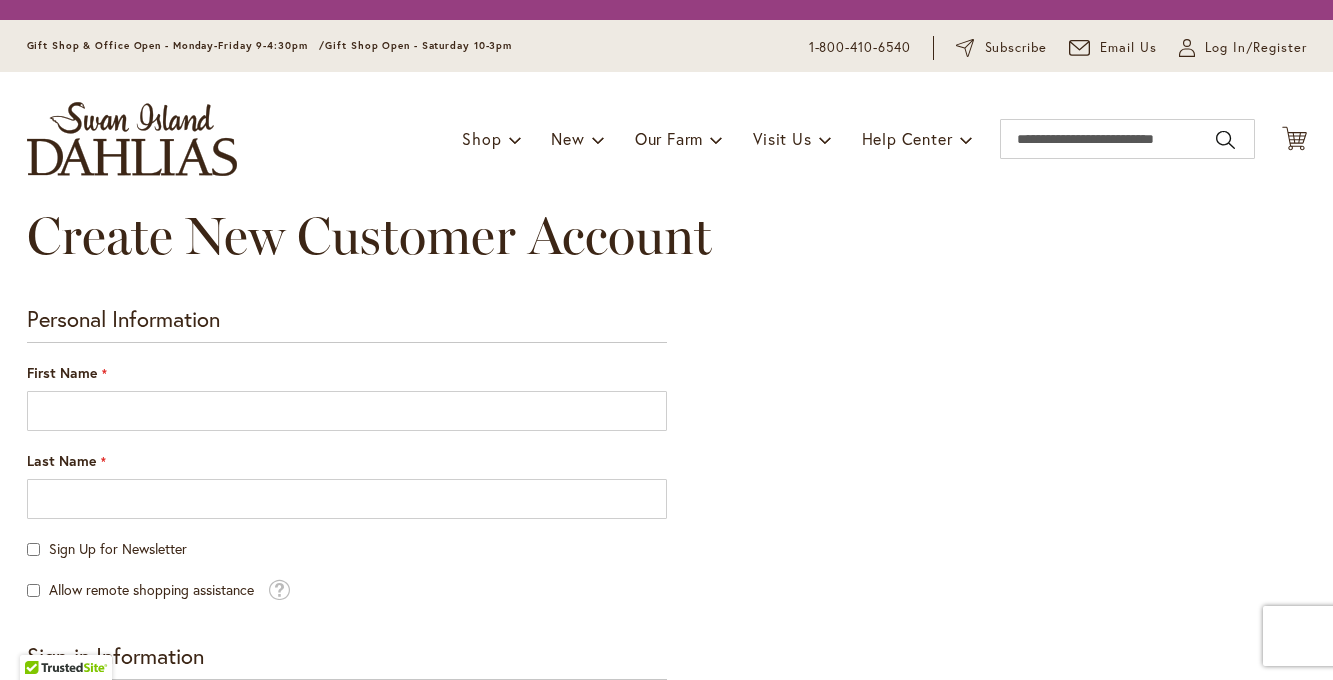 scroll, scrollTop: 0, scrollLeft: 0, axis: both 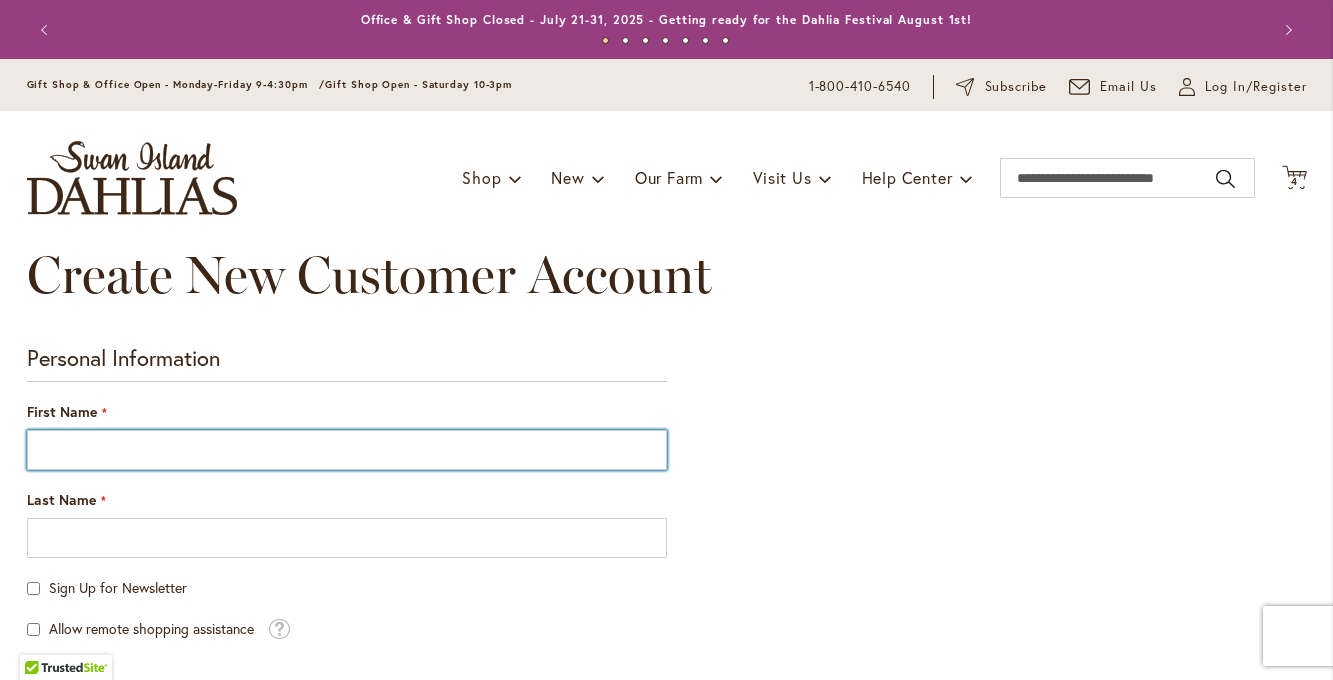 click on "First Name" at bounding box center [347, 450] 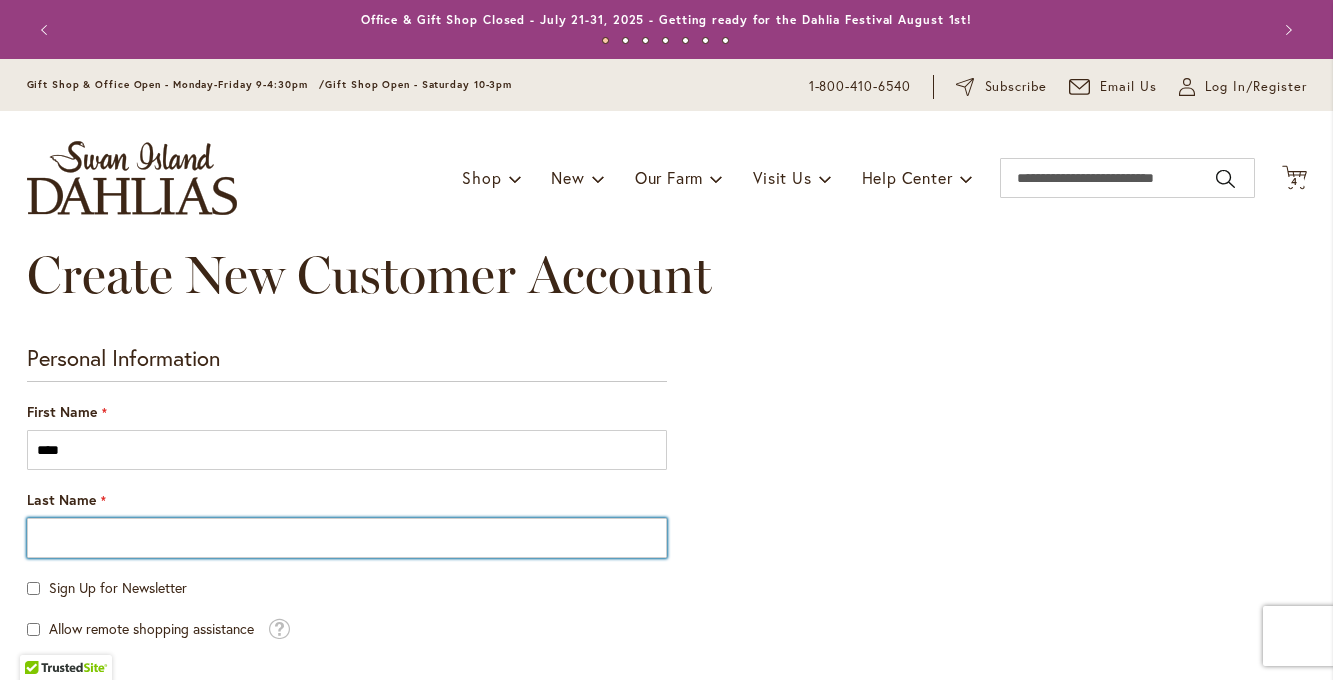 type on "******" 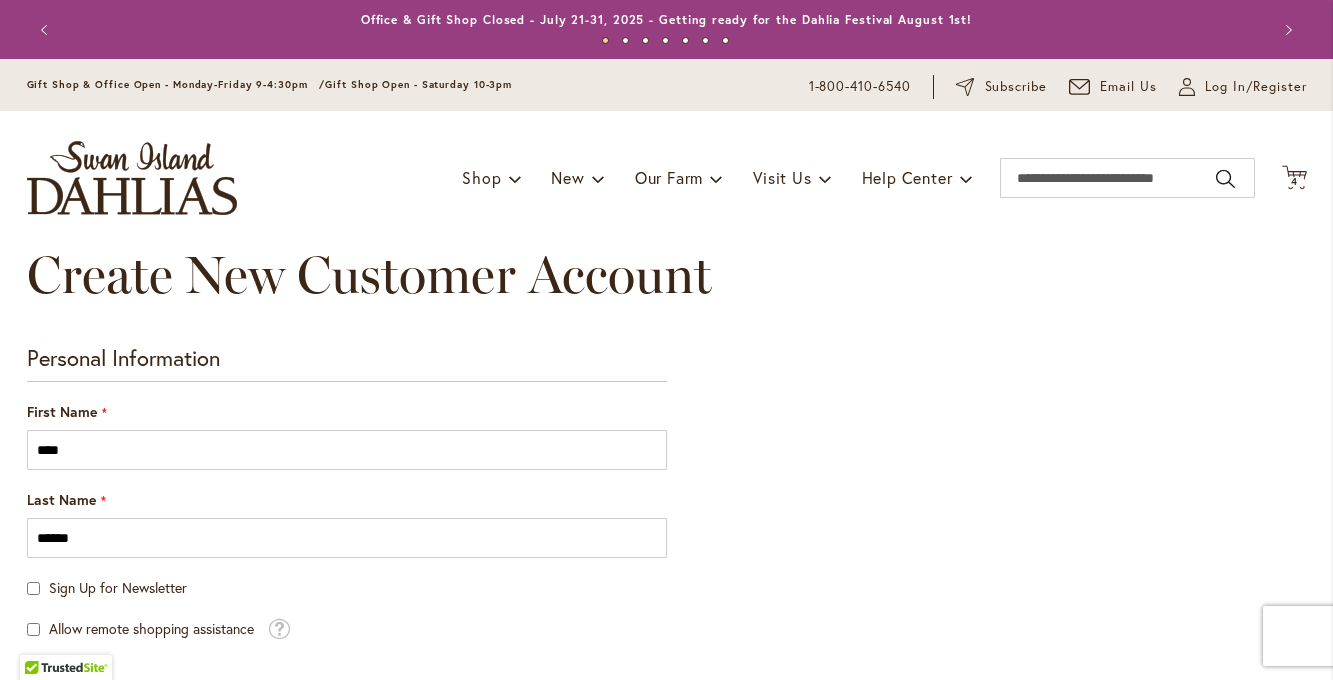 type on "**********" 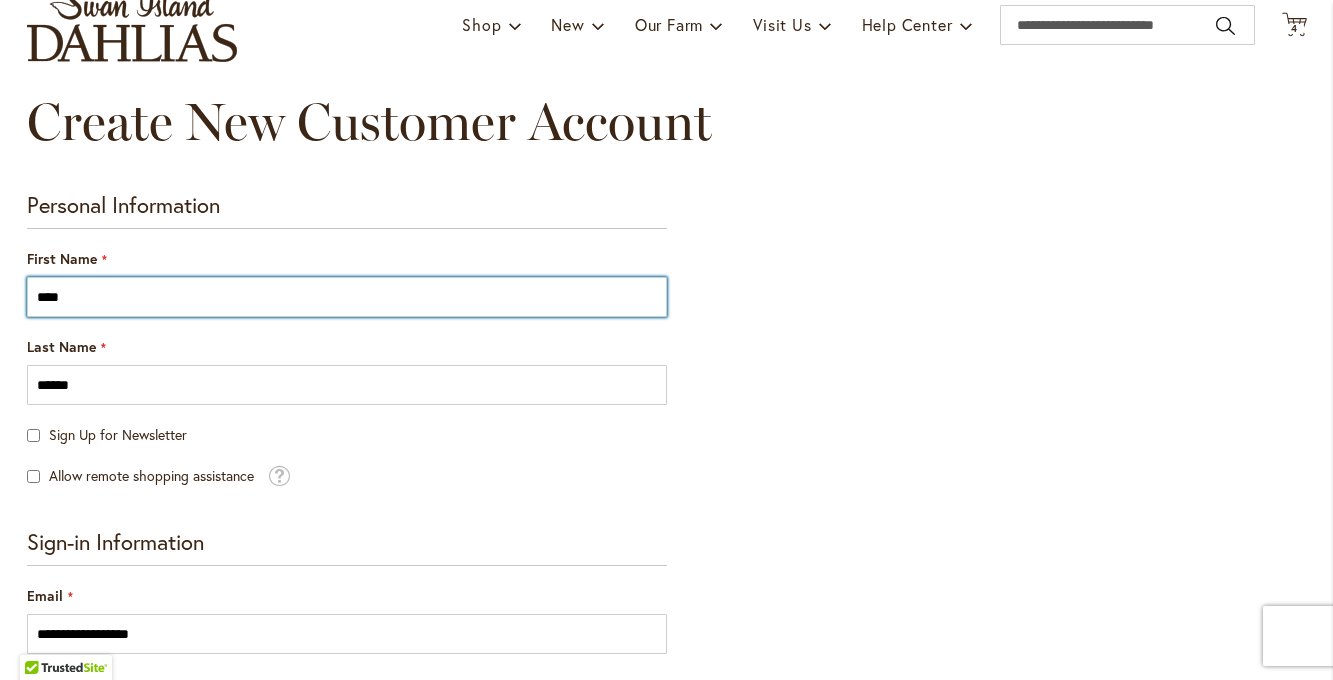 scroll, scrollTop: 154, scrollLeft: 0, axis: vertical 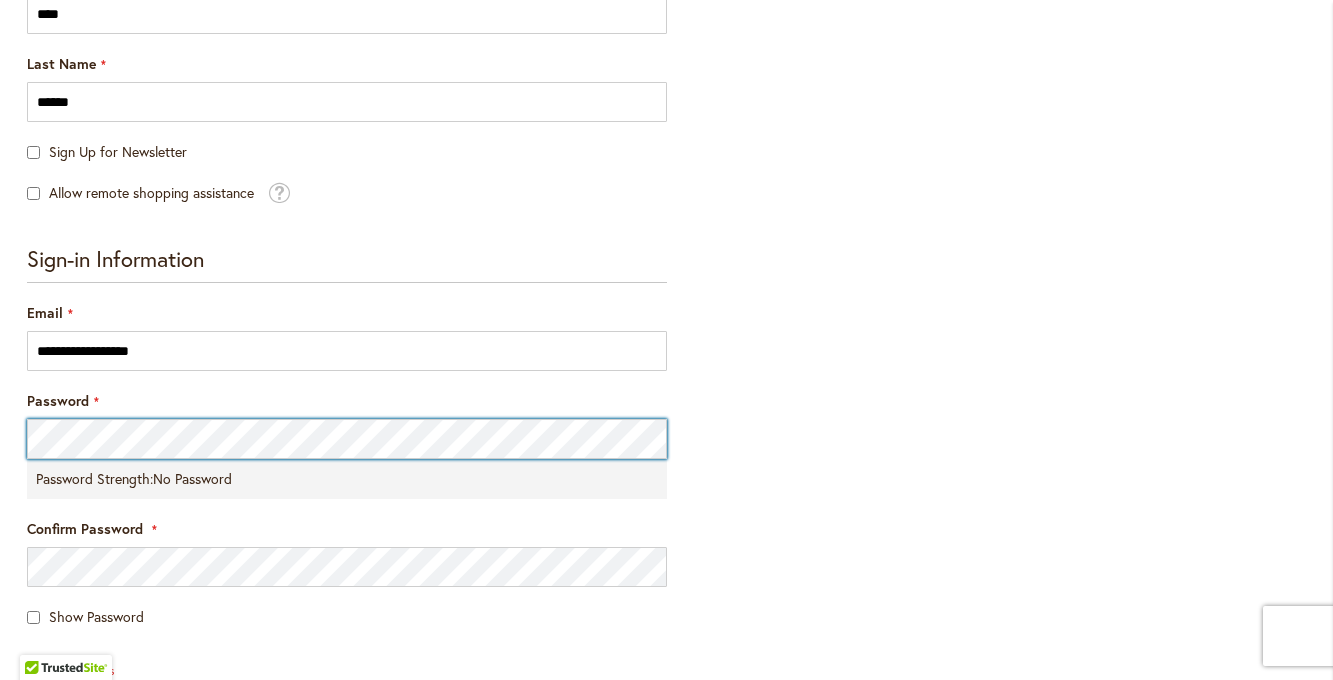 click on "Skip to Accessibility Information
The store will not work correctly in the case when cookies are disabled.
Previous Office & Gift Shop Closed - July 21-31, 2025 - Getting ready for the Dahlia Festival August 1st! Annual Dahlia Festival, kicking off August 1st through September 28th Potted Dahlias Are Ready and Available Now! Gift Shop & Office Open - Monday-Friday 9-4:30pm   /   Gift Shop Open - Saturday 10-3pm Order Dahlia Tubers Starting August 1st, for Spring 2026 Delivery! Check out the Beautiful Dahlia Earrings by a local artist! Questions about Dahlia Care and Growing Beautiful Dahlias Next 1 2 3 4 5 6 7
Skip to Content
Gift Shop & Office Open - Monday-Friday 9-4:30pm   /    Gift Shop Open - Saturday 10-3pm
1-800-410-6540
Subscribe" at bounding box center [666, 340] 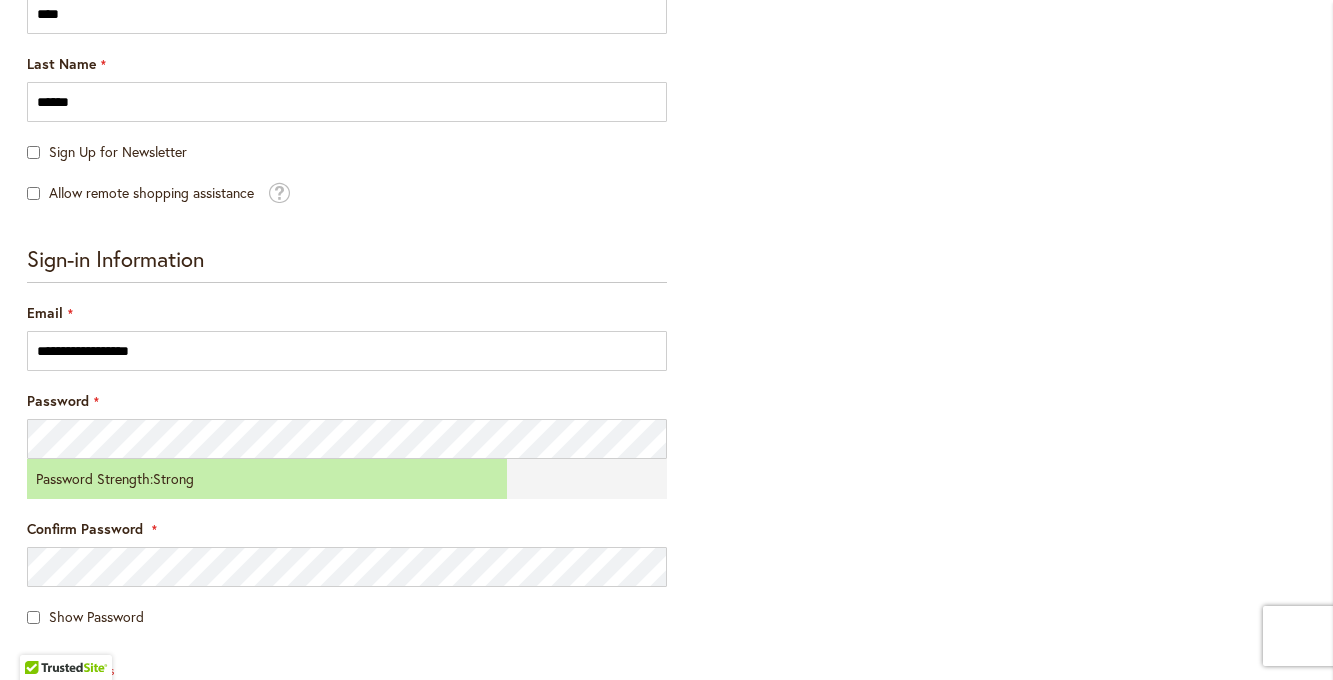 click on "**********" at bounding box center (347, 463) 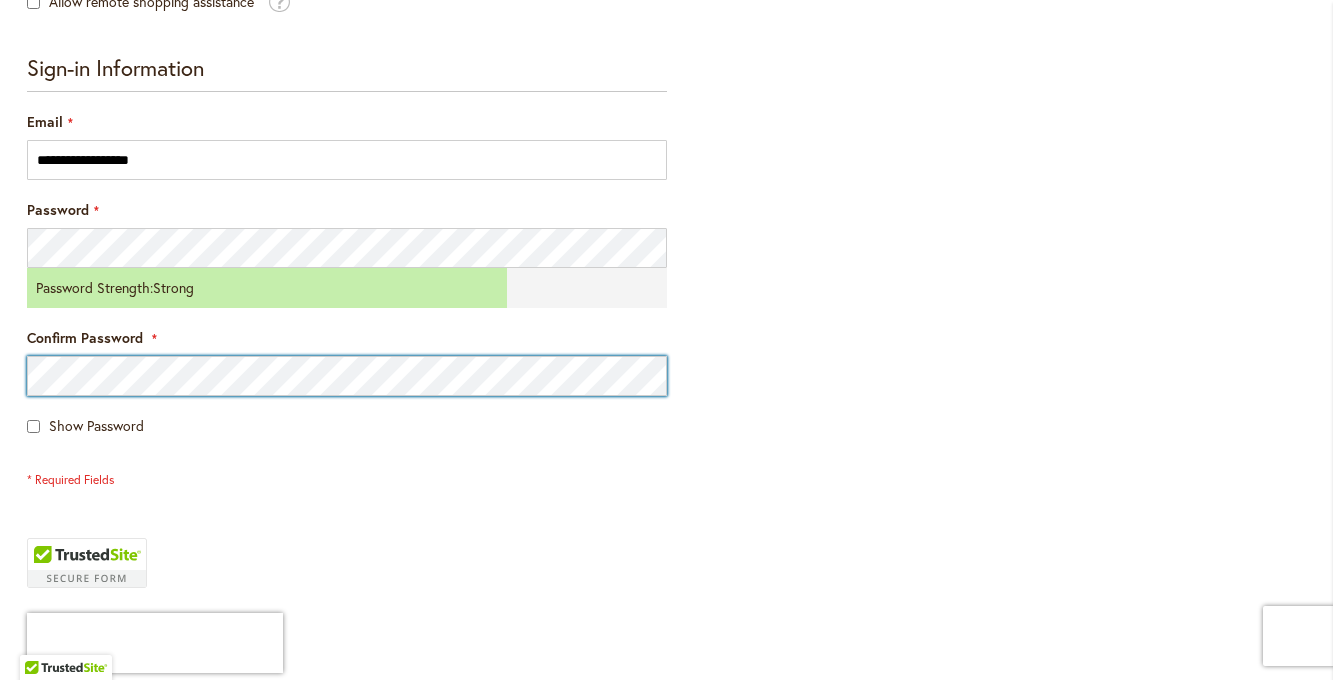 scroll, scrollTop: 631, scrollLeft: 0, axis: vertical 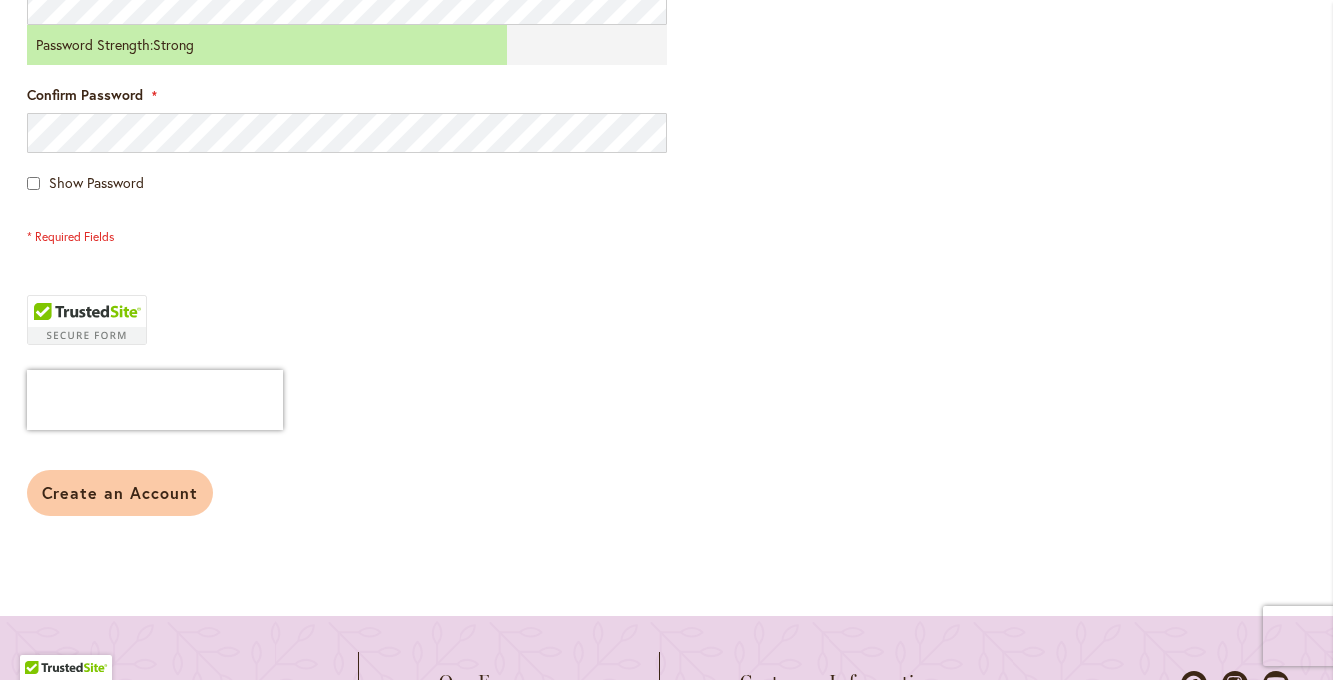click on "Create an Account" at bounding box center [120, 492] 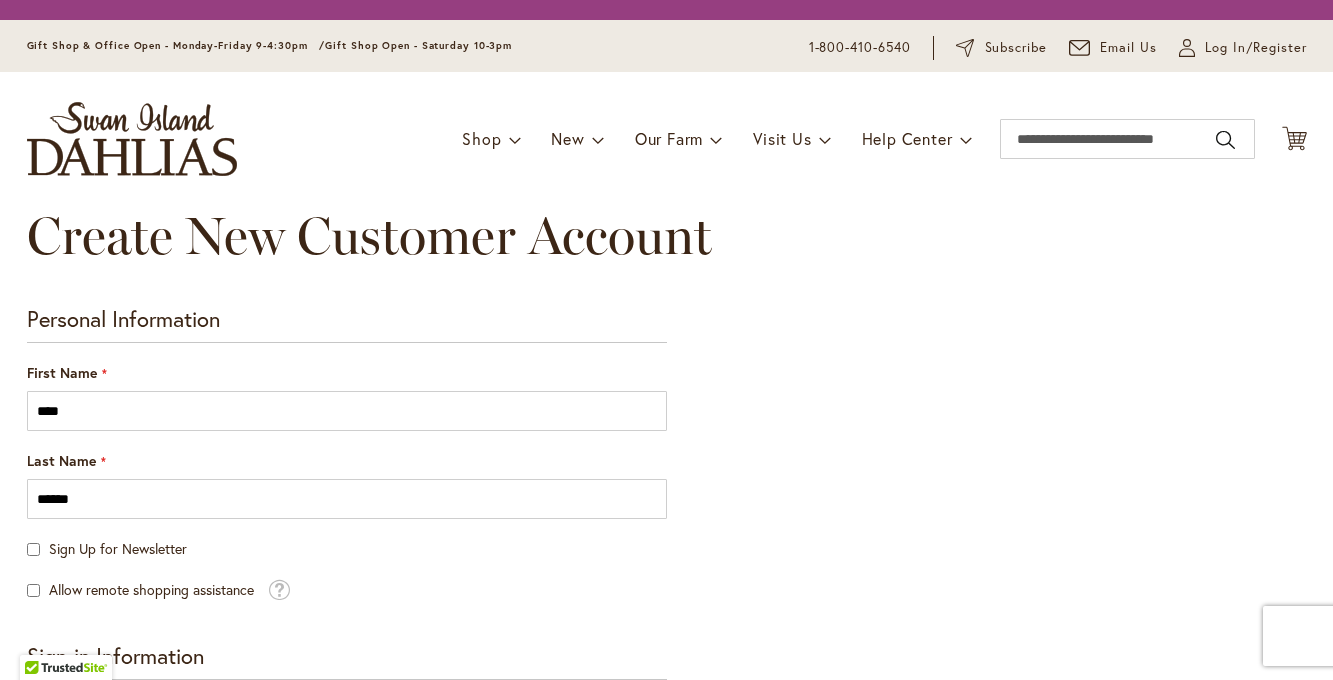 scroll, scrollTop: 0, scrollLeft: 0, axis: both 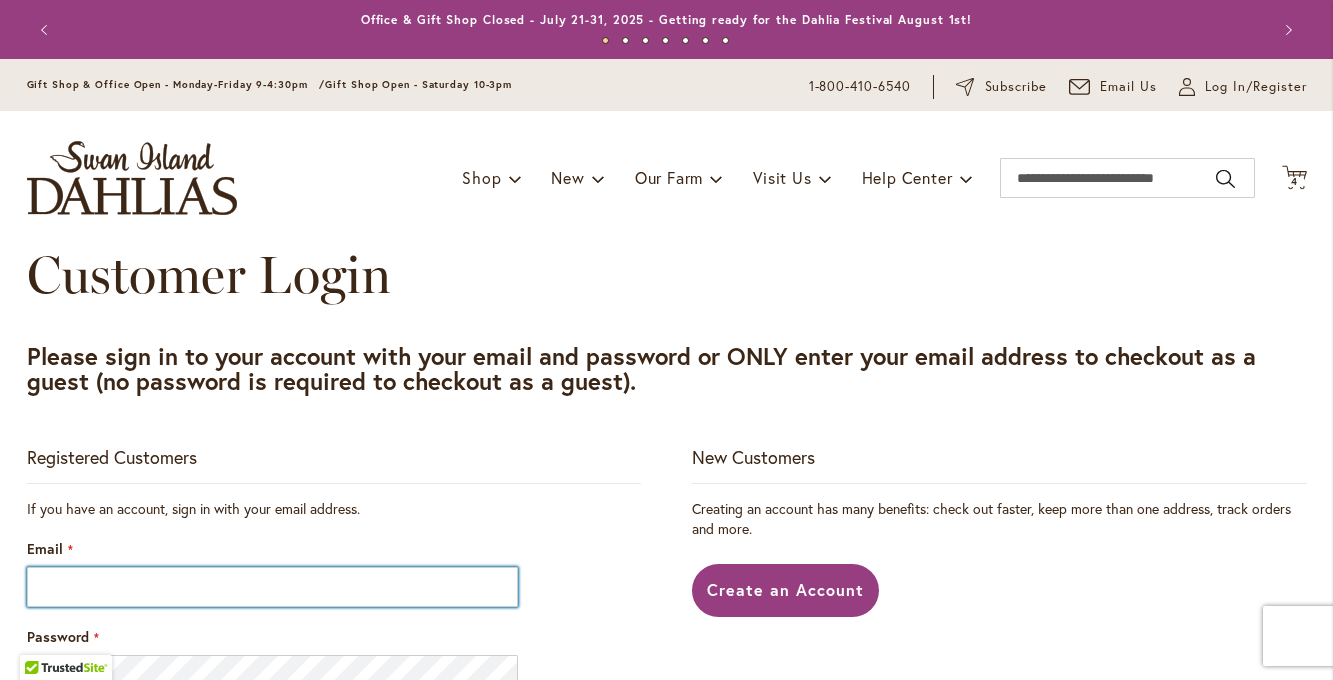 click on "Email" at bounding box center (273, 587) 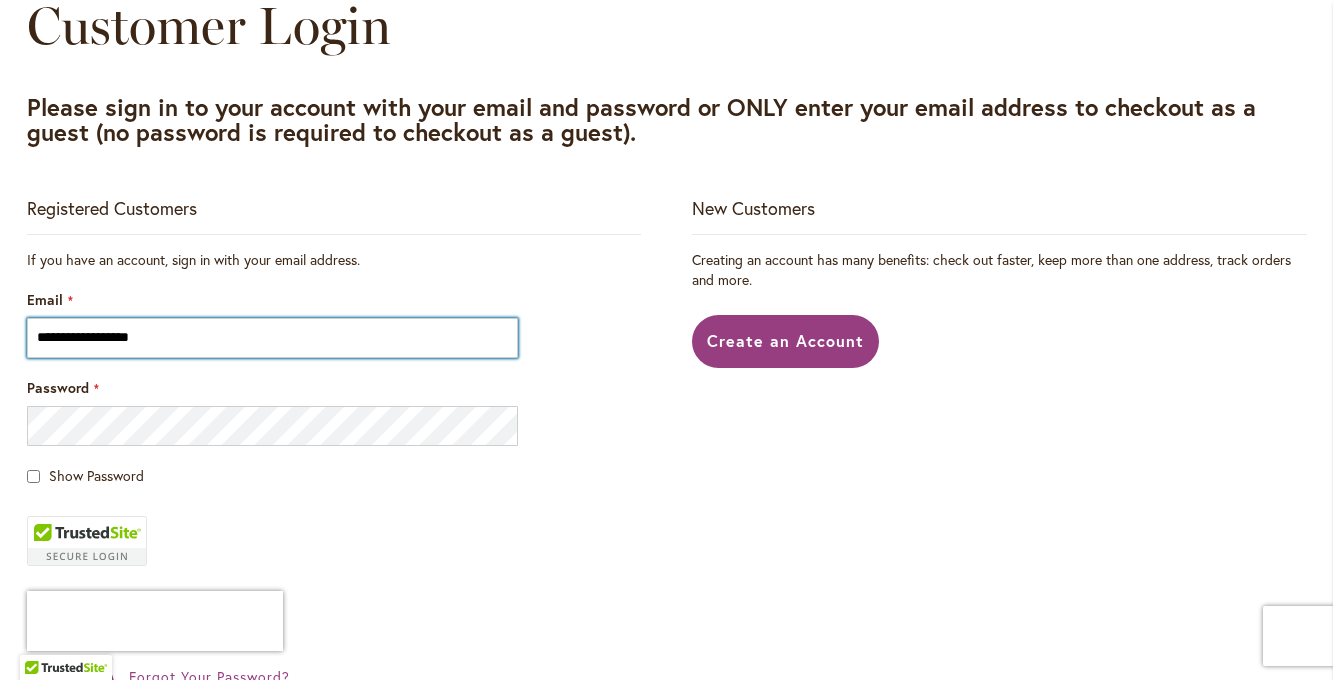 scroll, scrollTop: 251, scrollLeft: 0, axis: vertical 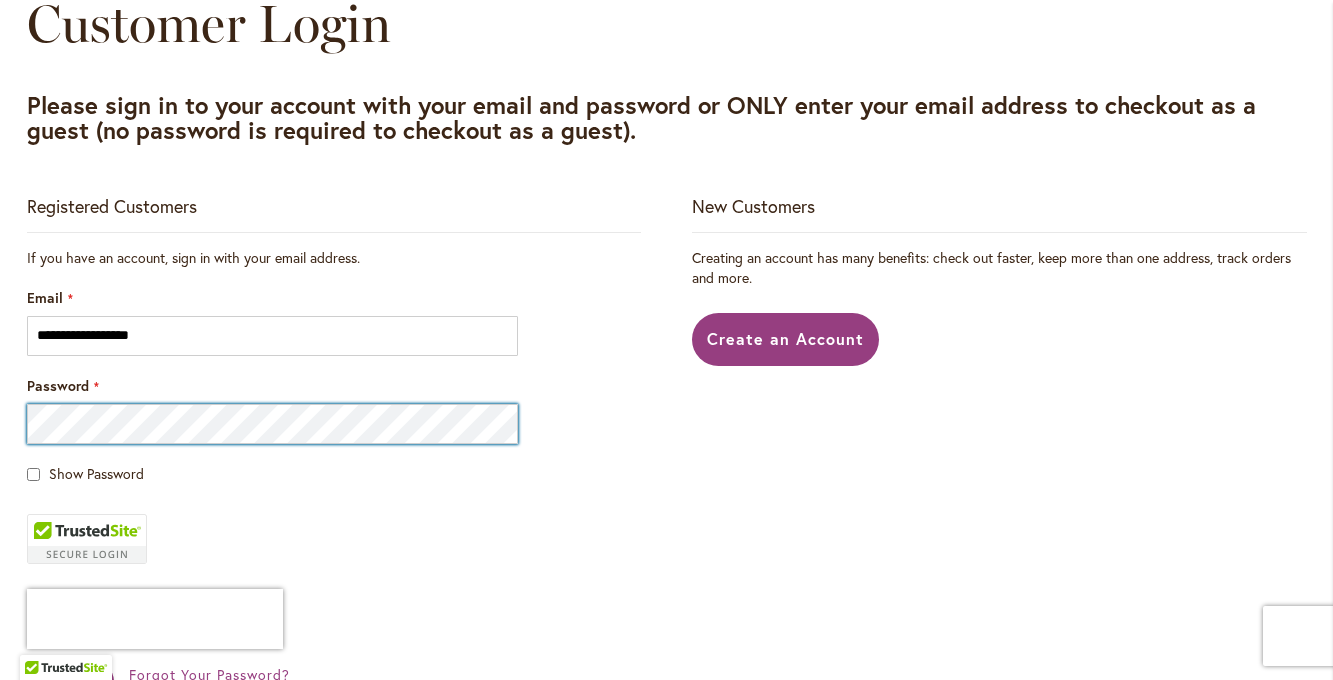 click on "Sign In" at bounding box center (71, 682) 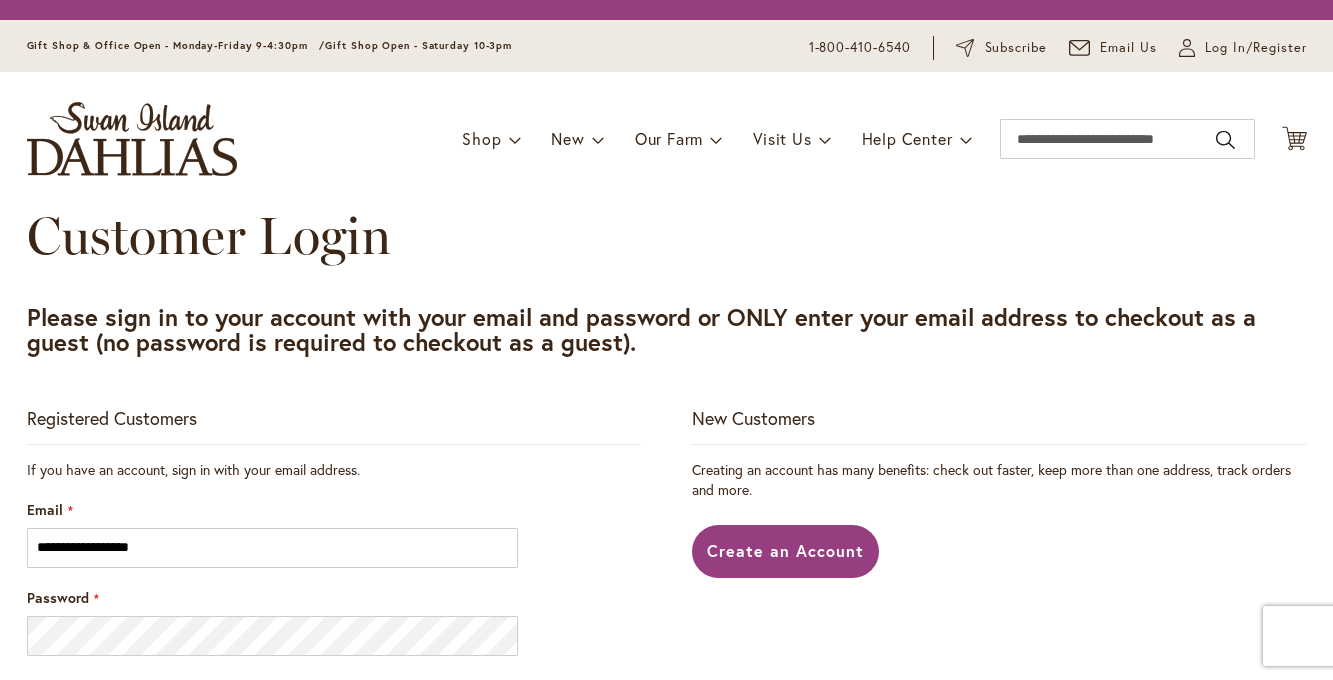 scroll, scrollTop: 0, scrollLeft: 0, axis: both 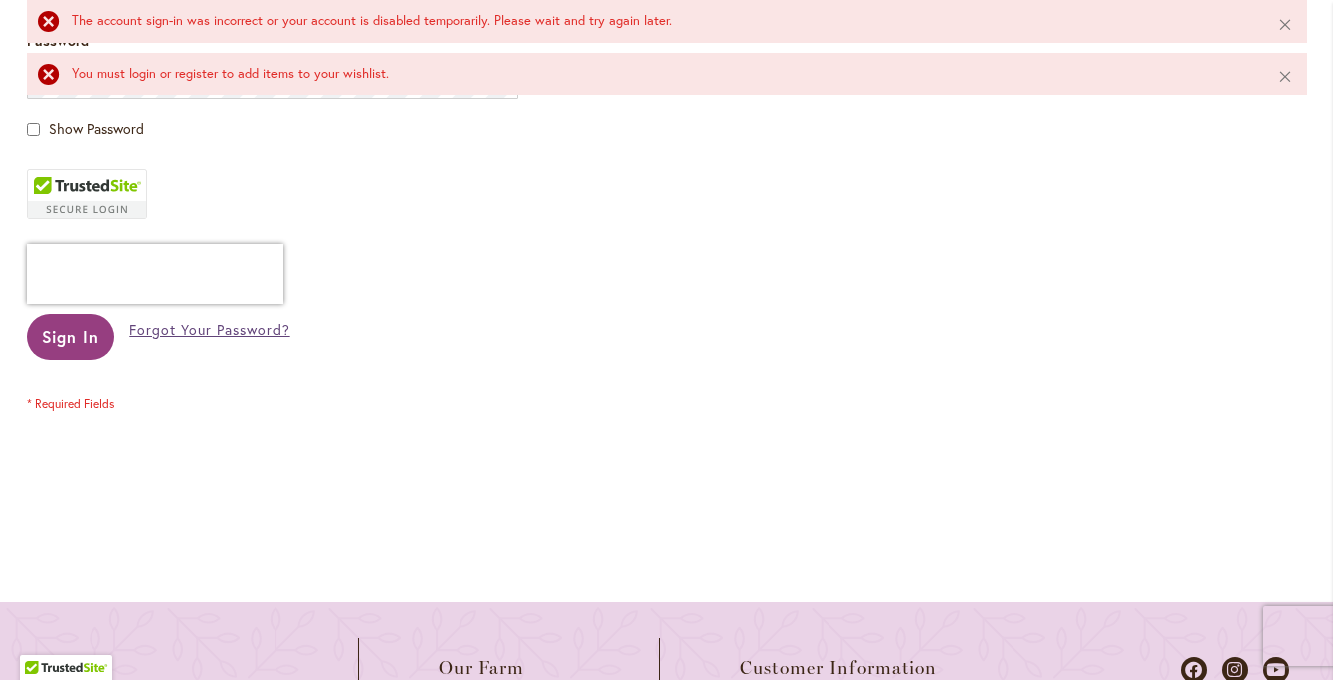 click on "Forgot Your Password?" at bounding box center (209, 329) 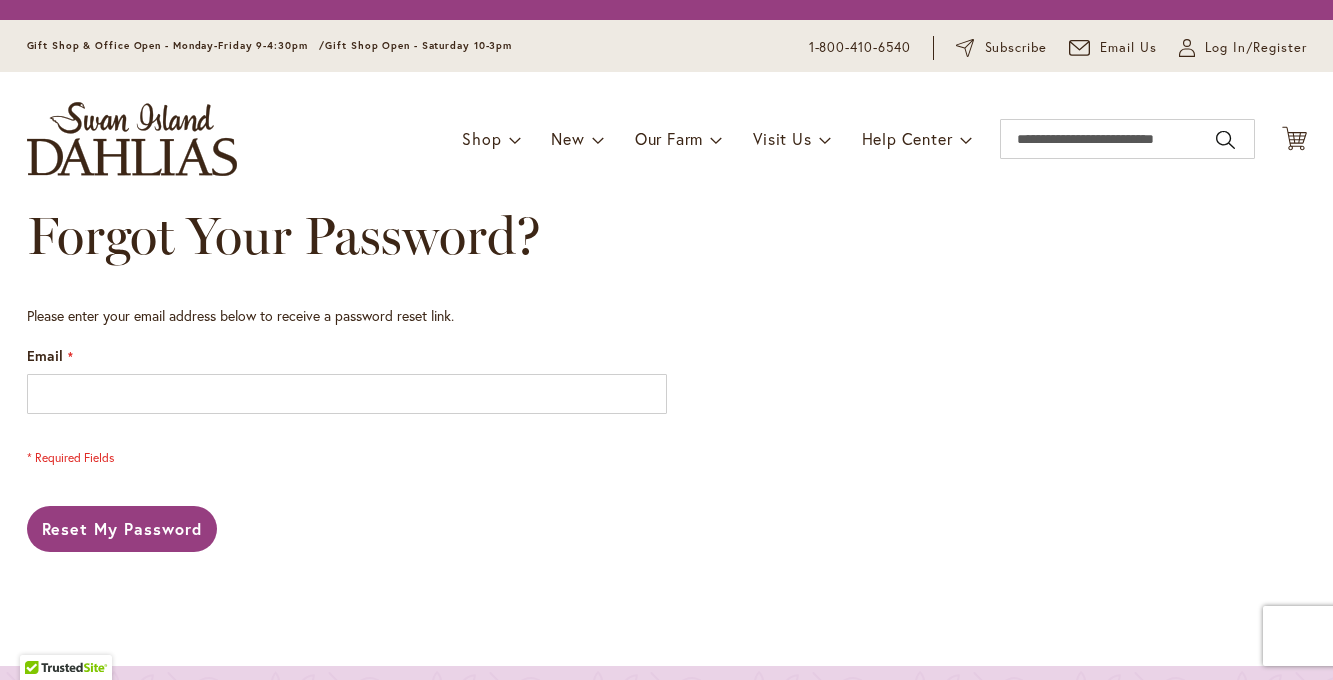 scroll, scrollTop: 0, scrollLeft: 0, axis: both 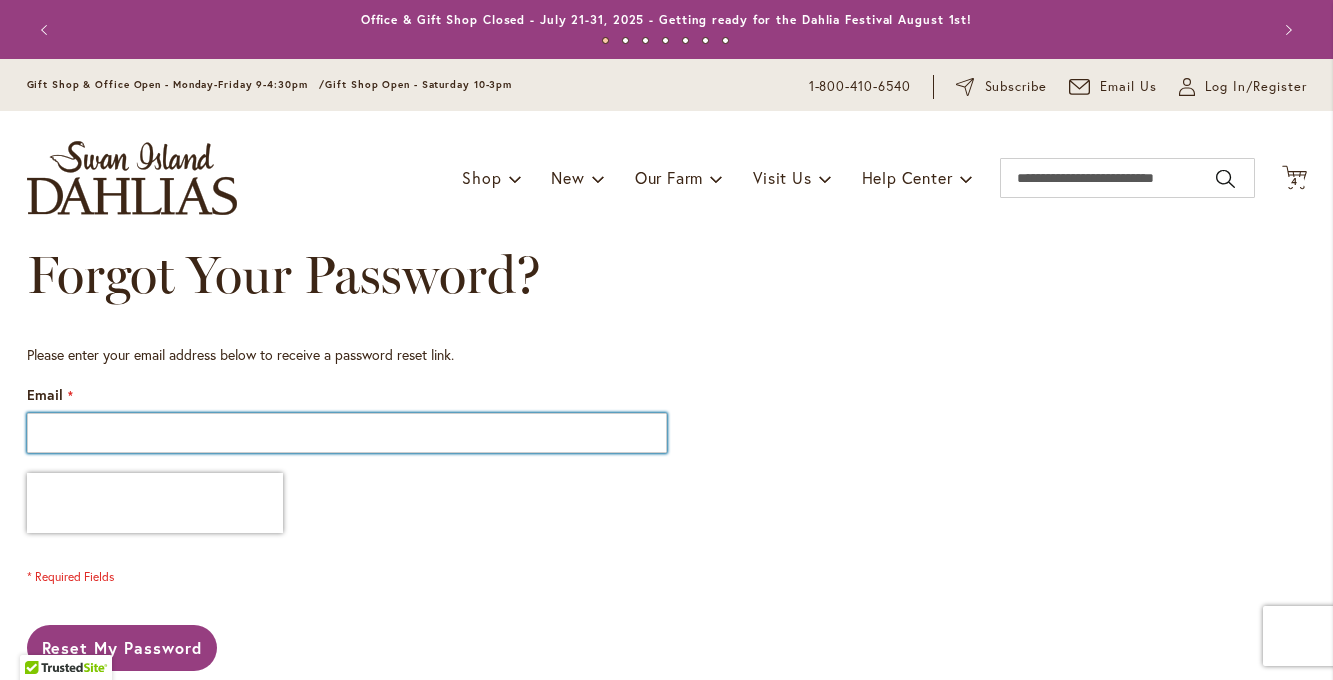 click on "Email" at bounding box center [347, 433] 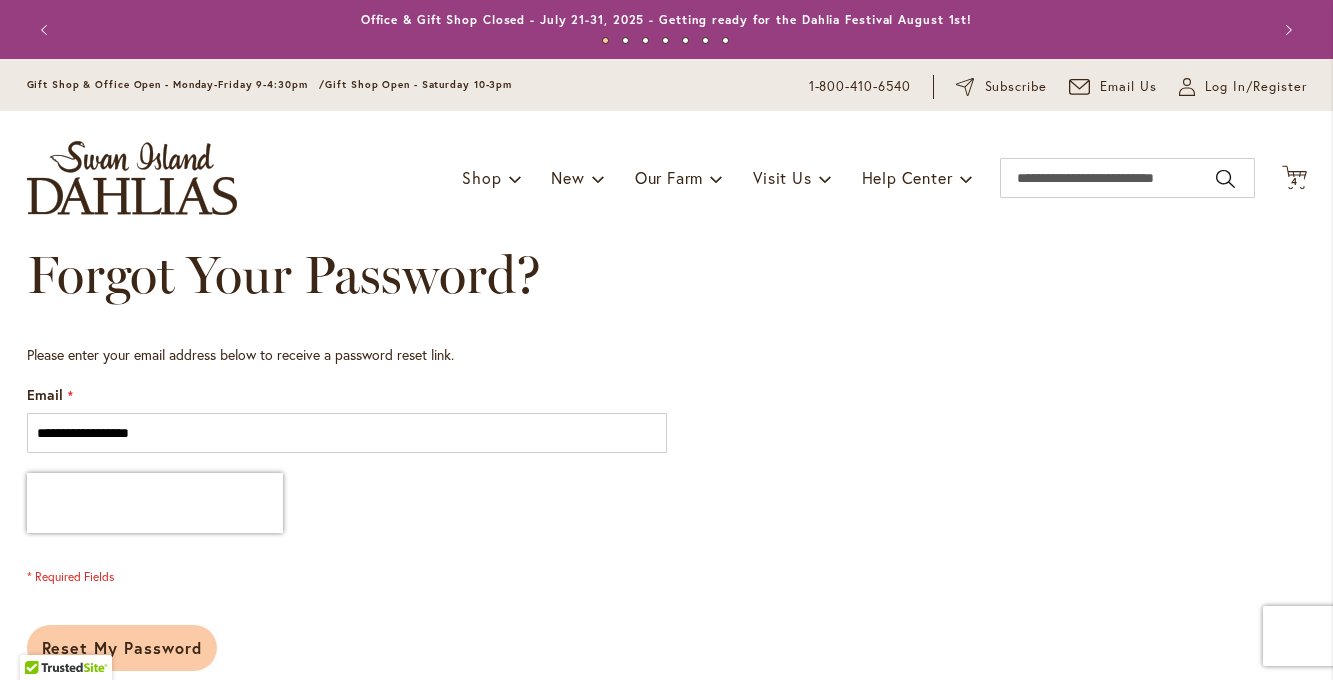 click on "Reset My Password" at bounding box center (122, 648) 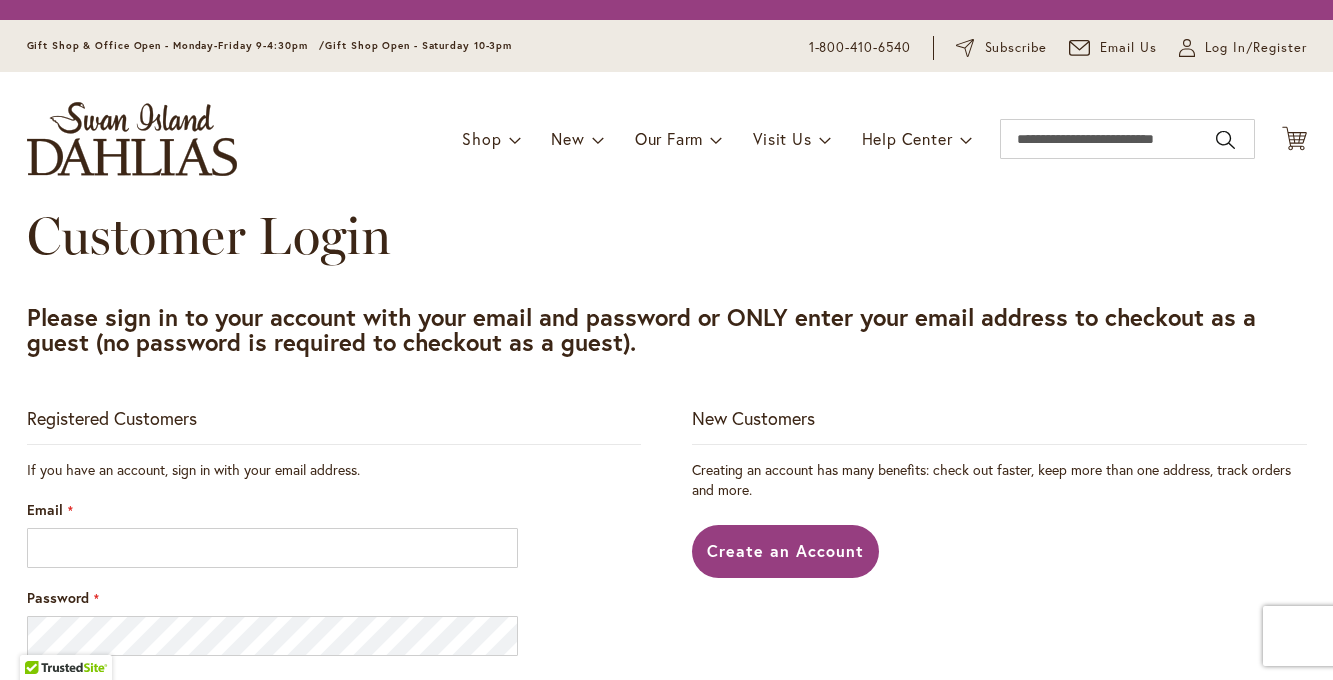 scroll, scrollTop: 0, scrollLeft: 0, axis: both 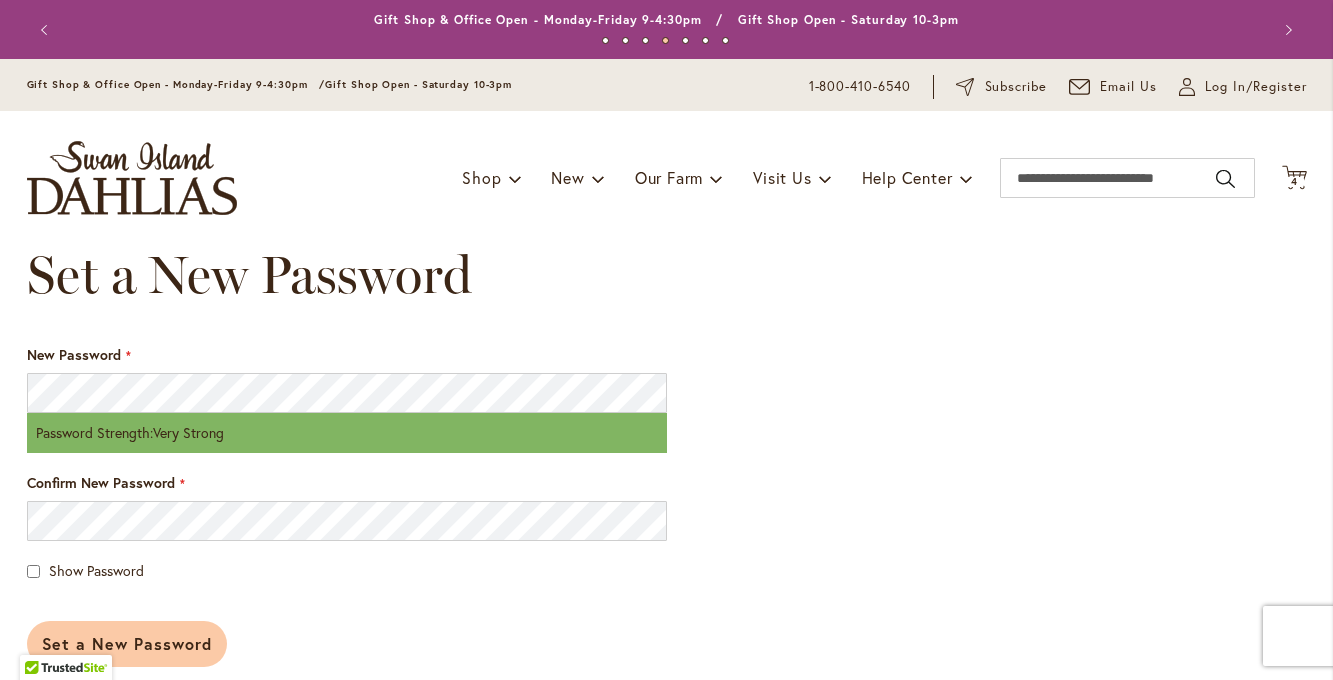 click on "Set a New Password" at bounding box center (127, 643) 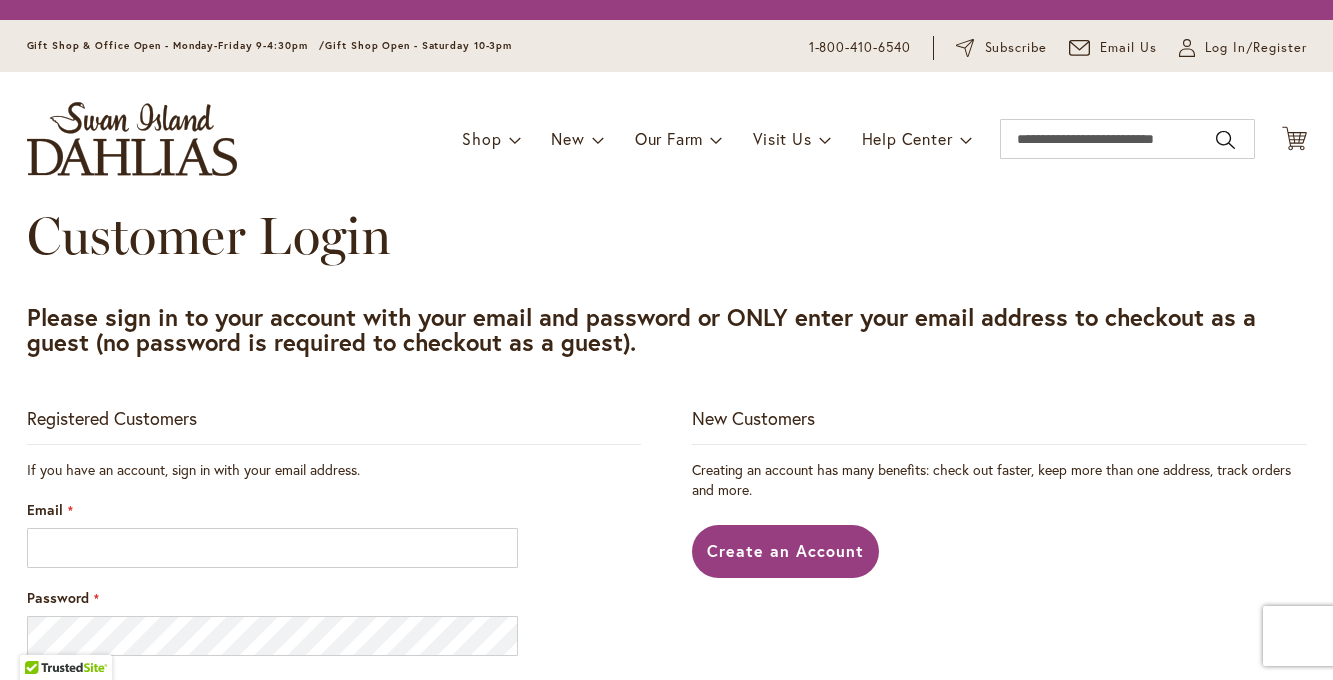 scroll, scrollTop: 0, scrollLeft: 0, axis: both 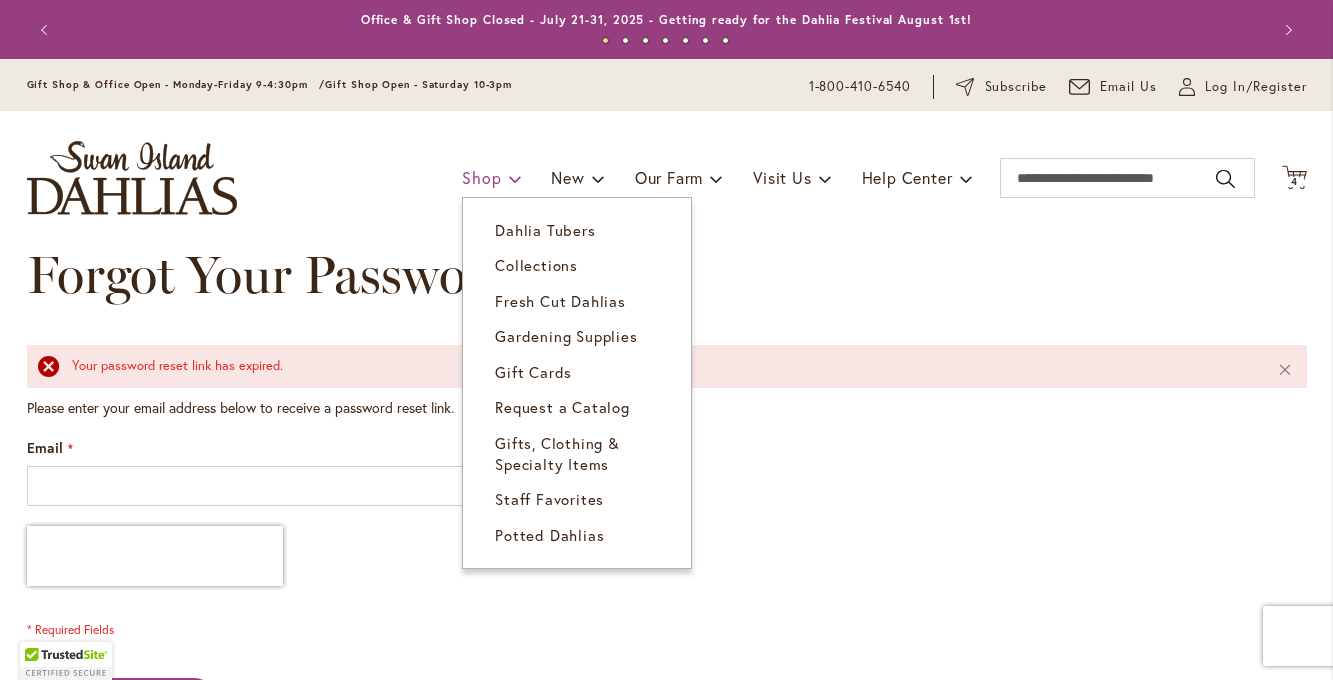 type on "**********" 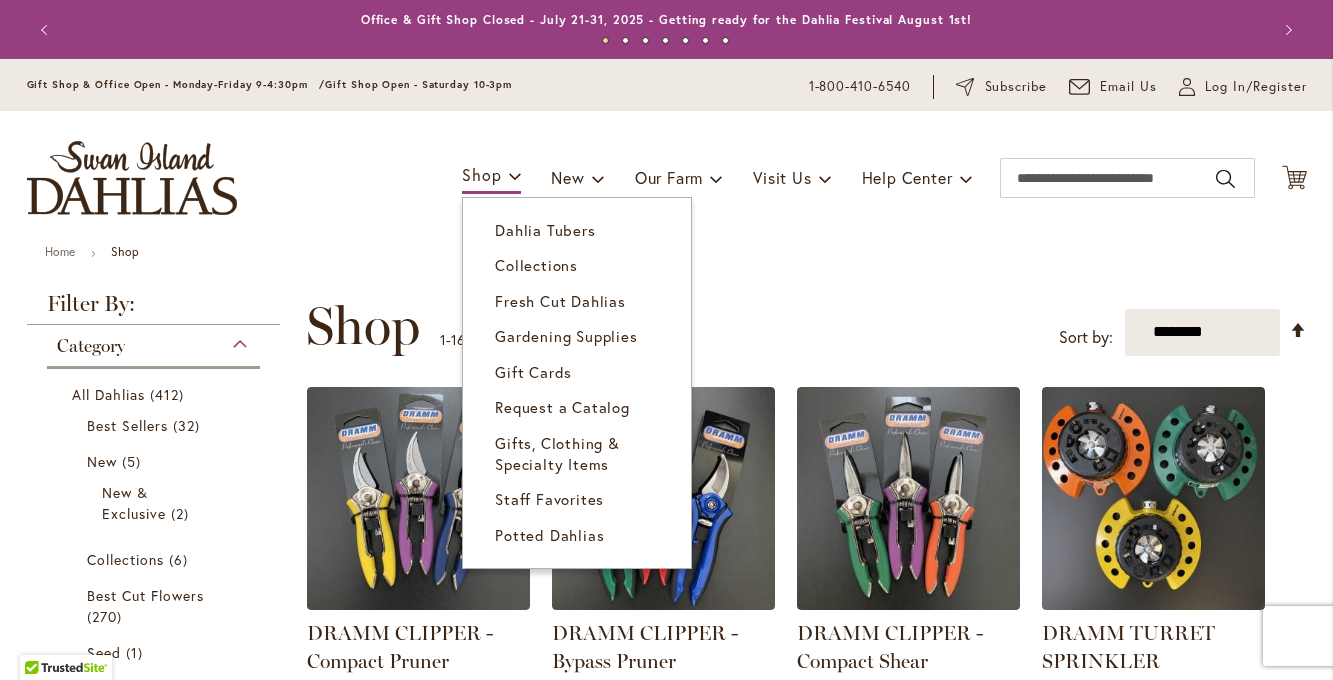 scroll, scrollTop: 0, scrollLeft: 0, axis: both 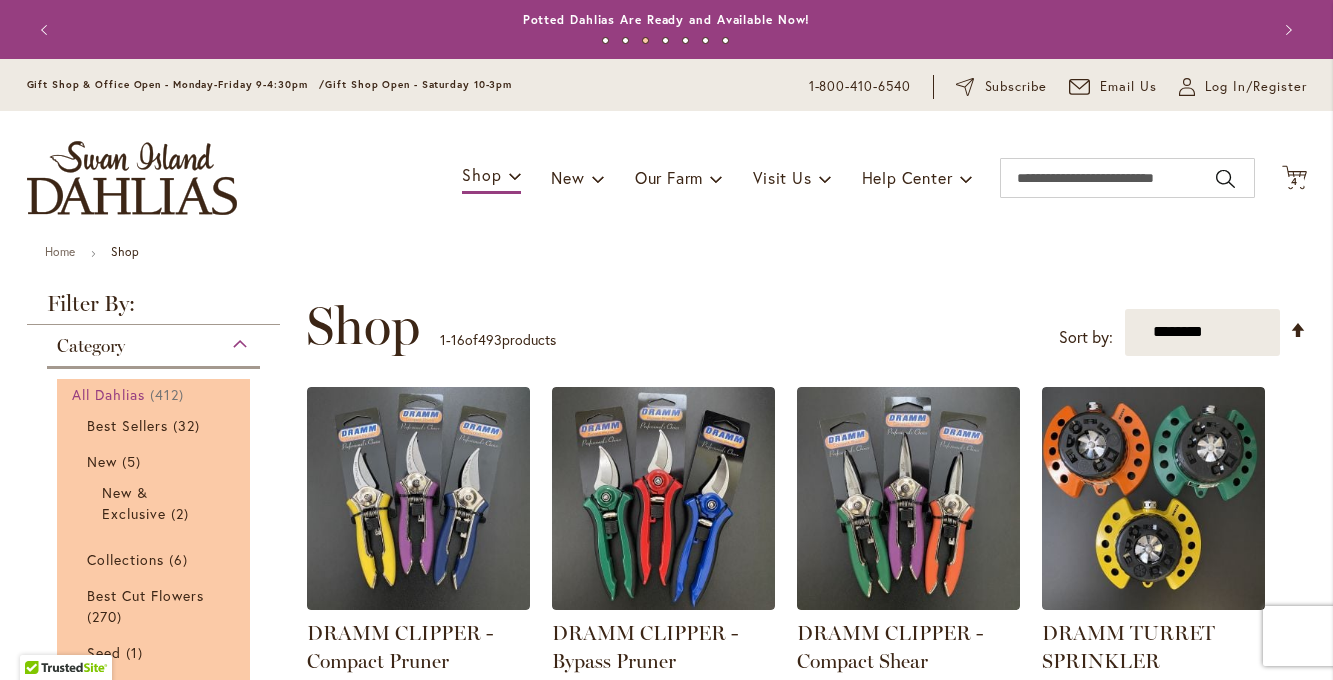 type on "**********" 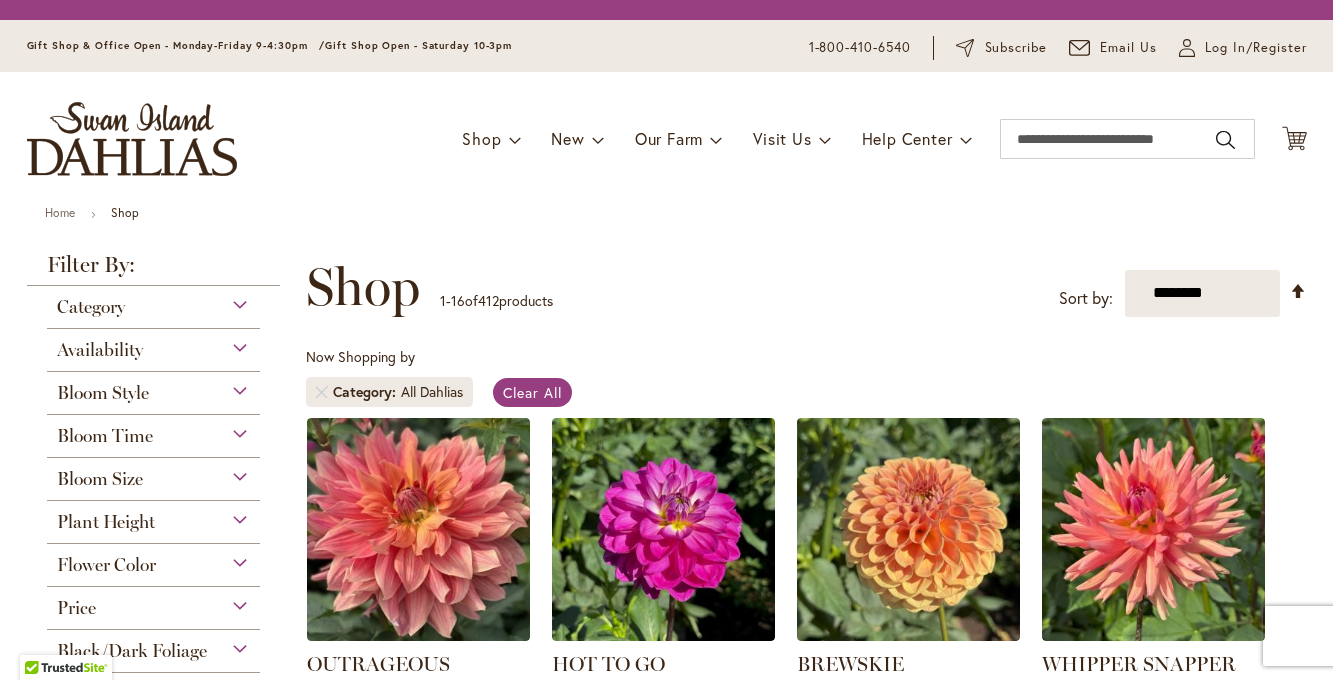 scroll, scrollTop: 0, scrollLeft: 0, axis: both 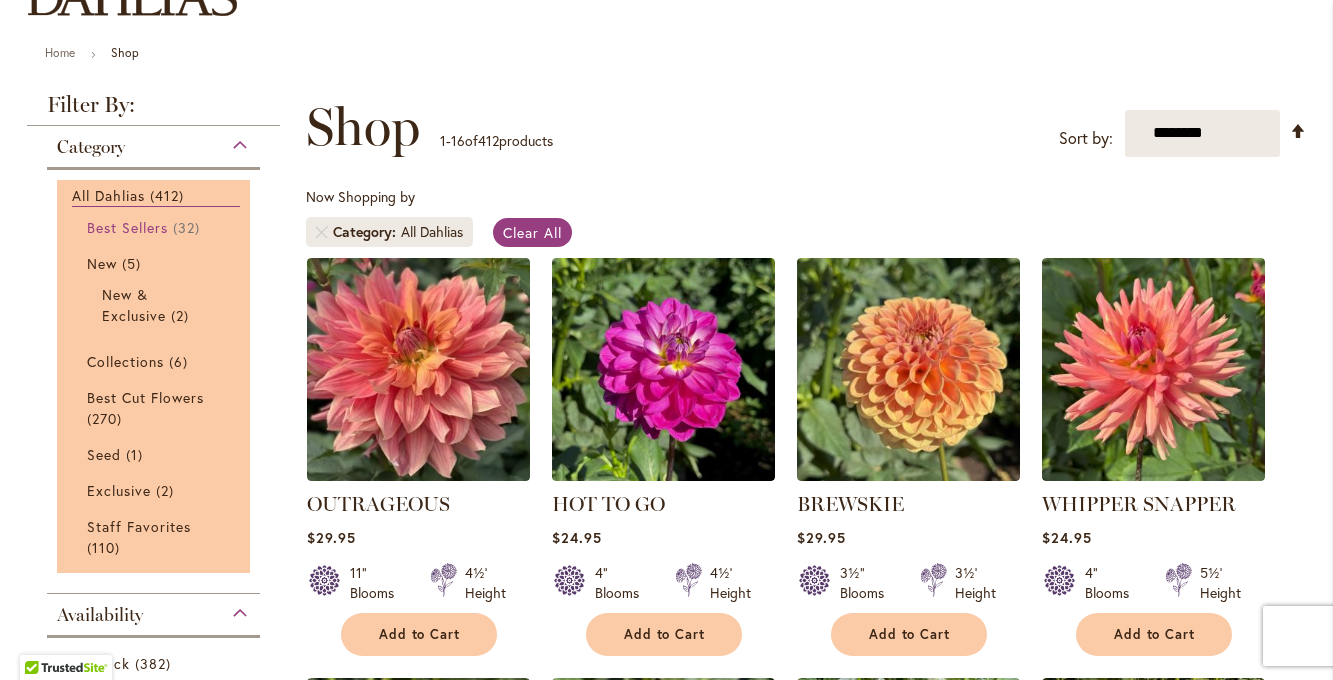 type on "**********" 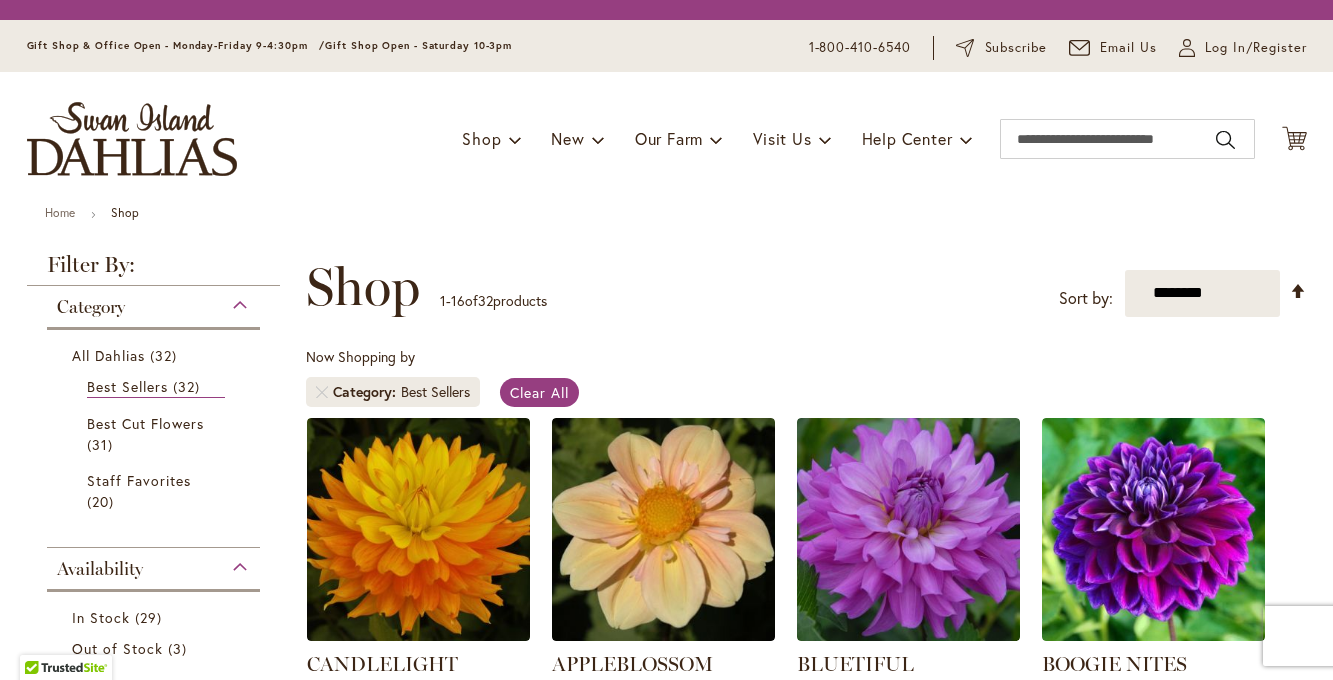 scroll, scrollTop: 0, scrollLeft: 0, axis: both 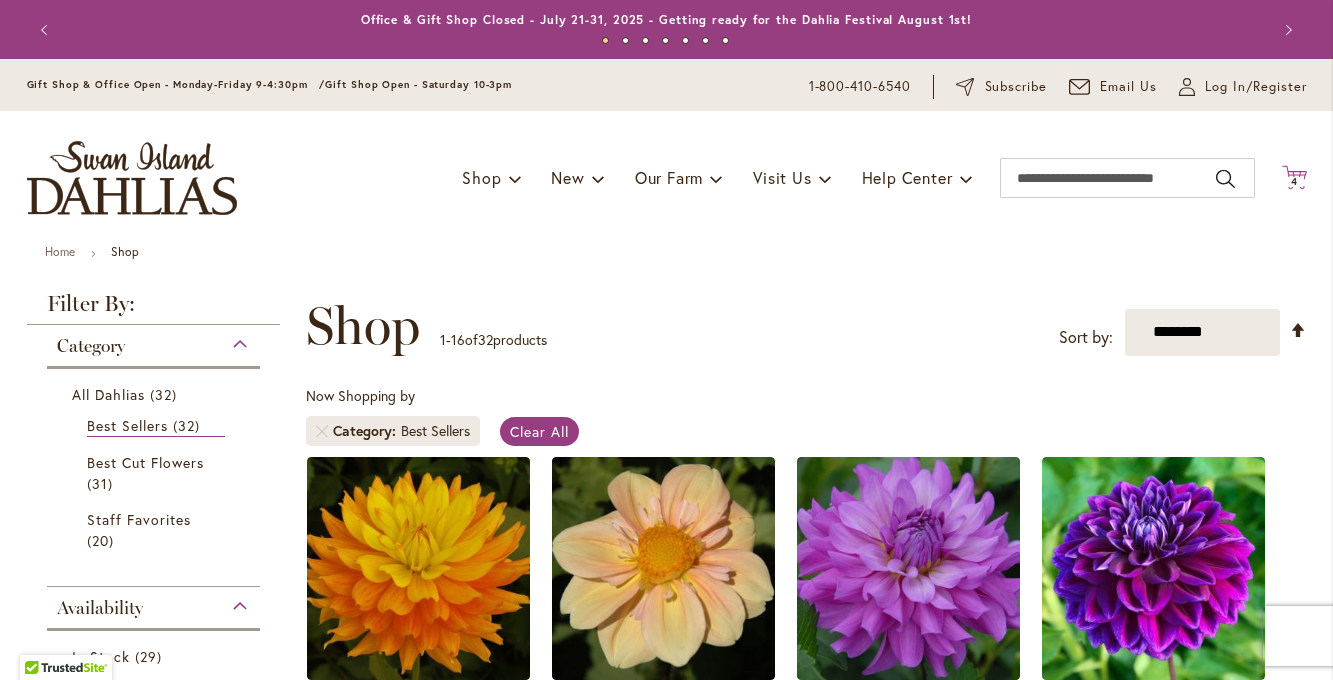 type on "**********" 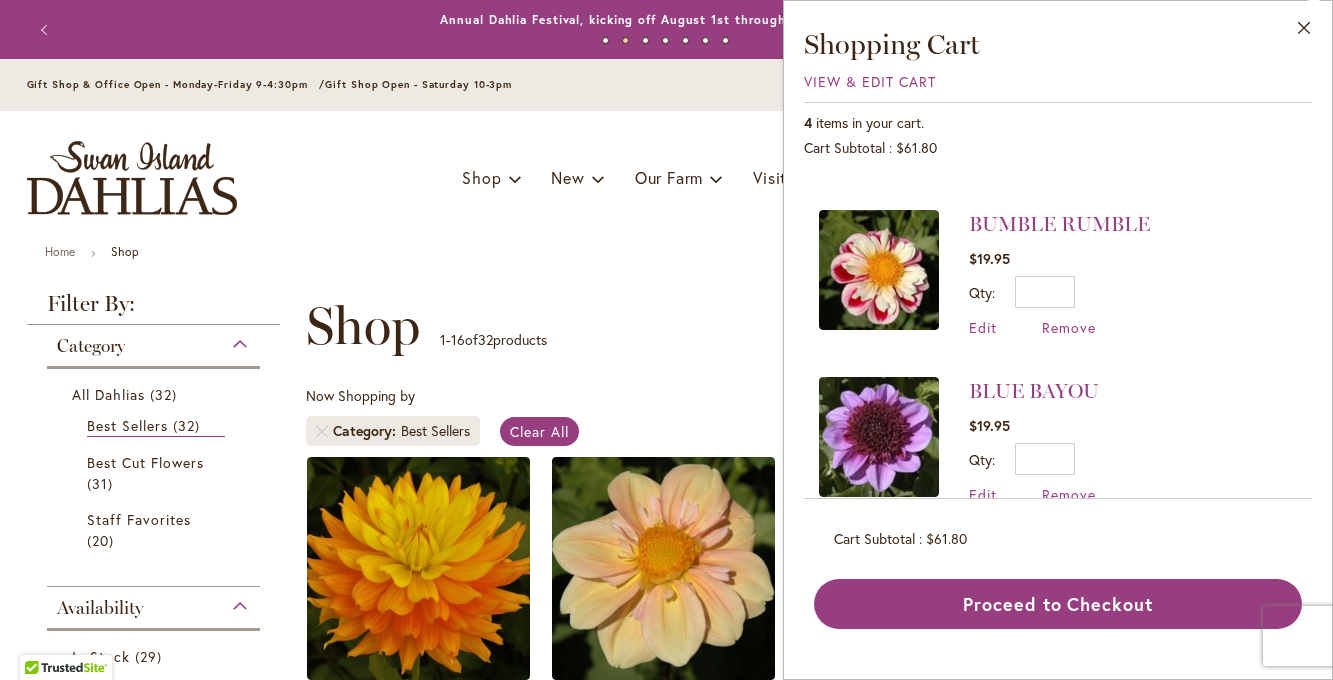 scroll, scrollTop: 342, scrollLeft: 0, axis: vertical 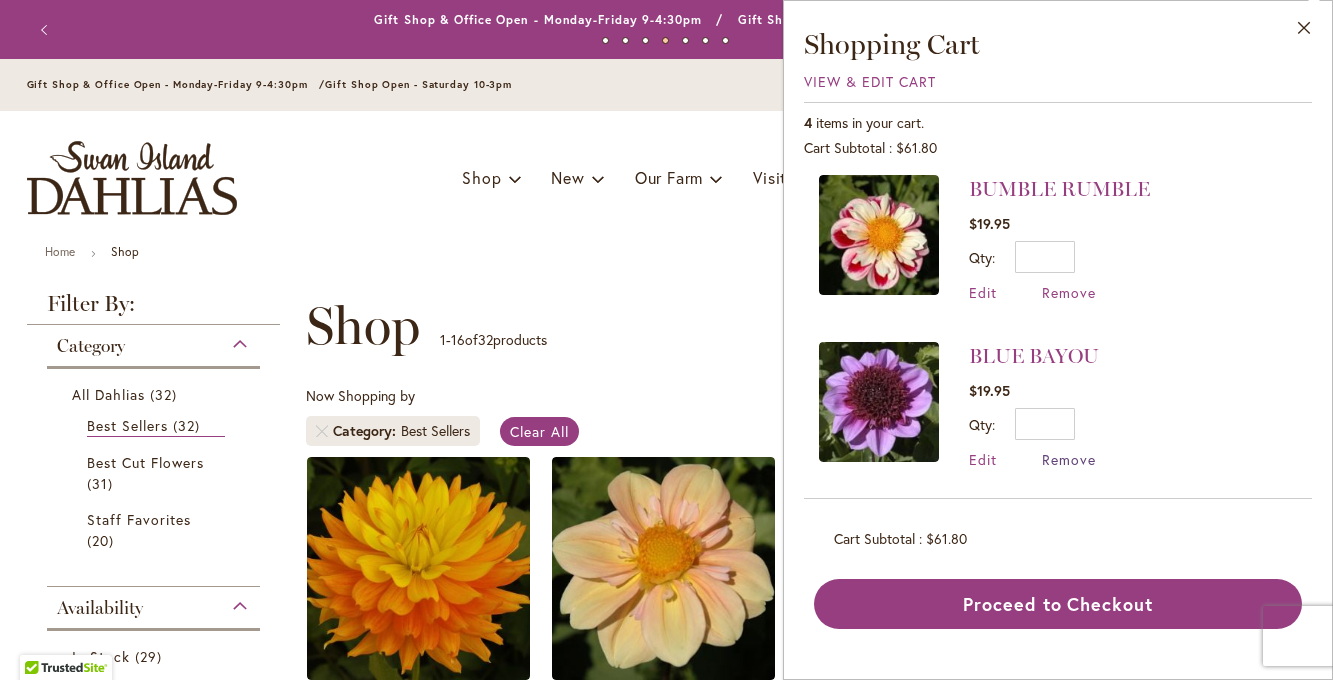 click on "Remove" at bounding box center (1069, 459) 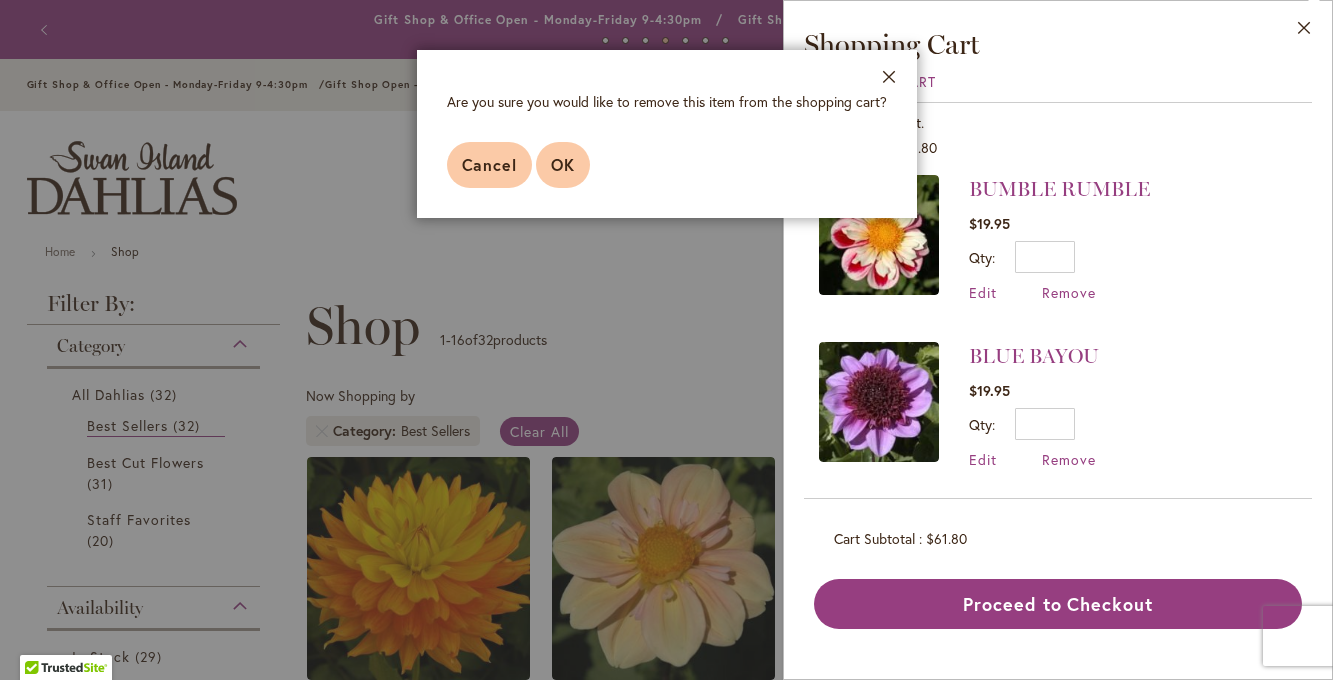 click on "OK" at bounding box center (563, 164) 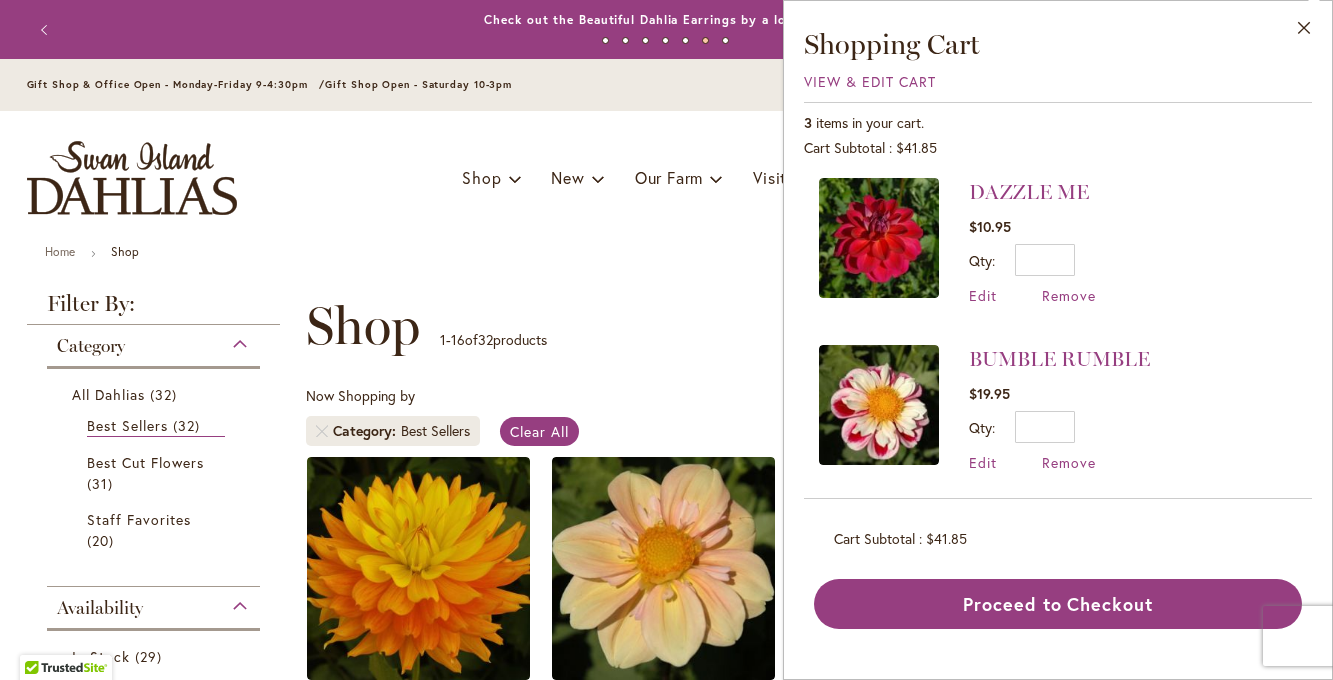 scroll, scrollTop: 176, scrollLeft: 0, axis: vertical 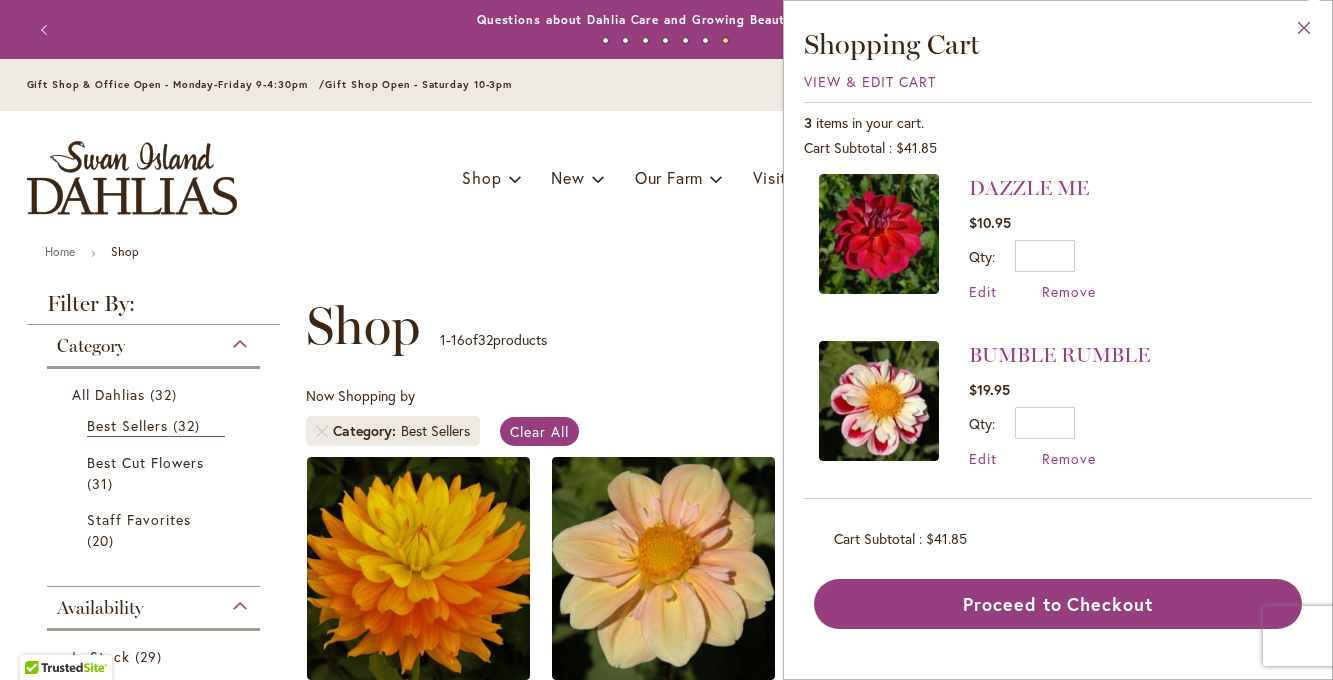 click on "Close" at bounding box center (1304, 32) 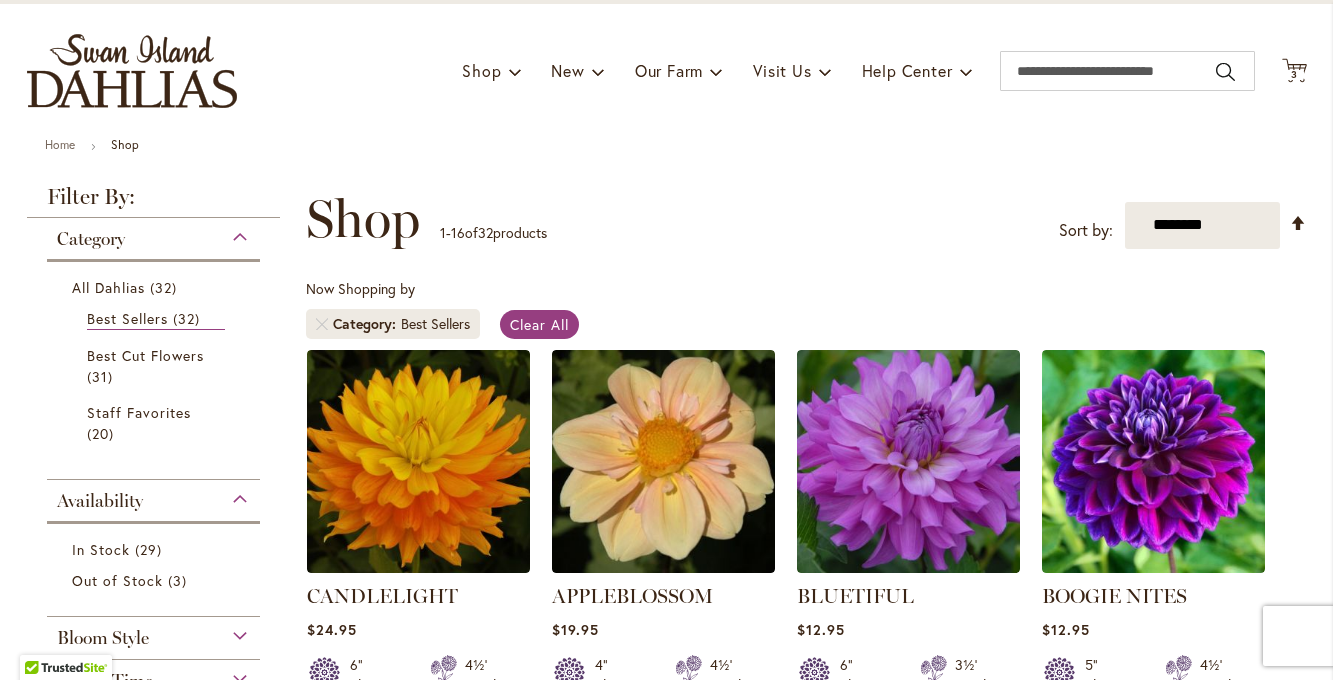 scroll, scrollTop: 134, scrollLeft: 0, axis: vertical 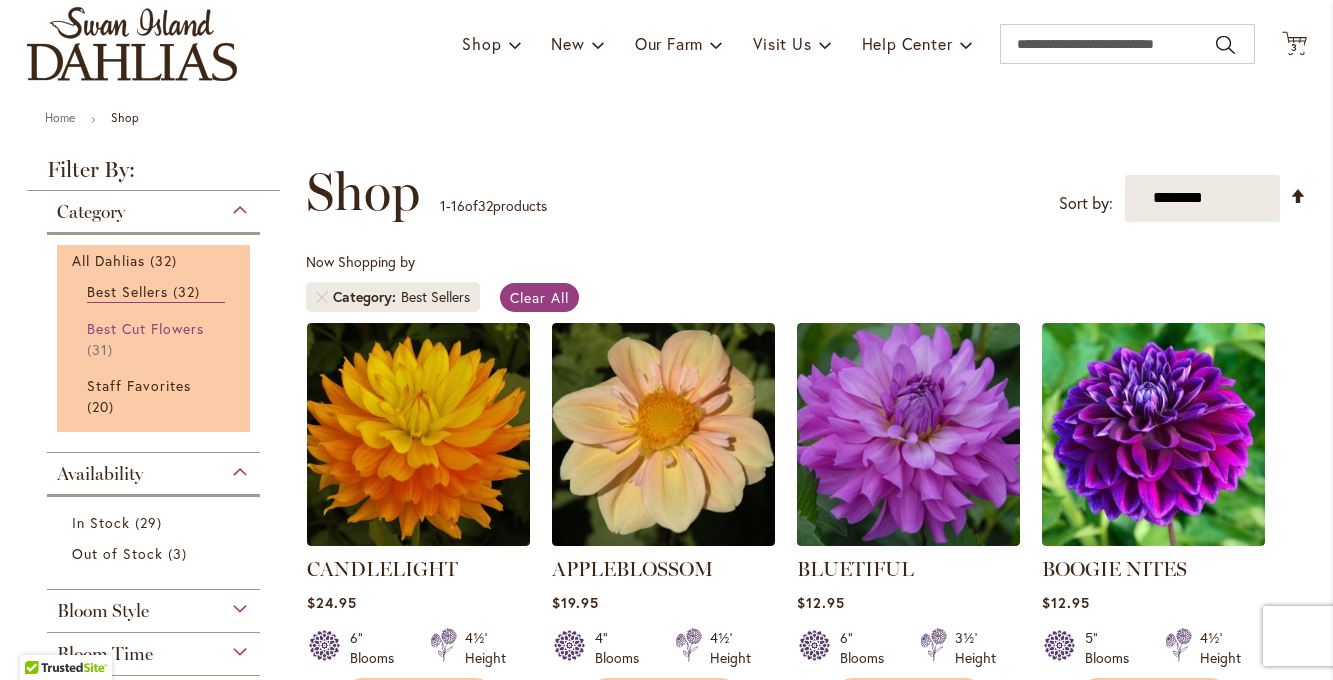click on "Best Cut Flowers" at bounding box center (146, 328) 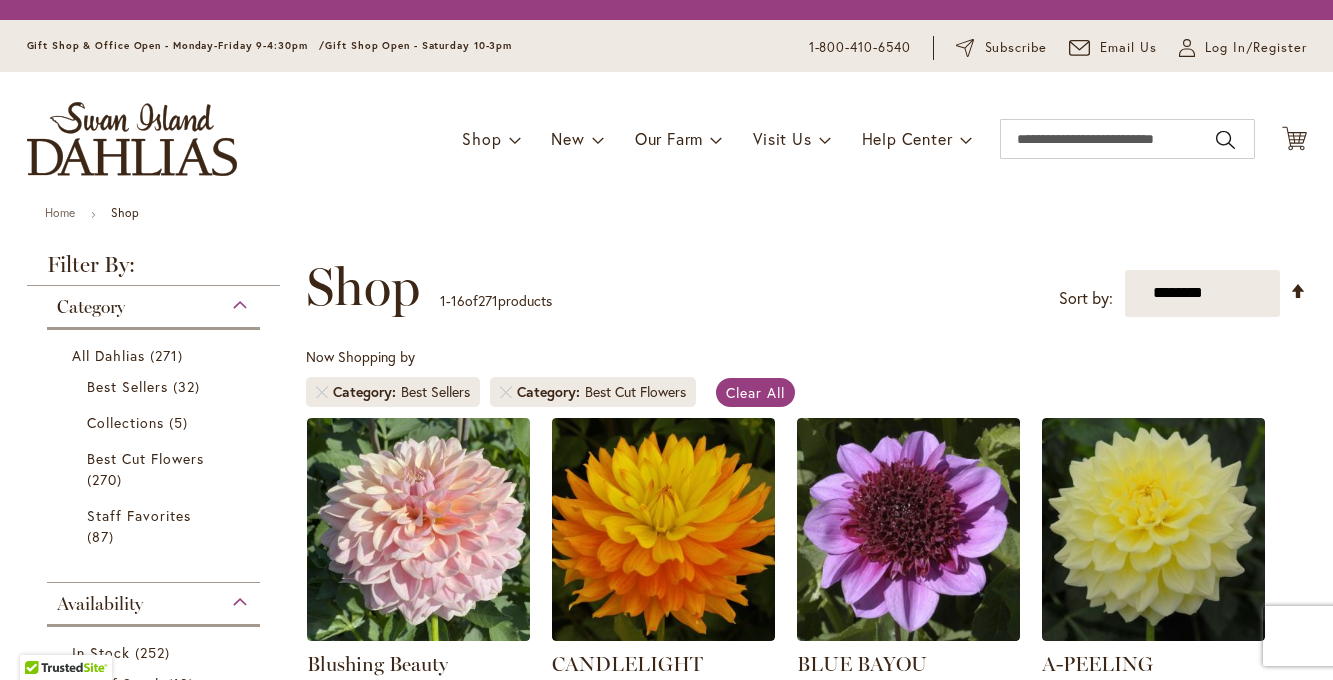 scroll, scrollTop: 0, scrollLeft: 0, axis: both 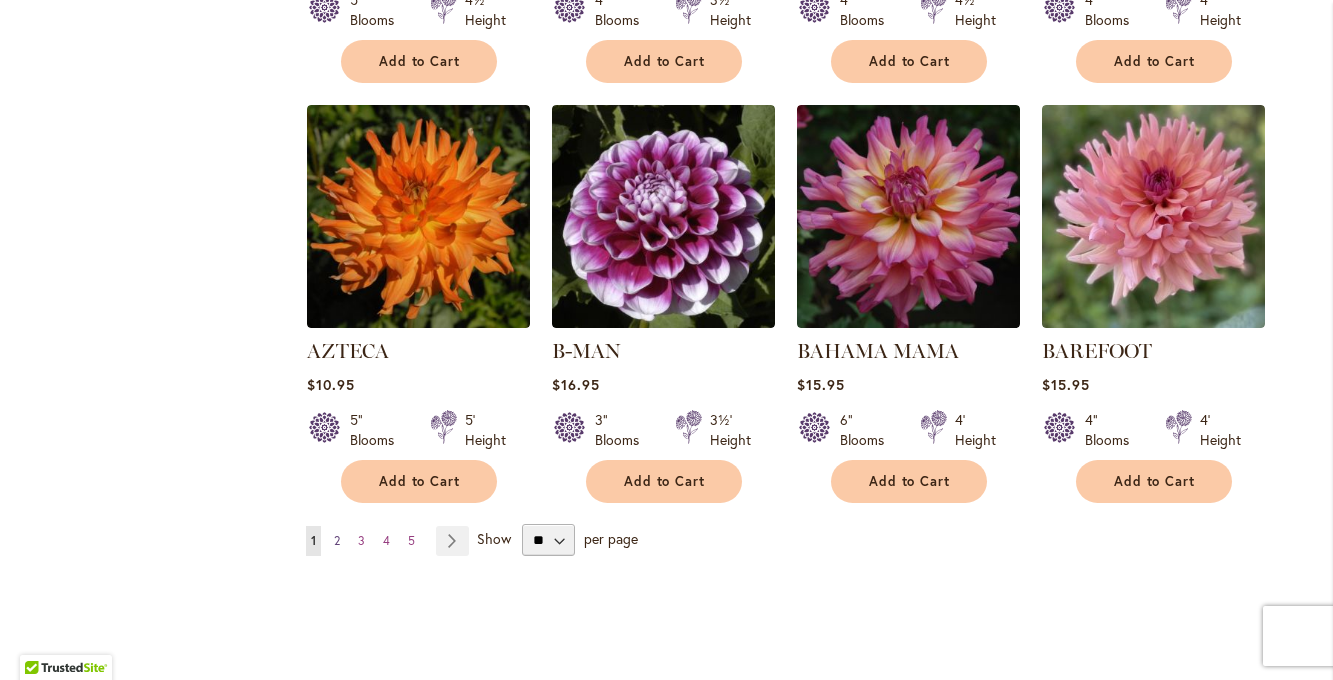 type on "**********" 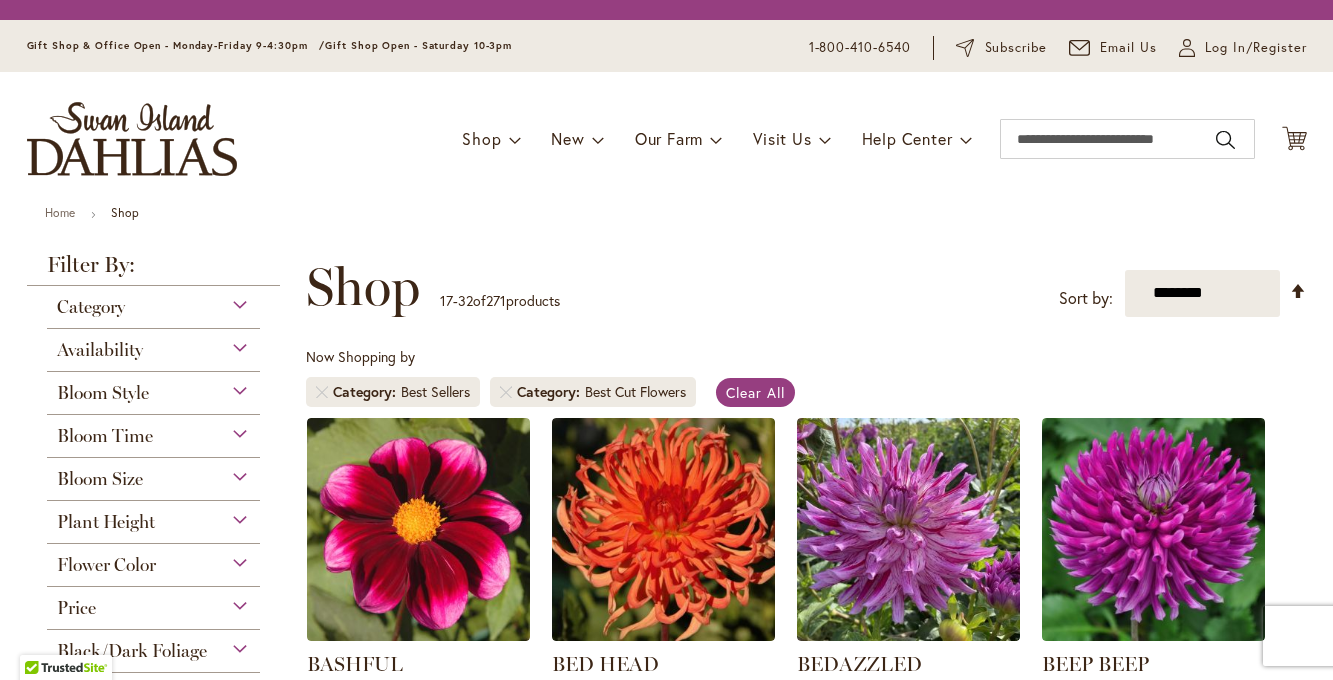 scroll, scrollTop: 0, scrollLeft: 0, axis: both 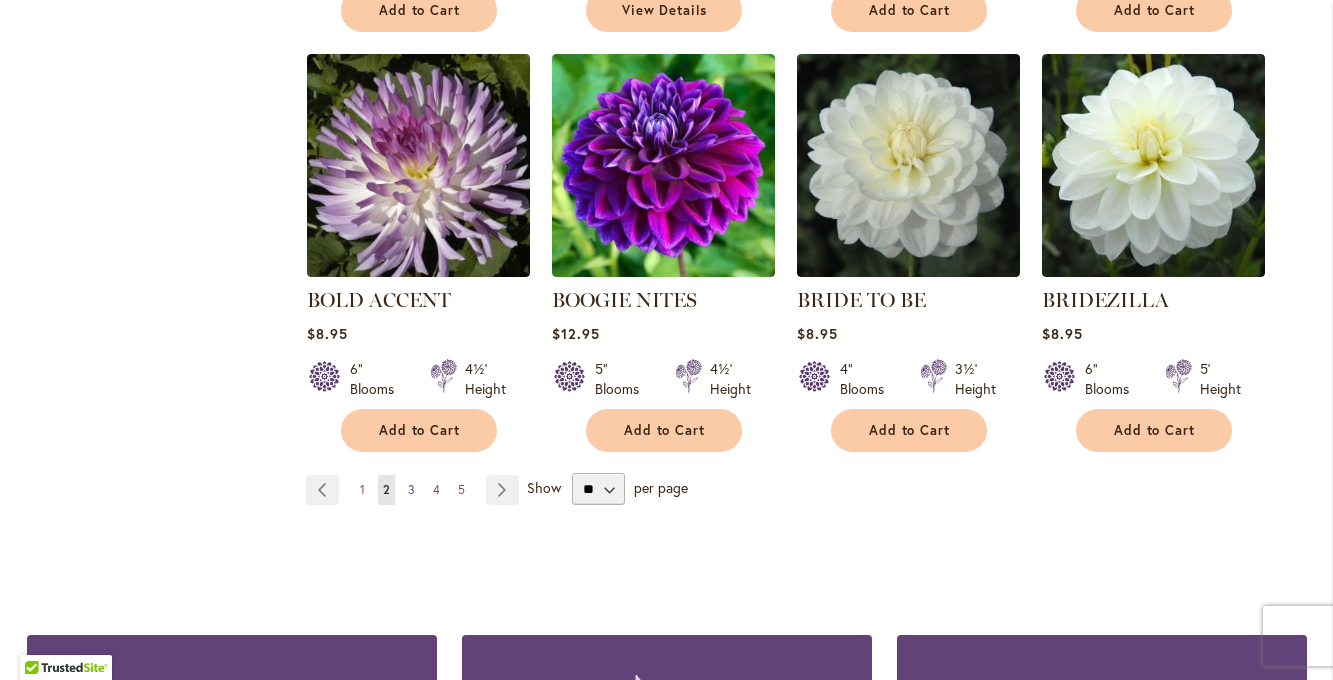 type on "**********" 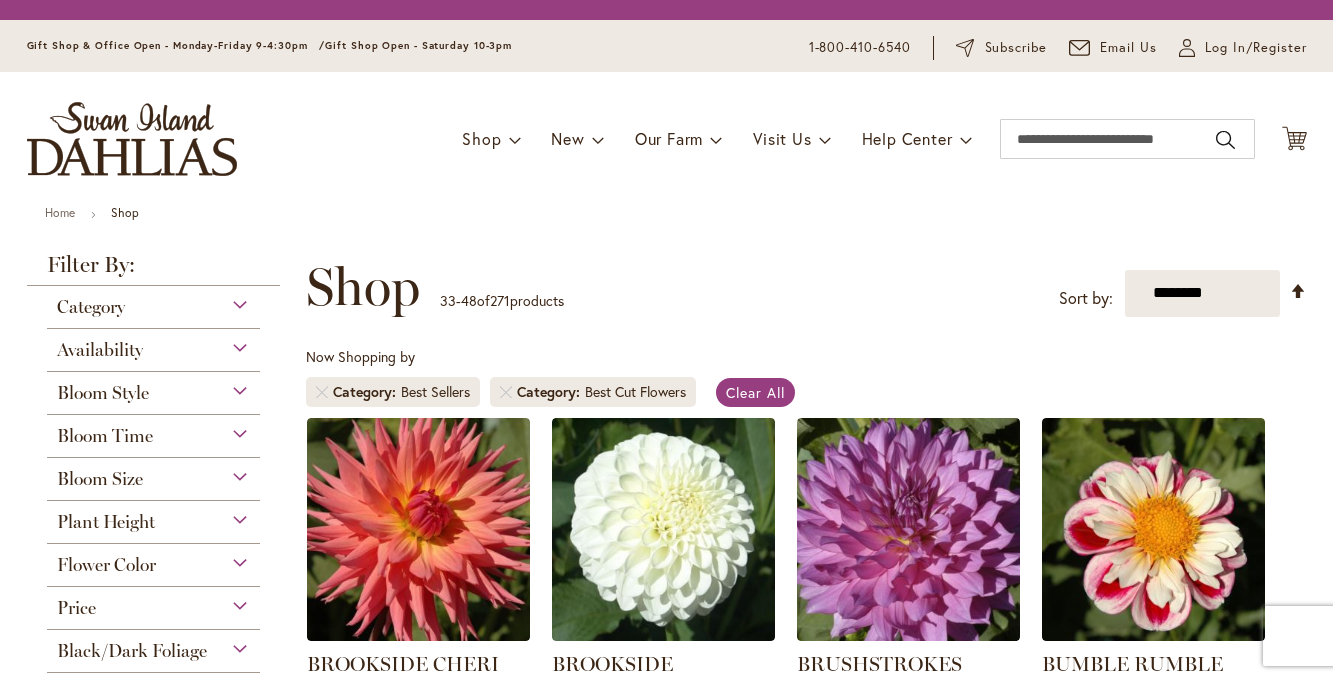 scroll, scrollTop: 0, scrollLeft: 0, axis: both 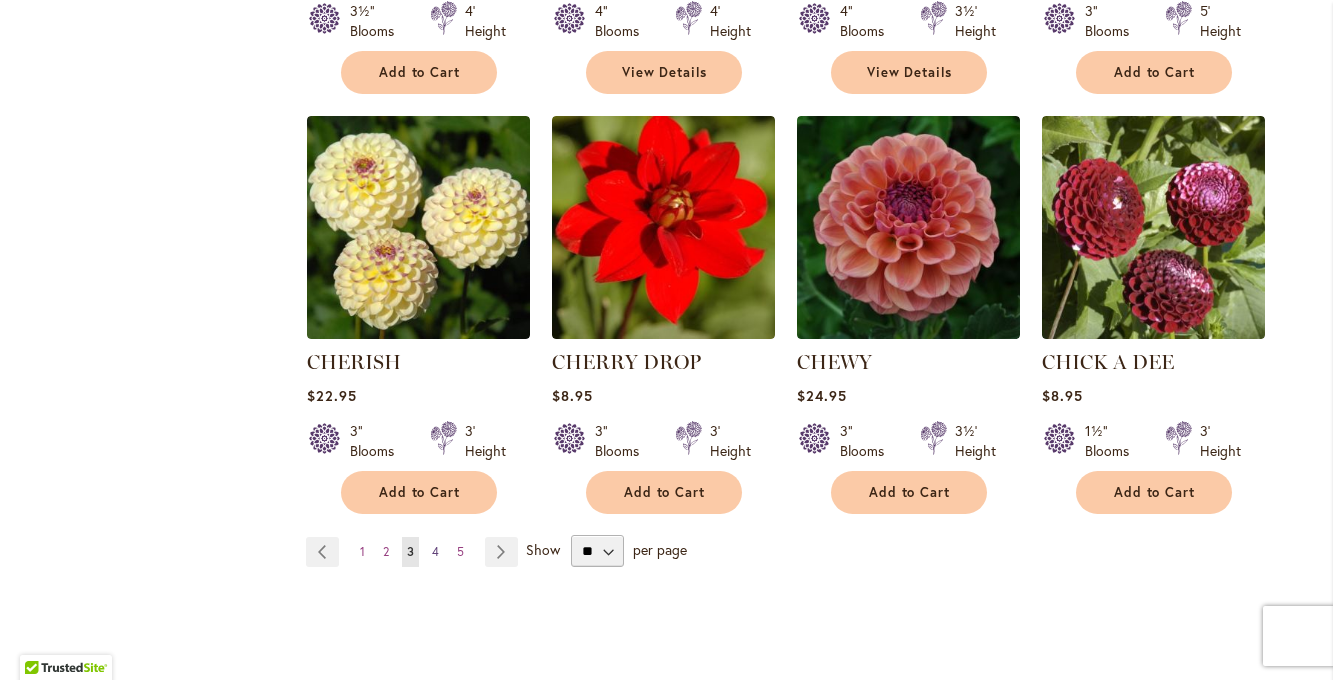type on "**********" 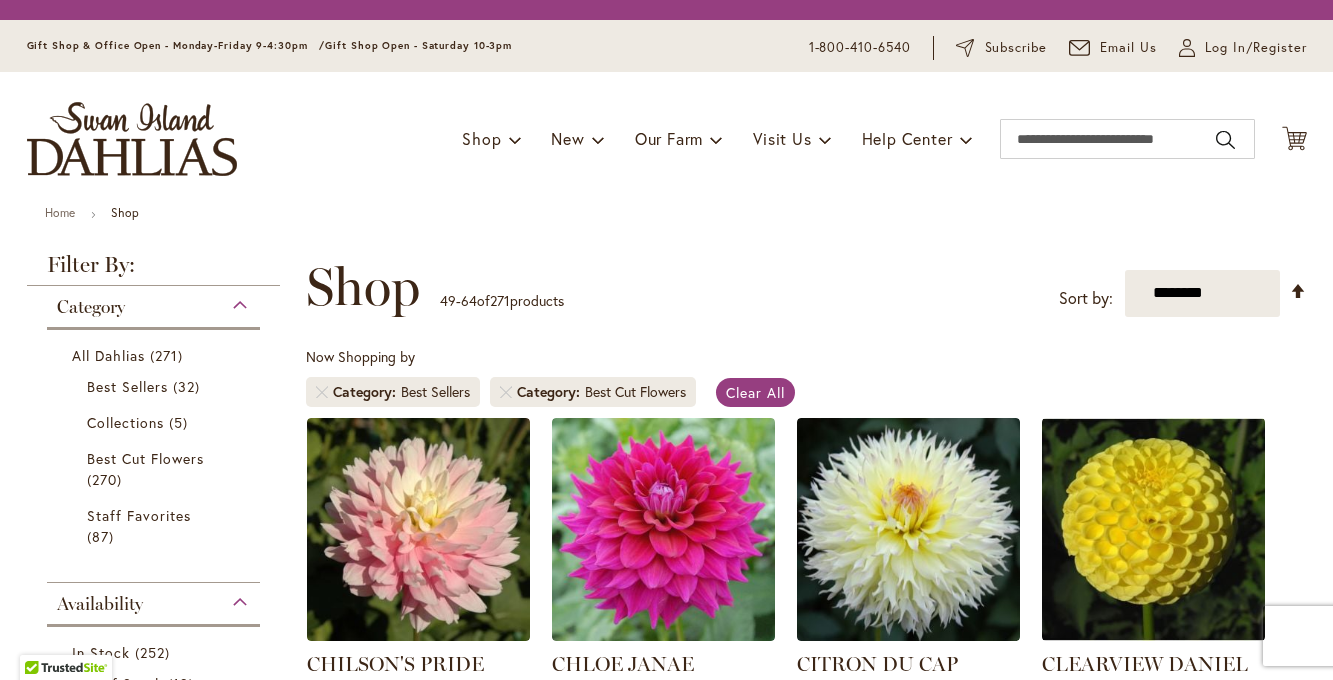 scroll, scrollTop: 0, scrollLeft: 0, axis: both 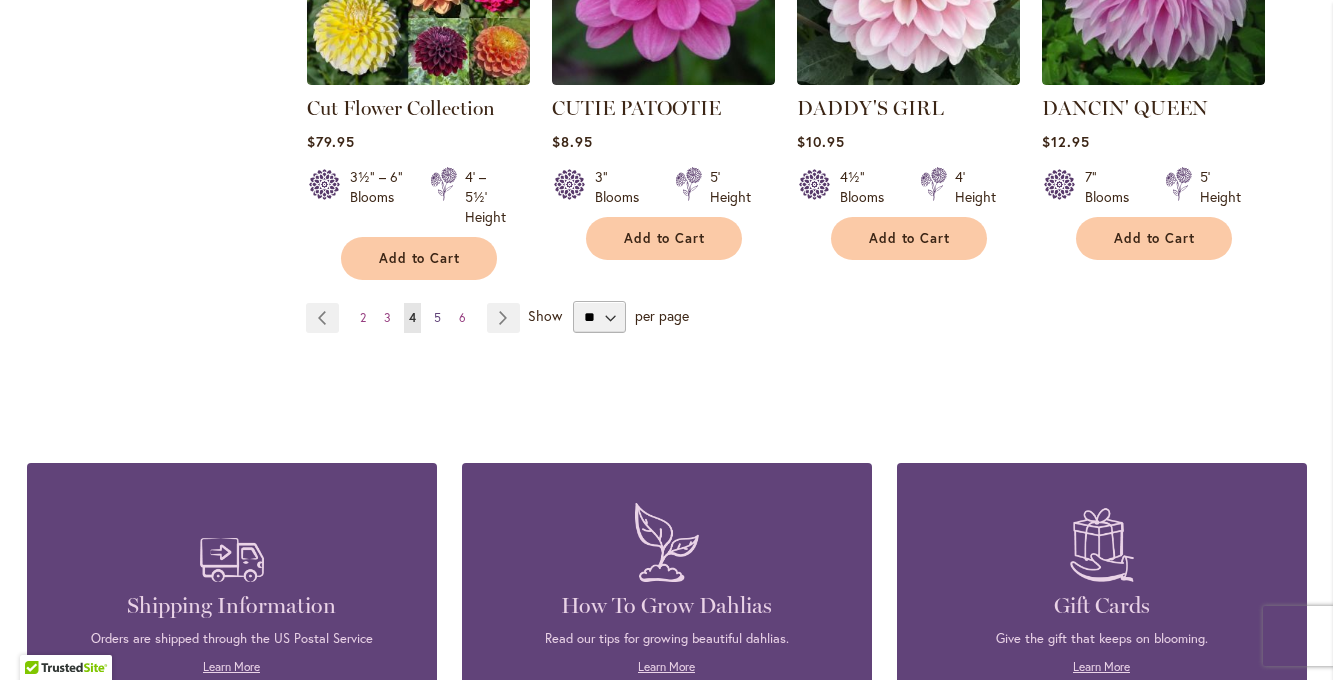 type on "**********" 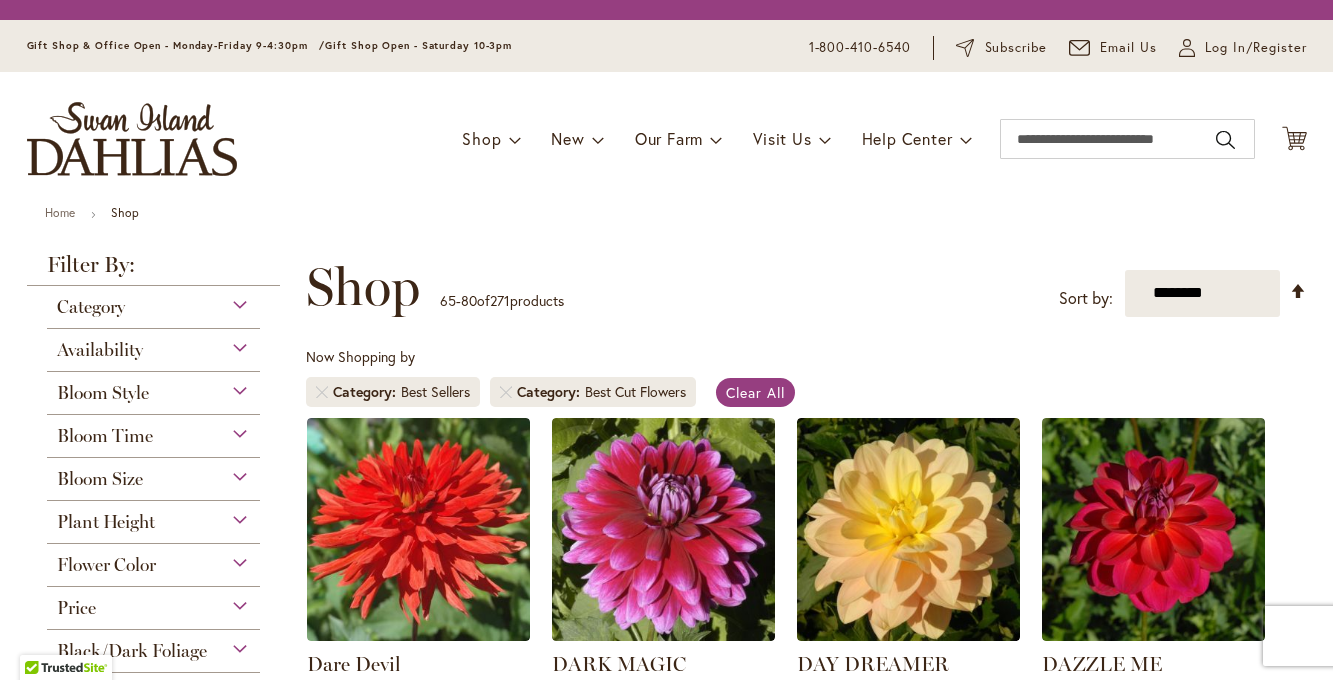 scroll, scrollTop: 0, scrollLeft: 0, axis: both 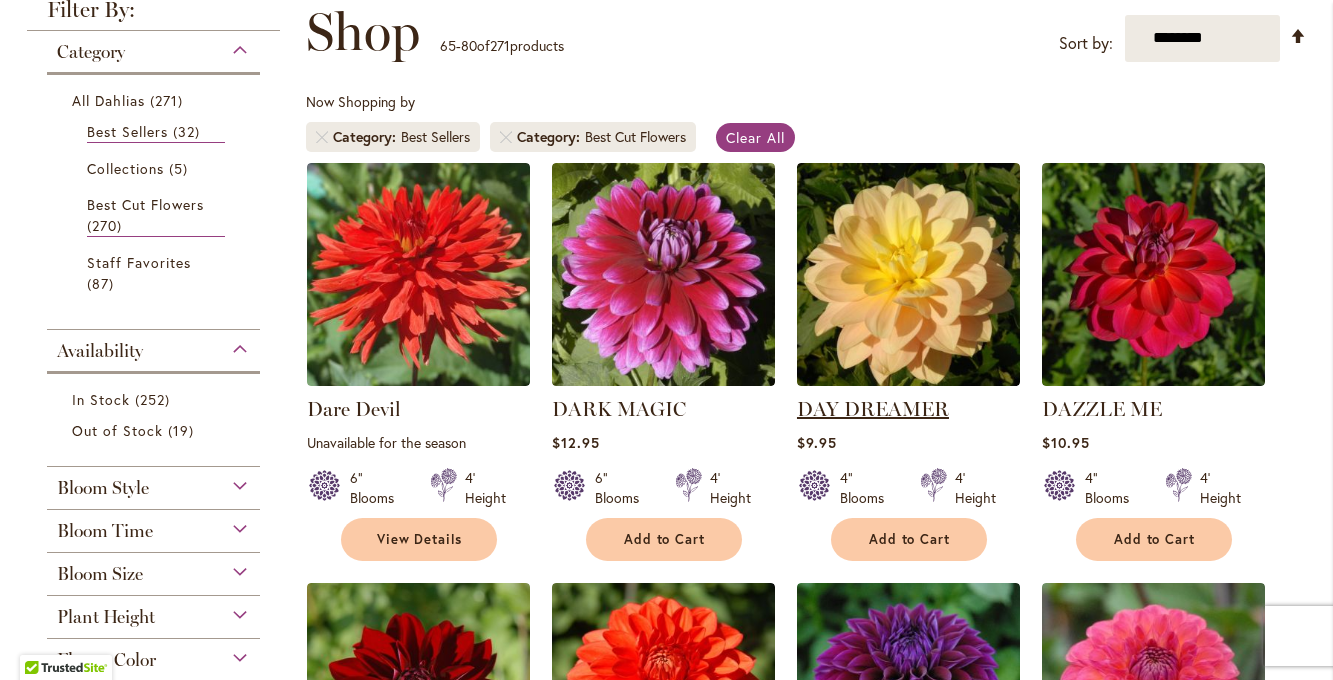 type on "**********" 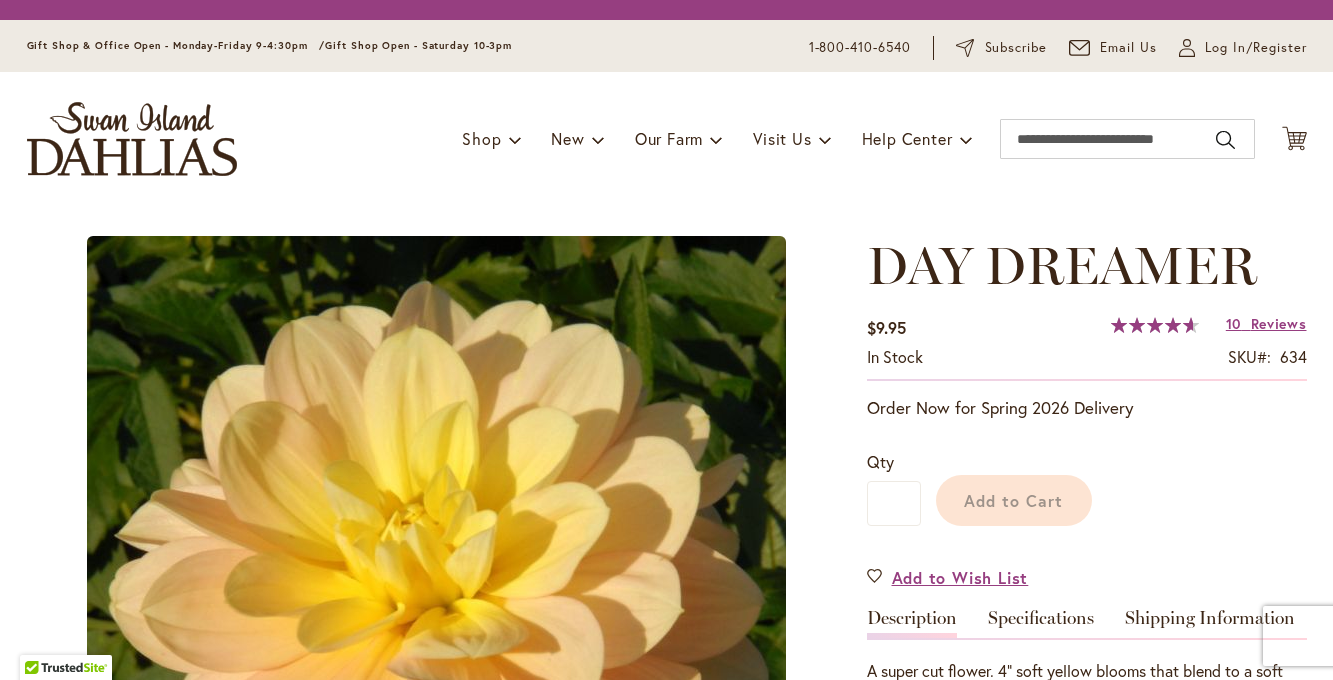 scroll, scrollTop: 0, scrollLeft: 0, axis: both 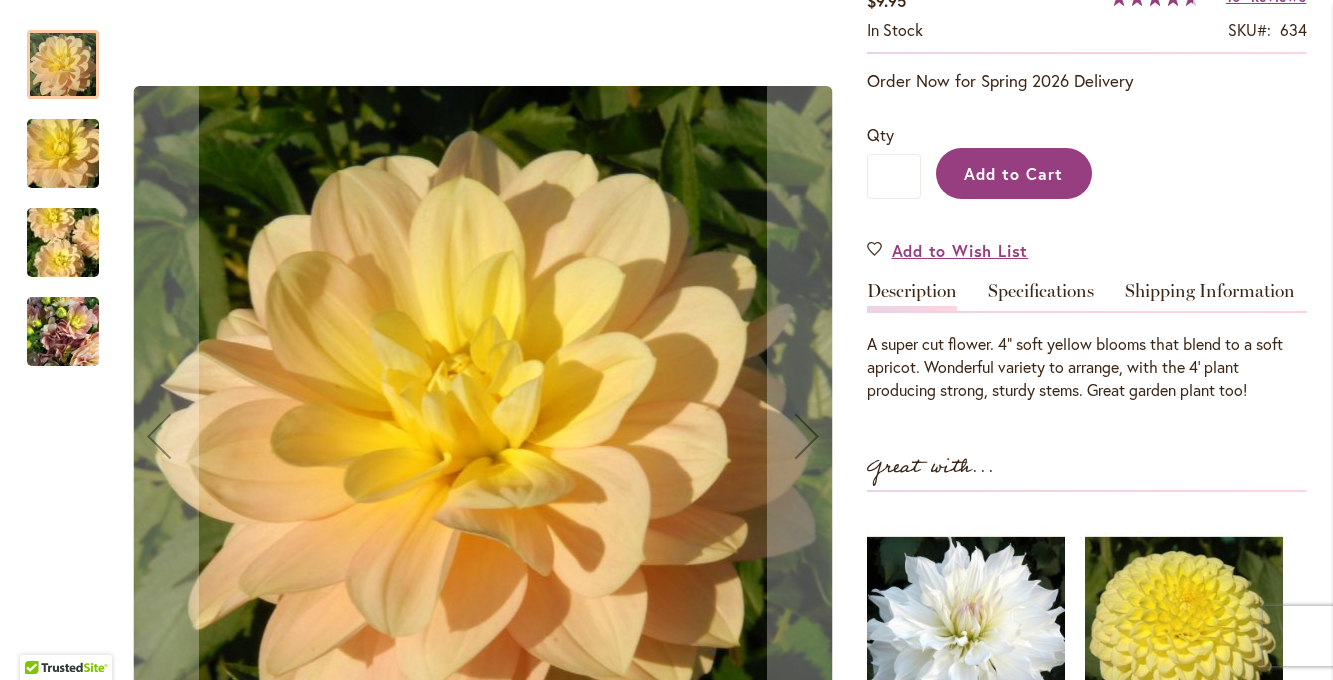 type on "**********" 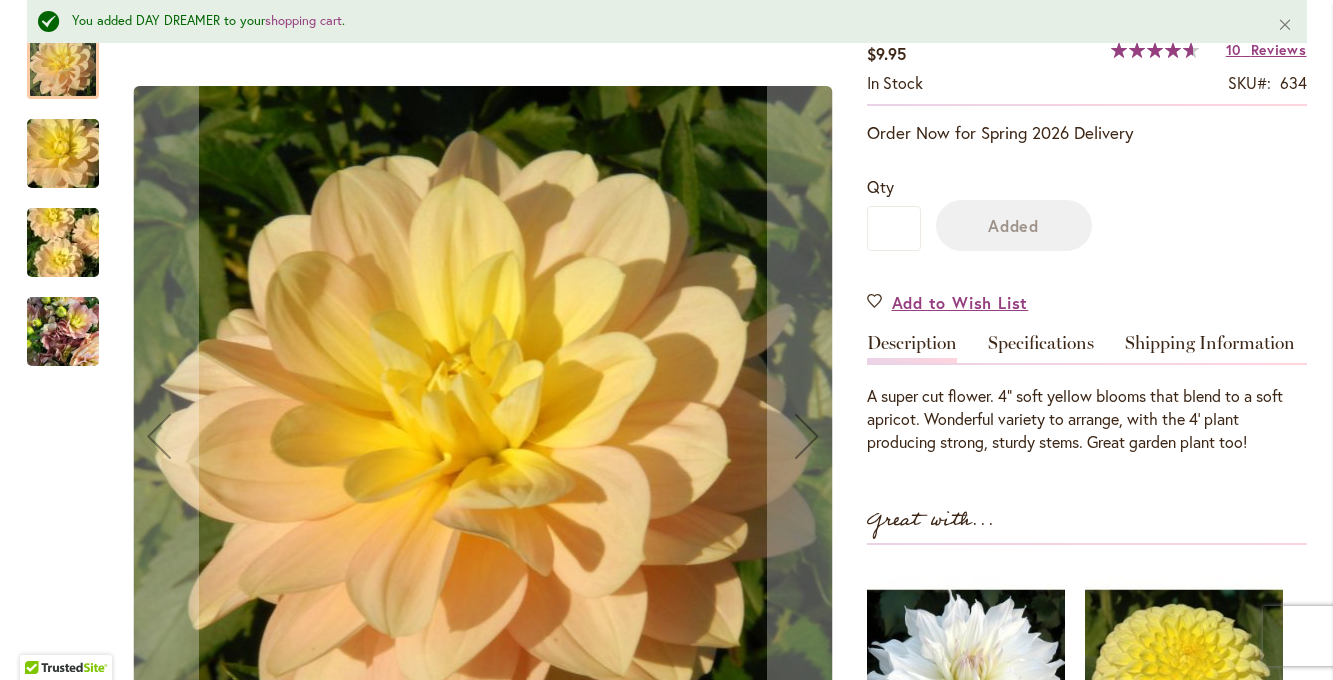 scroll, scrollTop: 436, scrollLeft: 0, axis: vertical 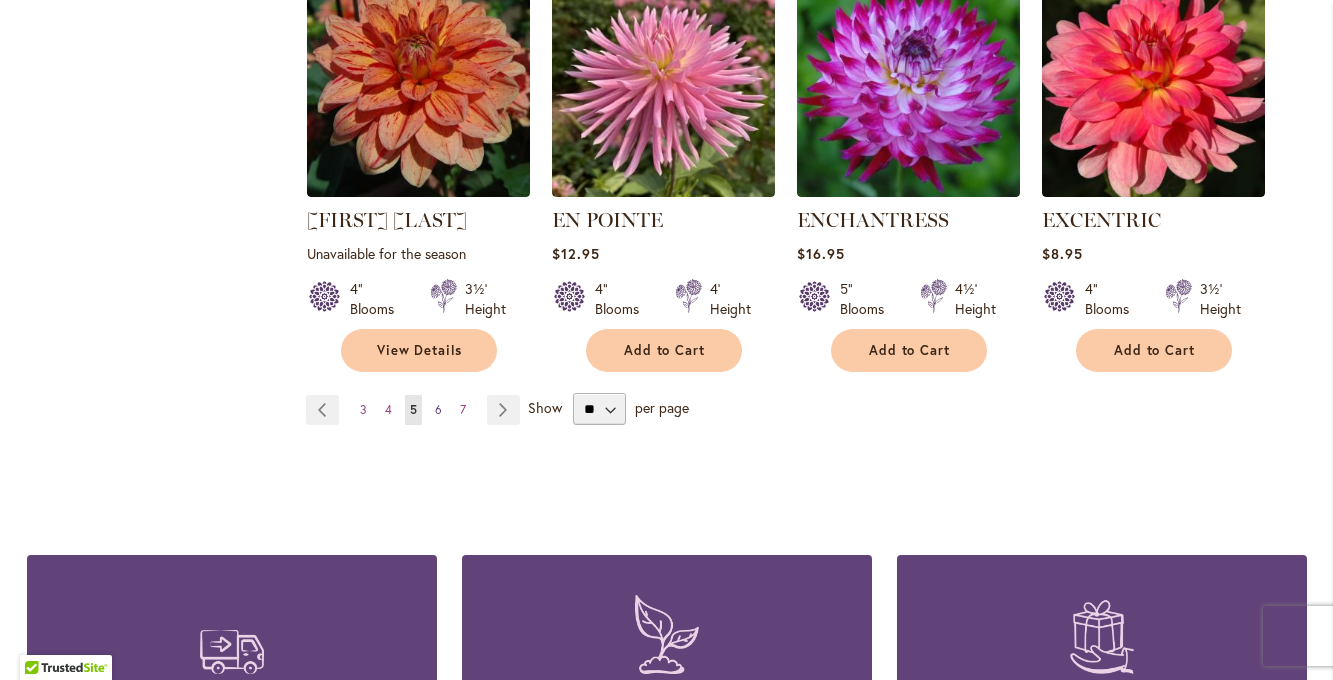 type on "**********" 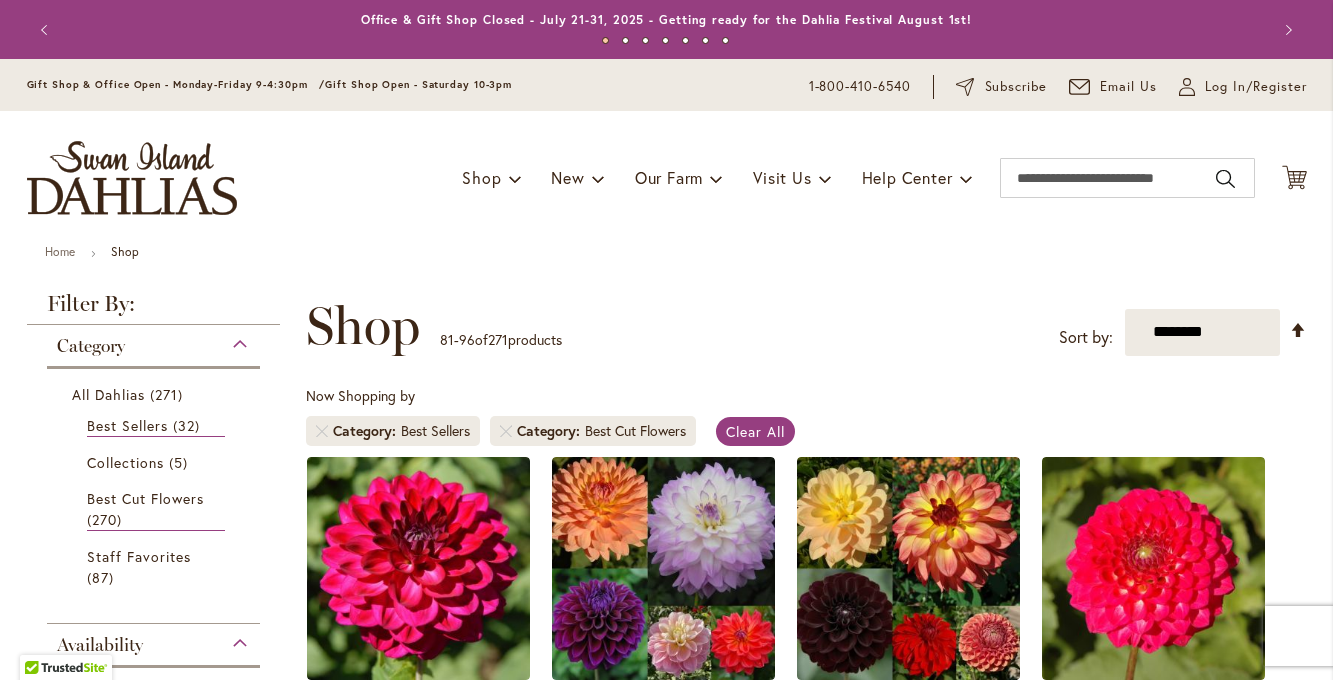 scroll, scrollTop: 0, scrollLeft: 0, axis: both 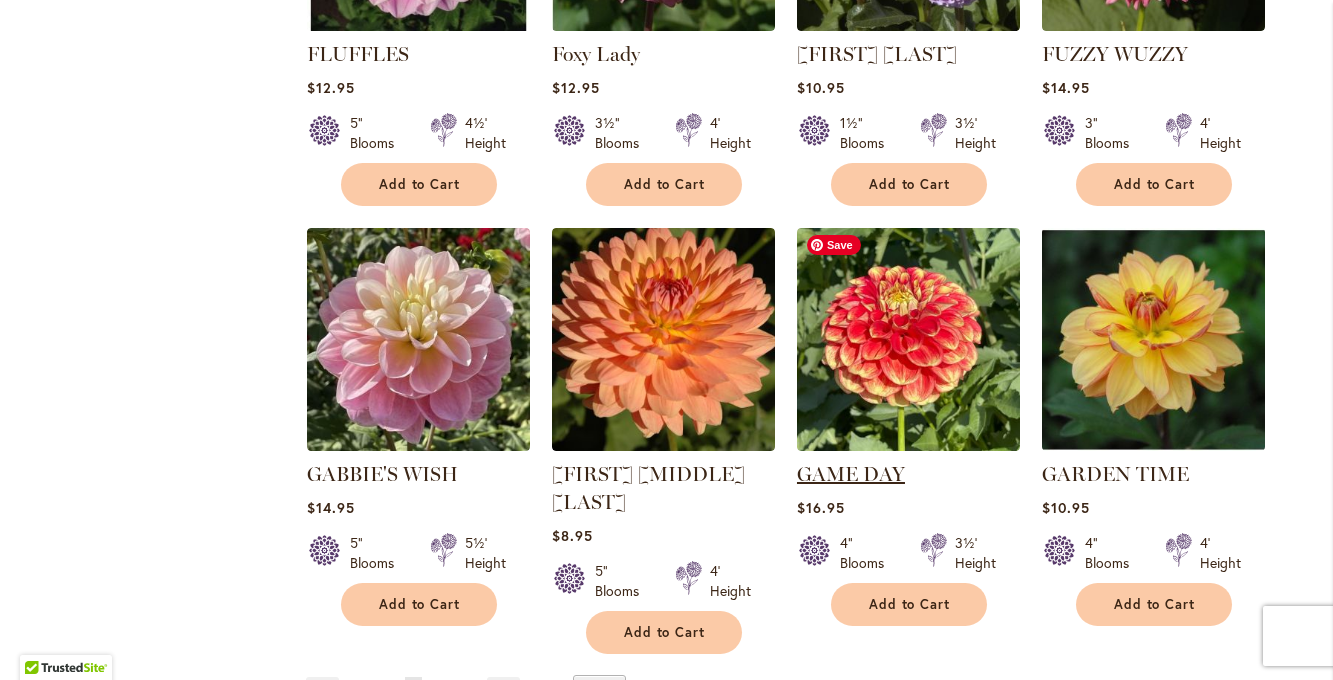 type on "**********" 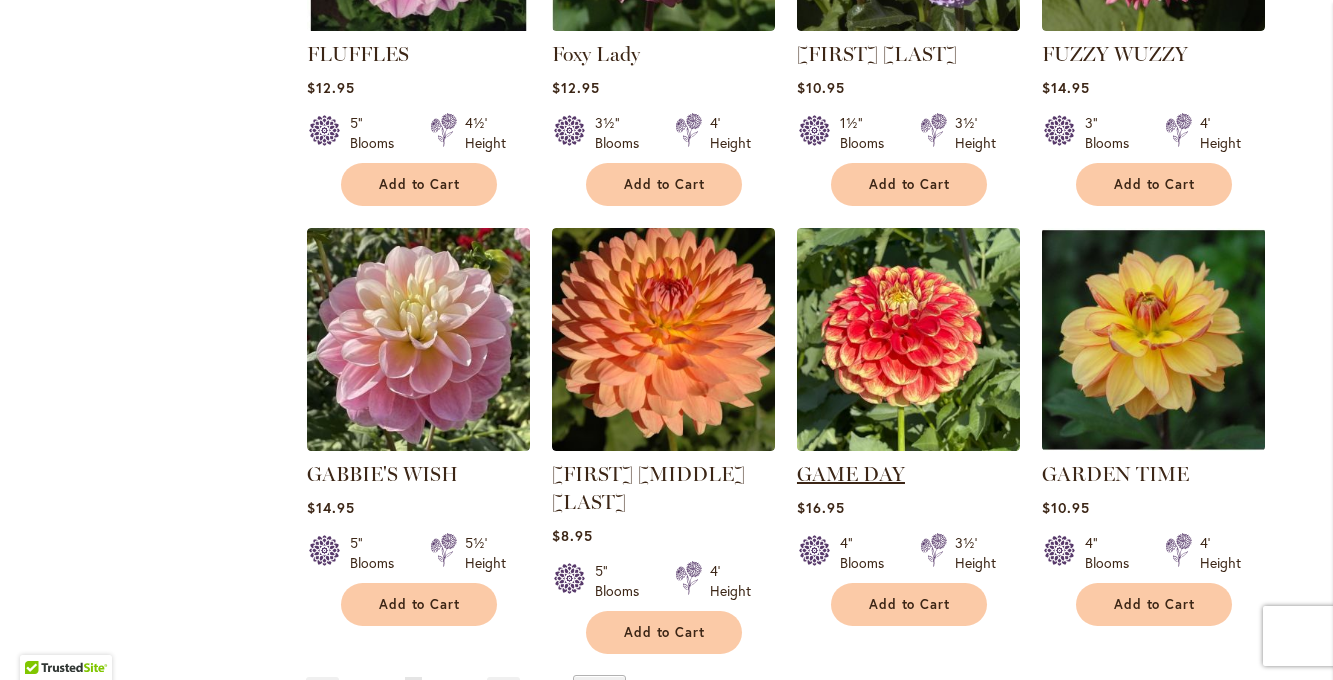 click on "GAME DAY" at bounding box center [851, 474] 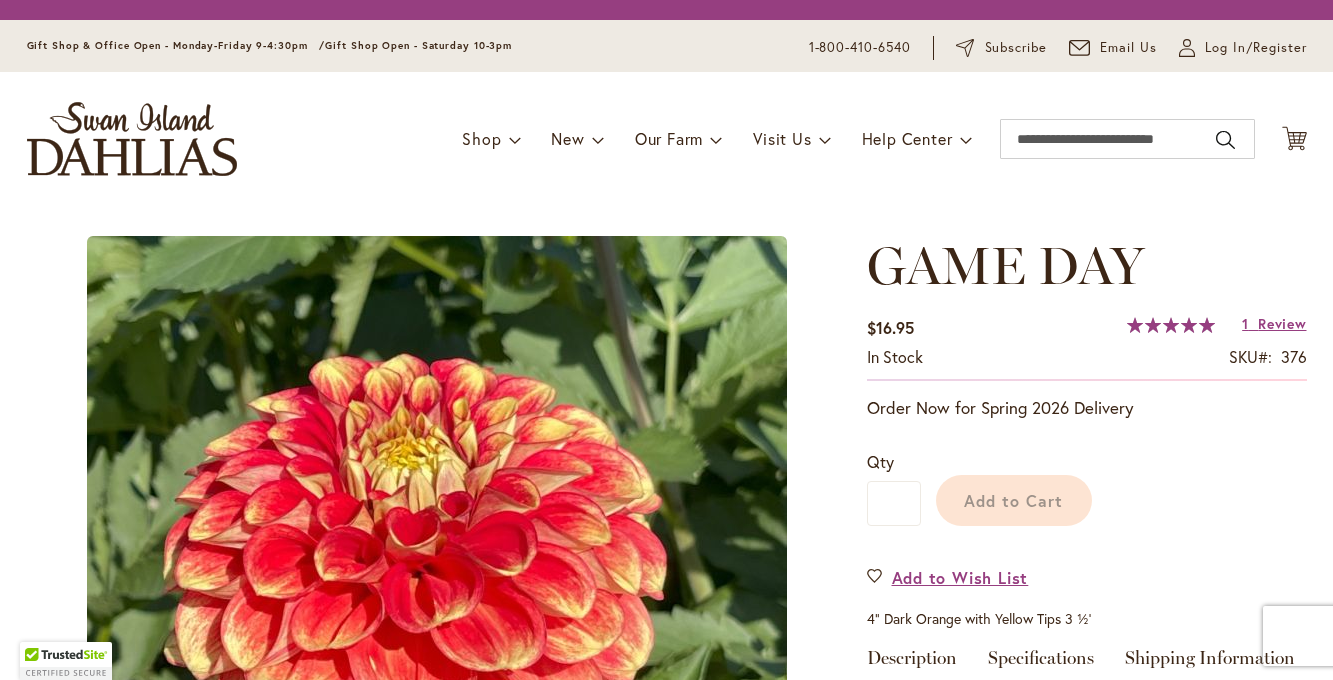 scroll, scrollTop: 0, scrollLeft: 0, axis: both 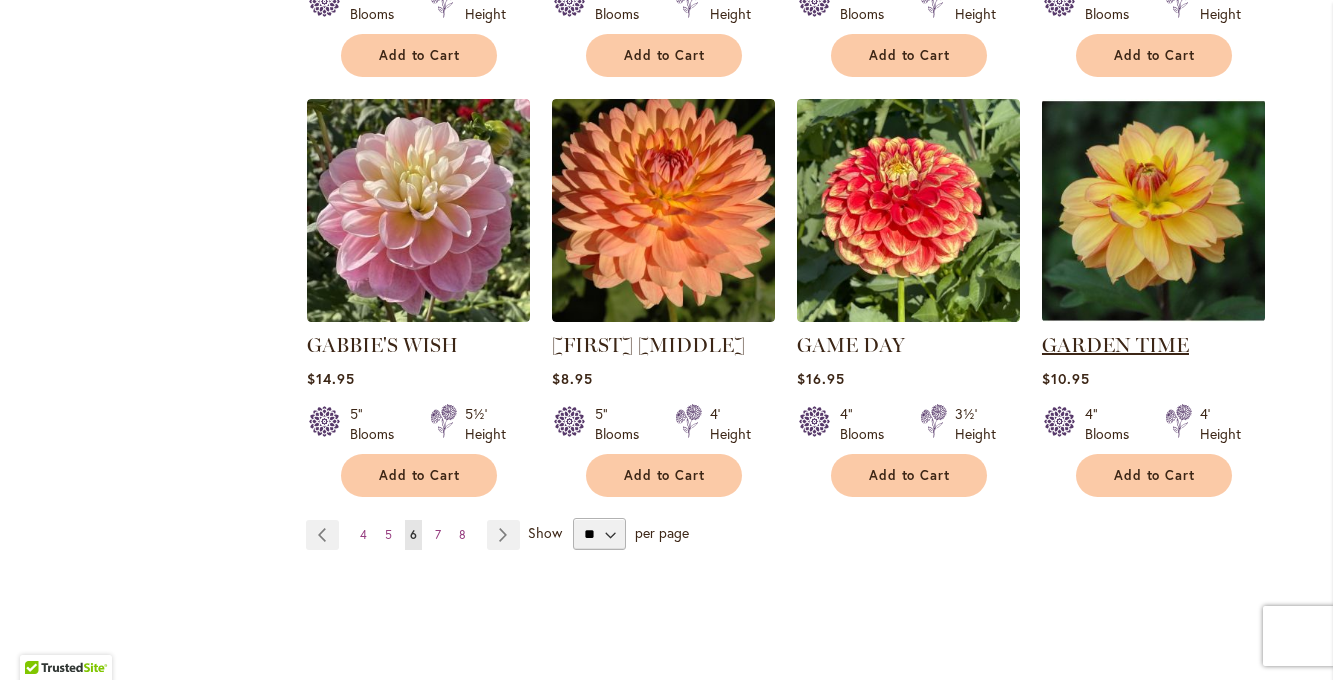 type on "**********" 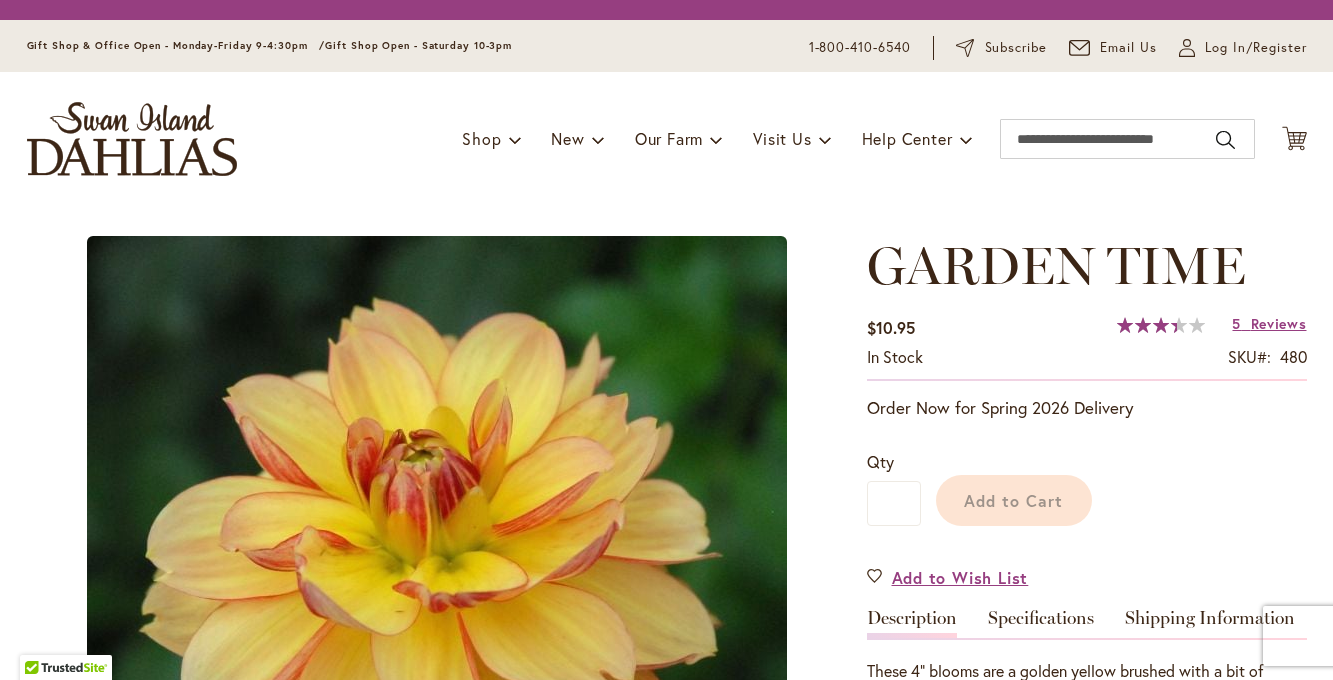 scroll, scrollTop: 0, scrollLeft: 0, axis: both 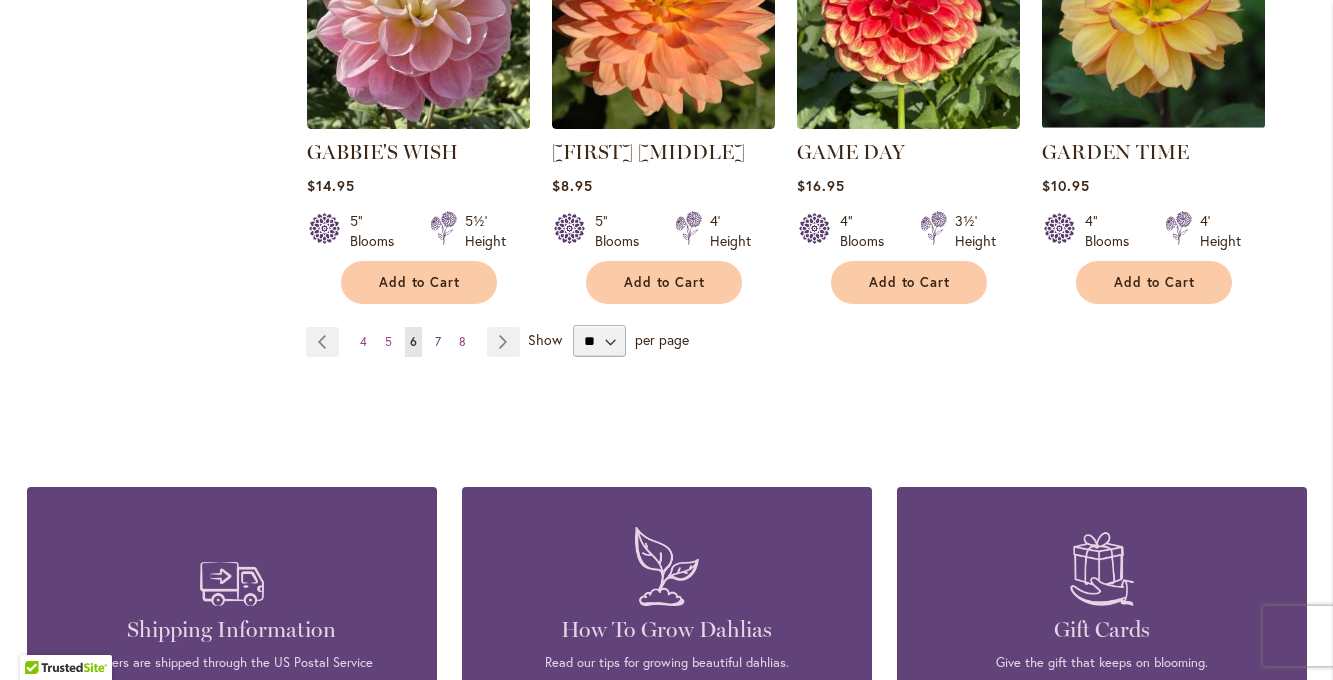type on "**********" 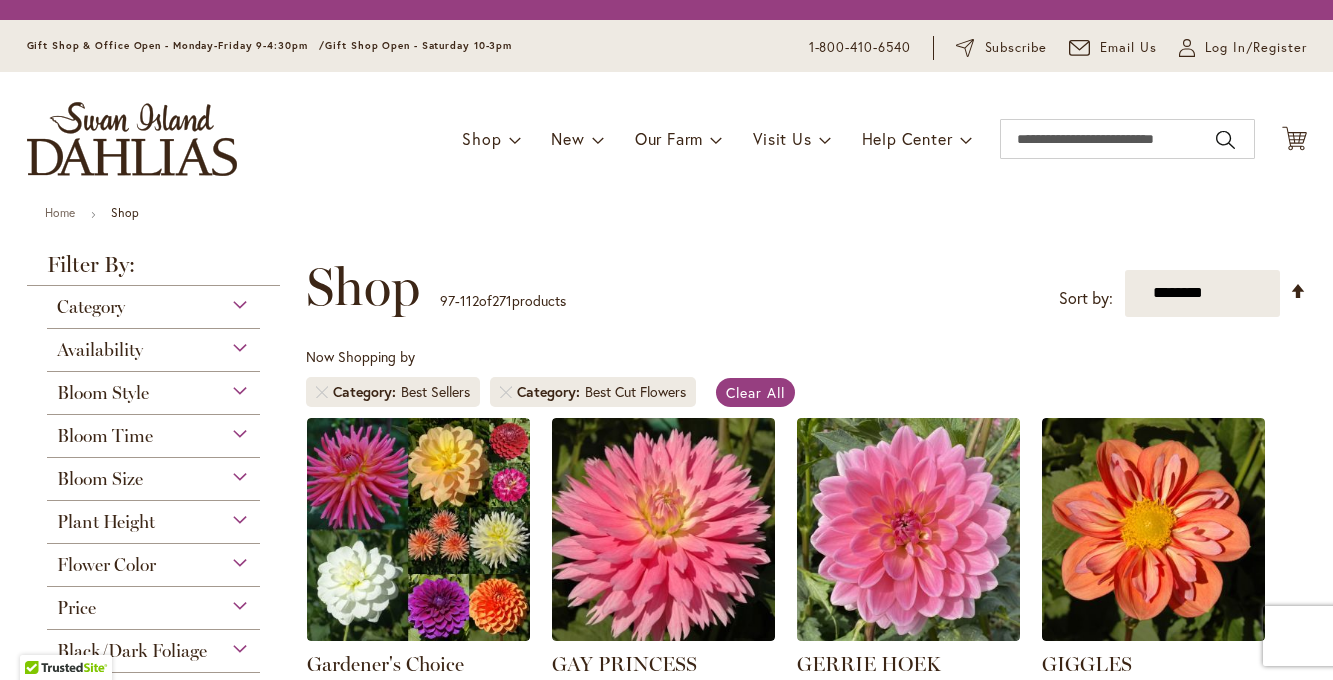 scroll, scrollTop: 0, scrollLeft: 0, axis: both 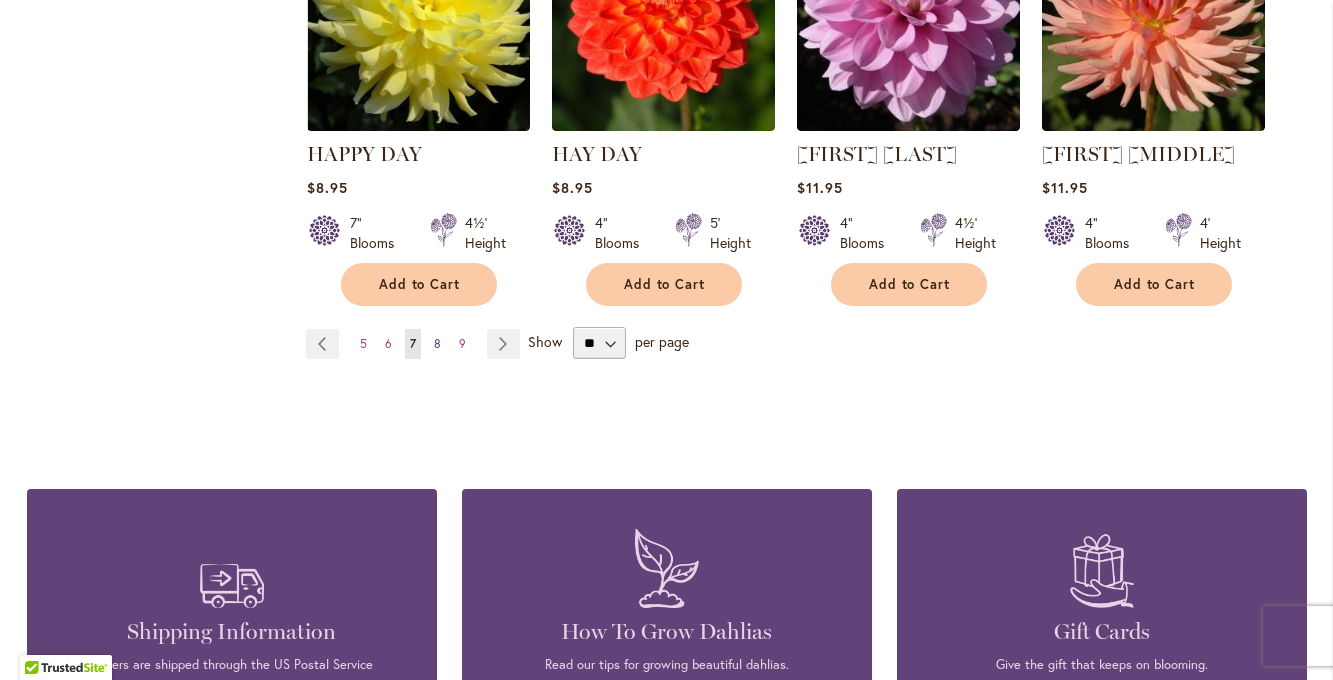 type on "**********" 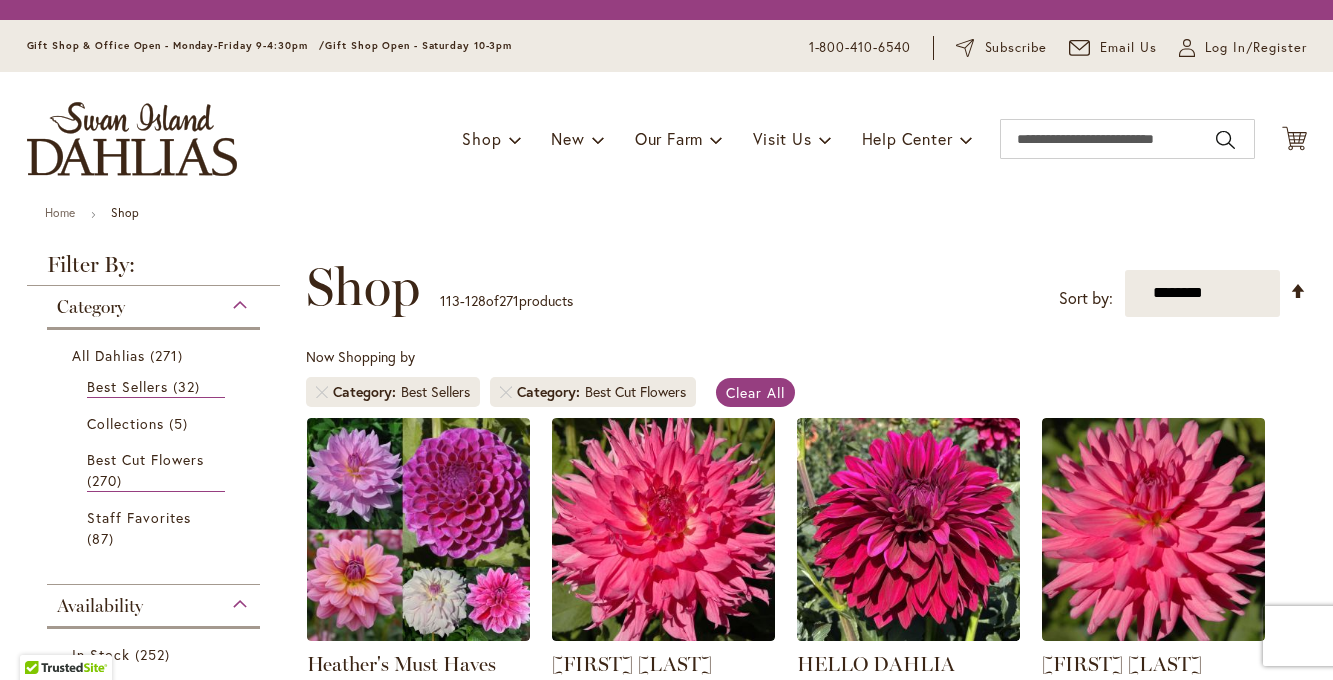 scroll, scrollTop: 0, scrollLeft: 0, axis: both 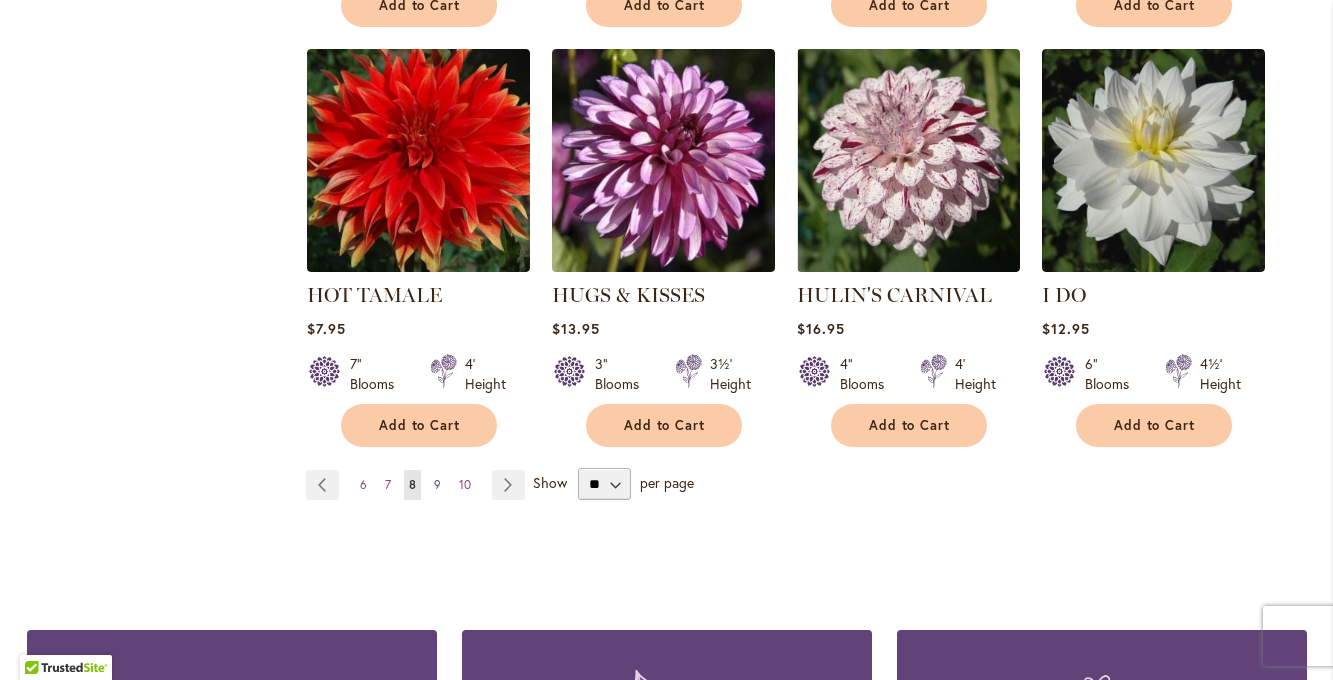 type on "**********" 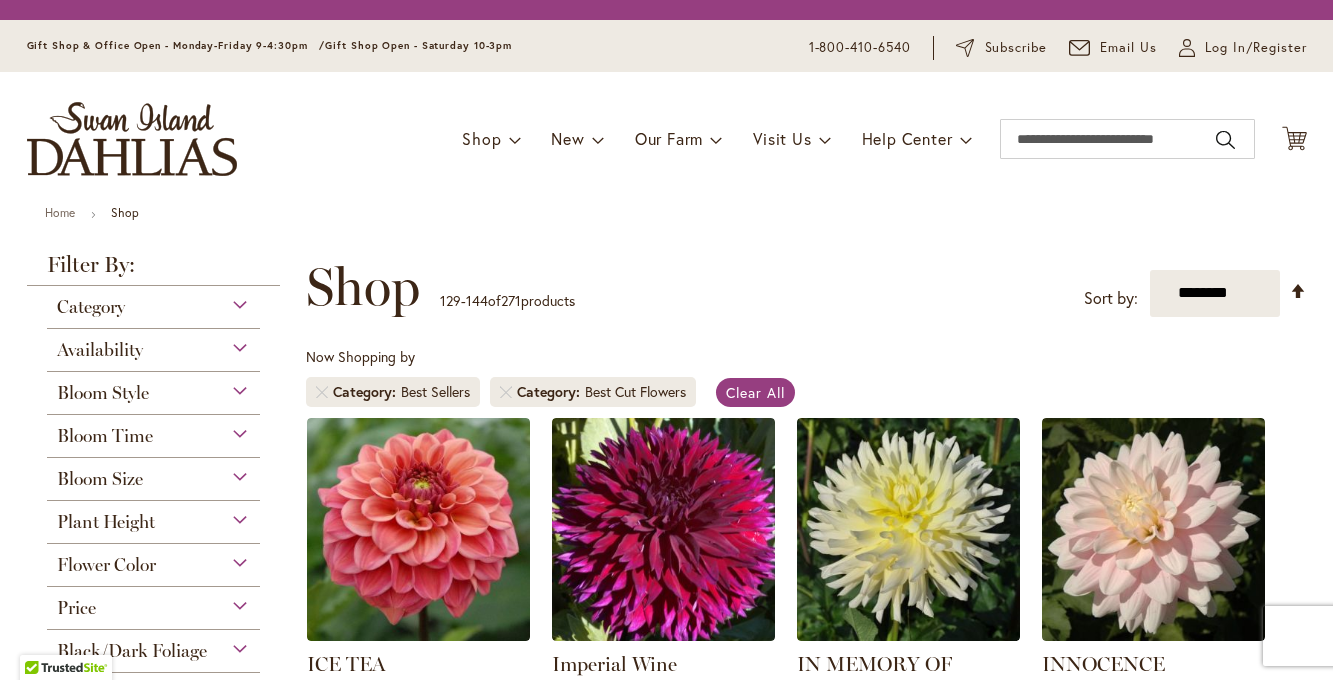 scroll, scrollTop: 0, scrollLeft: 0, axis: both 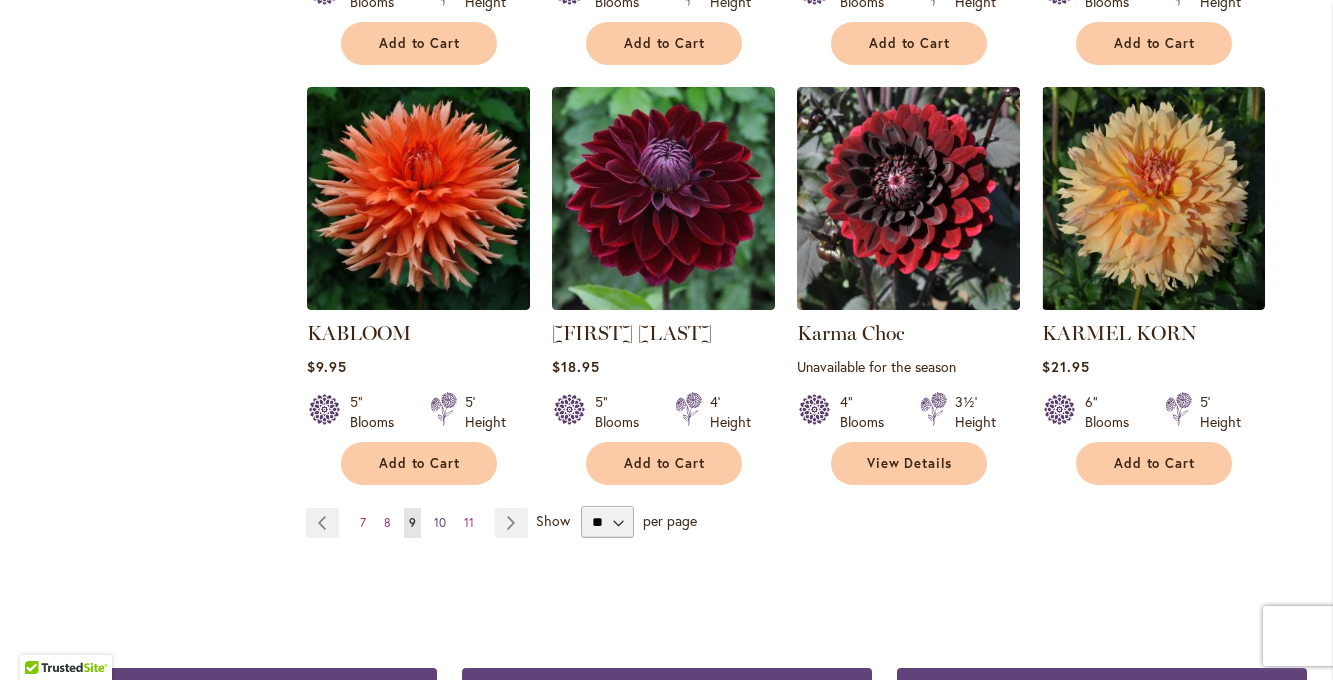 type on "**********" 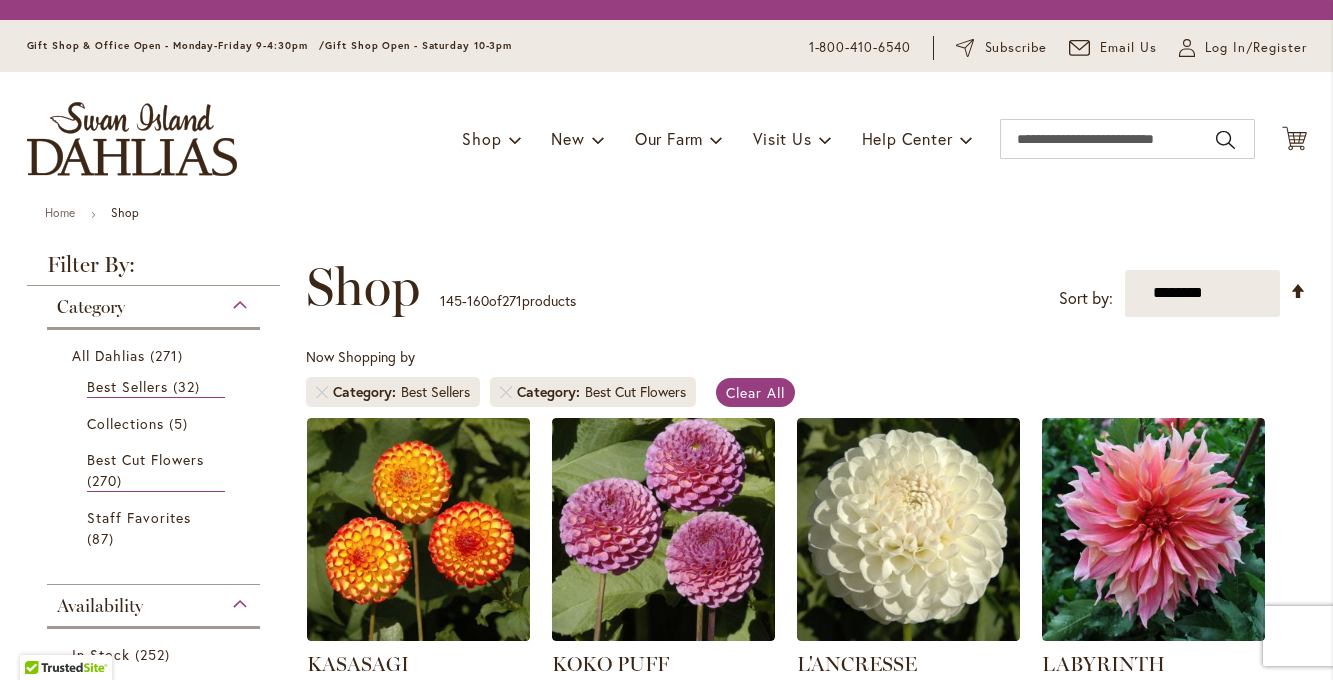 scroll, scrollTop: 0, scrollLeft: 0, axis: both 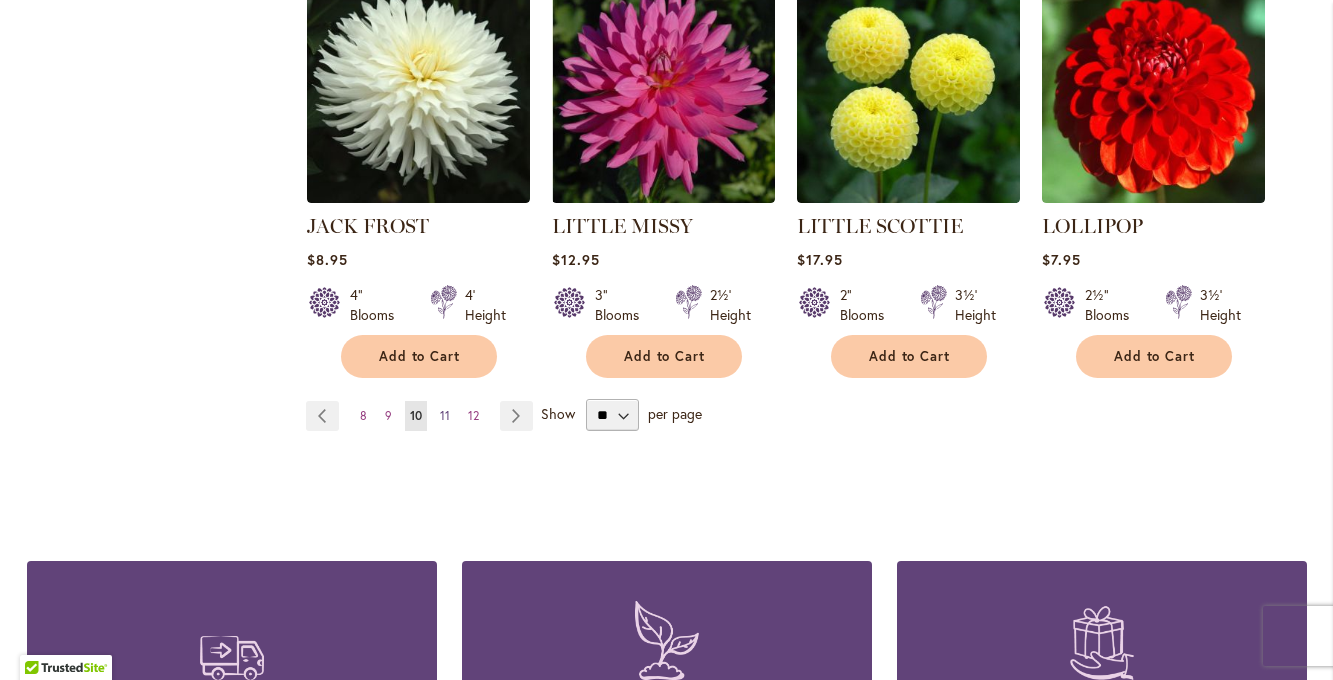 type on "**********" 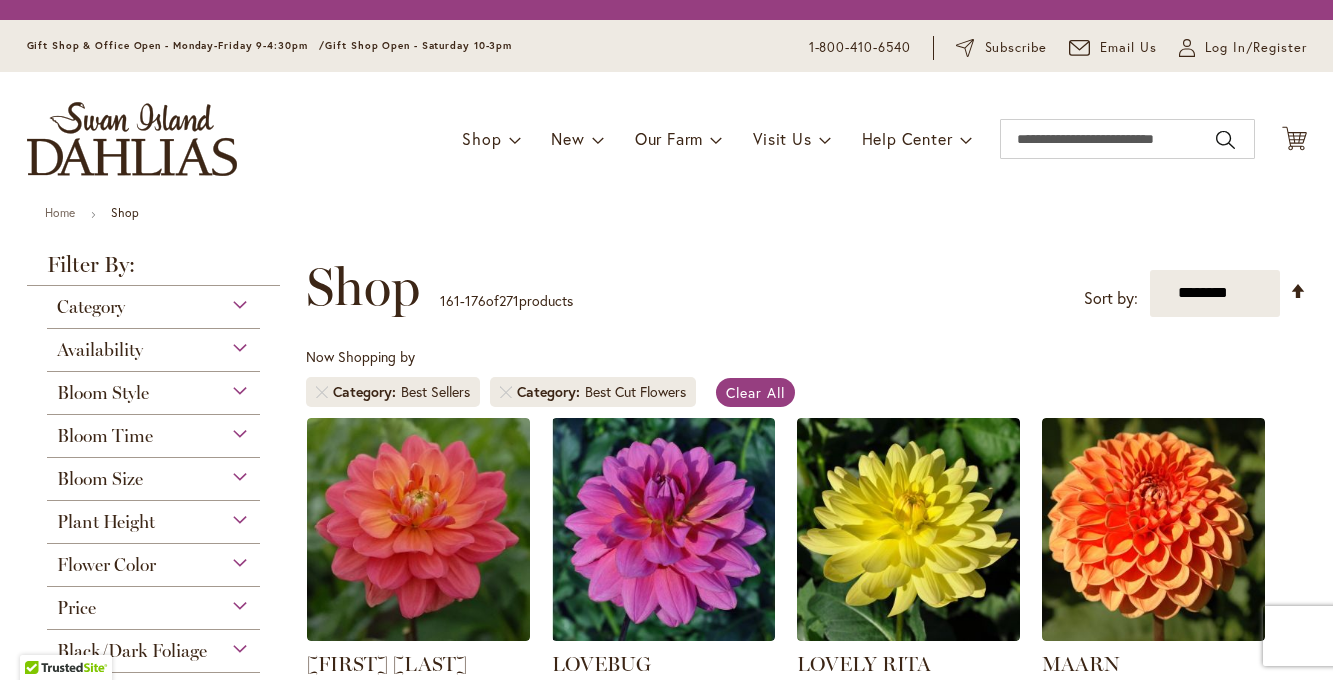 scroll, scrollTop: 0, scrollLeft: 0, axis: both 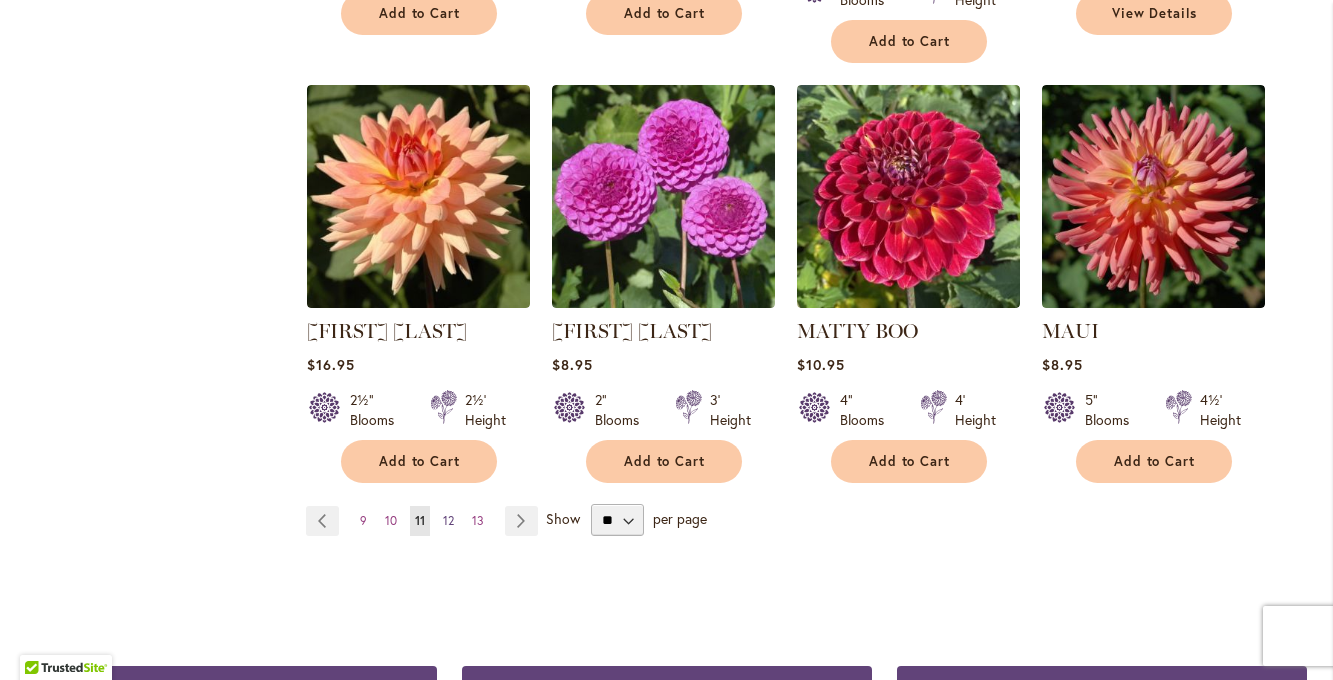 type on "**********" 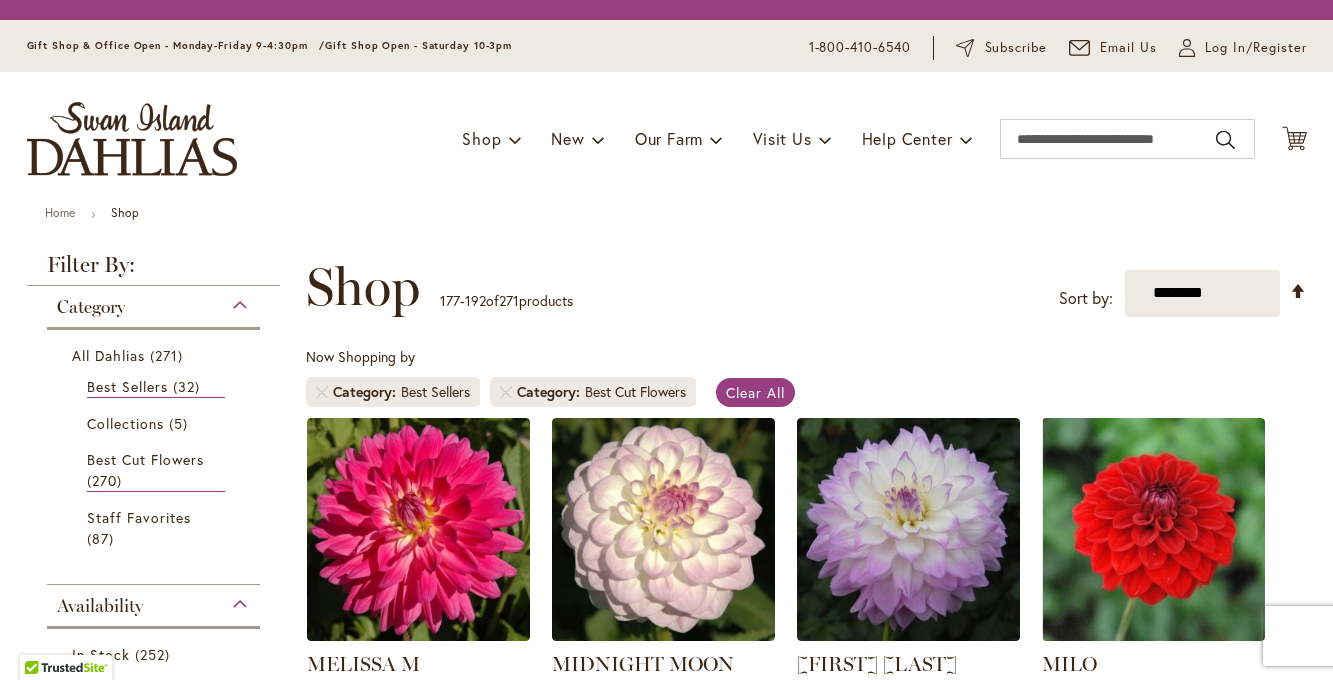 scroll, scrollTop: 0, scrollLeft: 0, axis: both 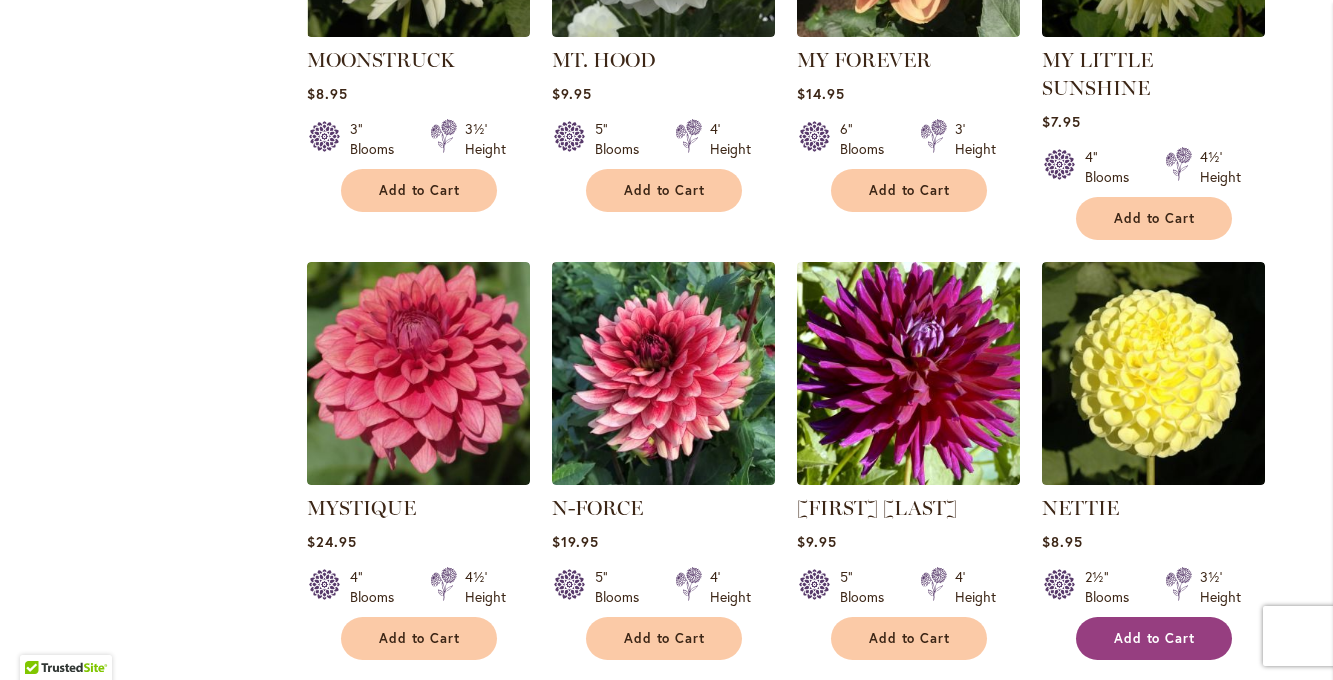 type on "**********" 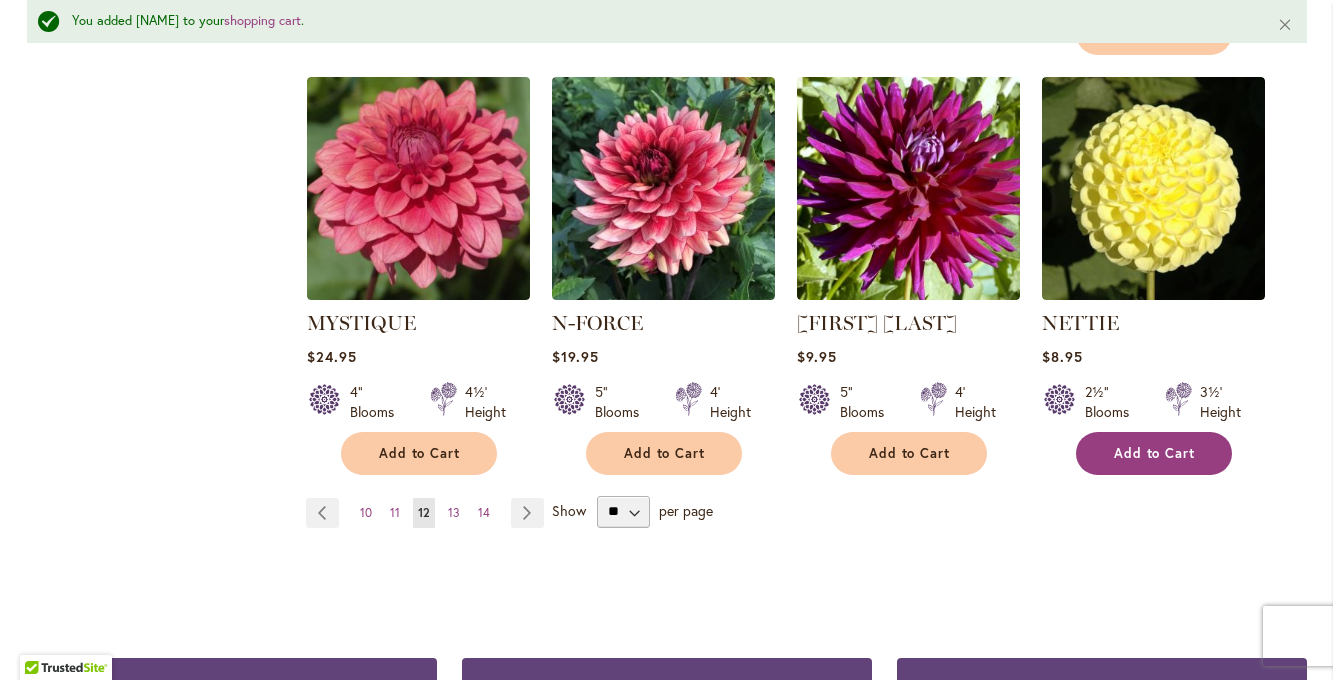 scroll, scrollTop: 1726, scrollLeft: 0, axis: vertical 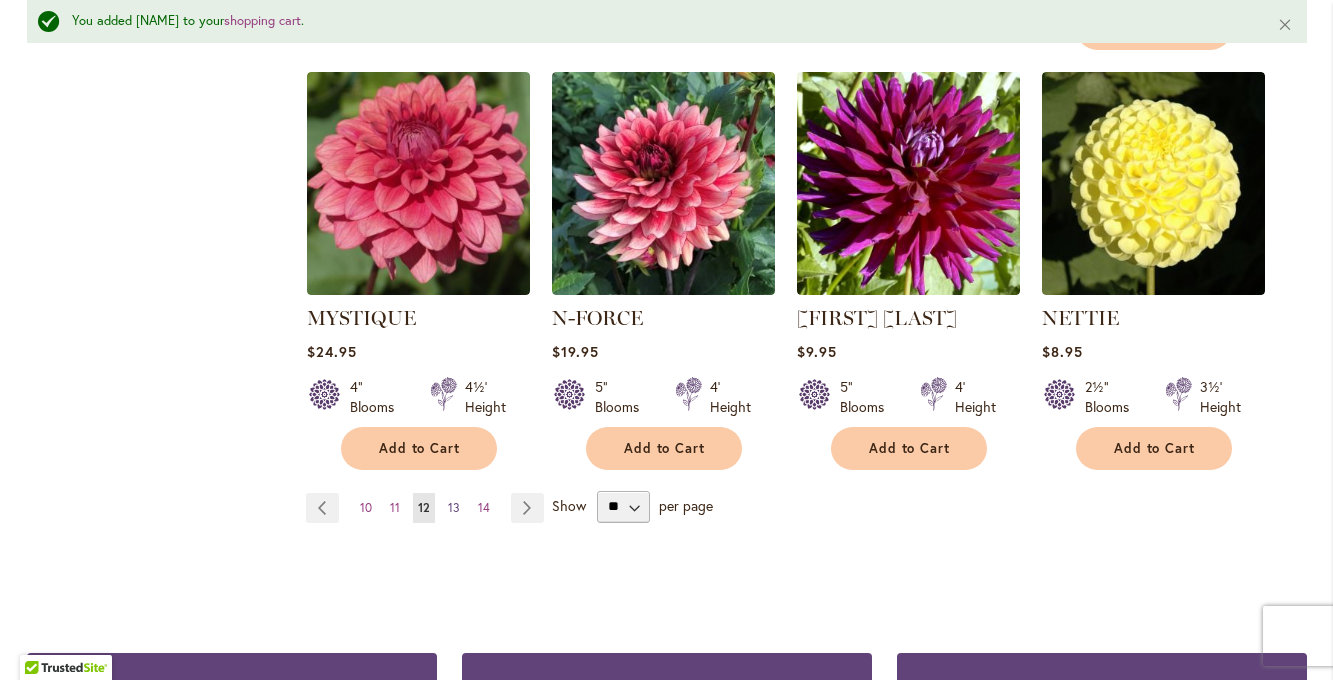 click on "13" at bounding box center (454, 507) 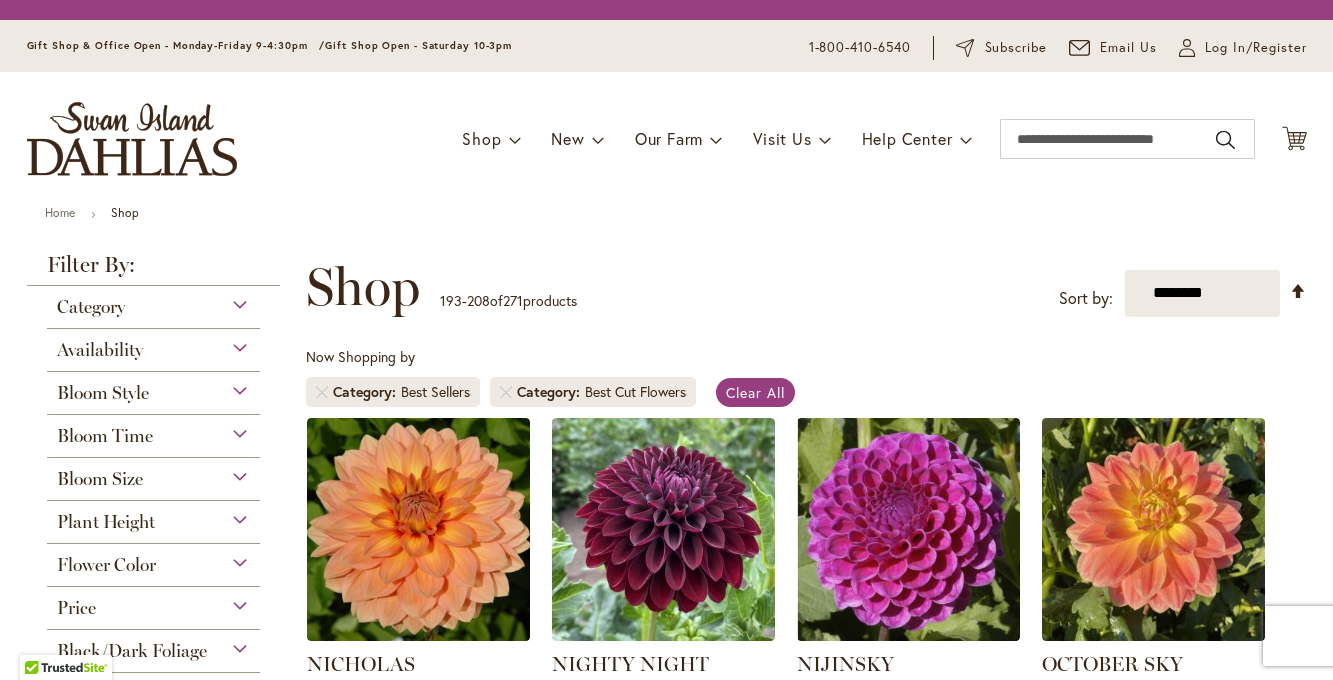scroll, scrollTop: 0, scrollLeft: 0, axis: both 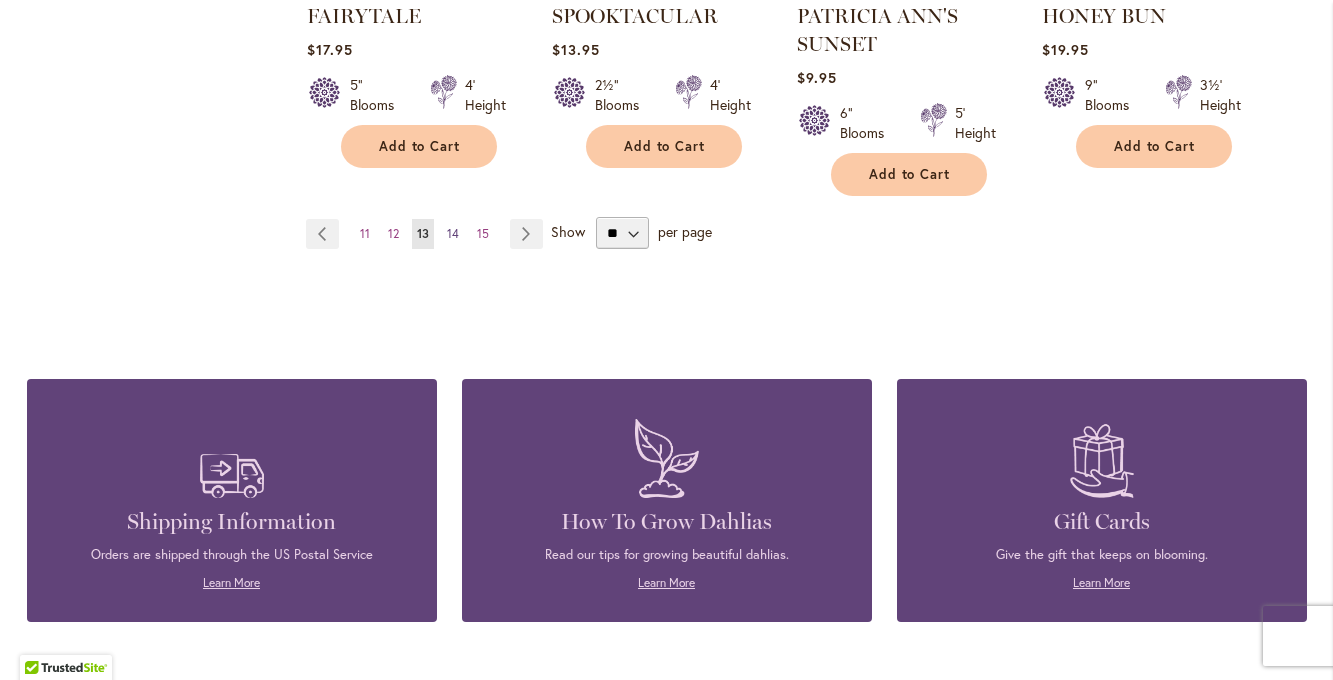 type on "**********" 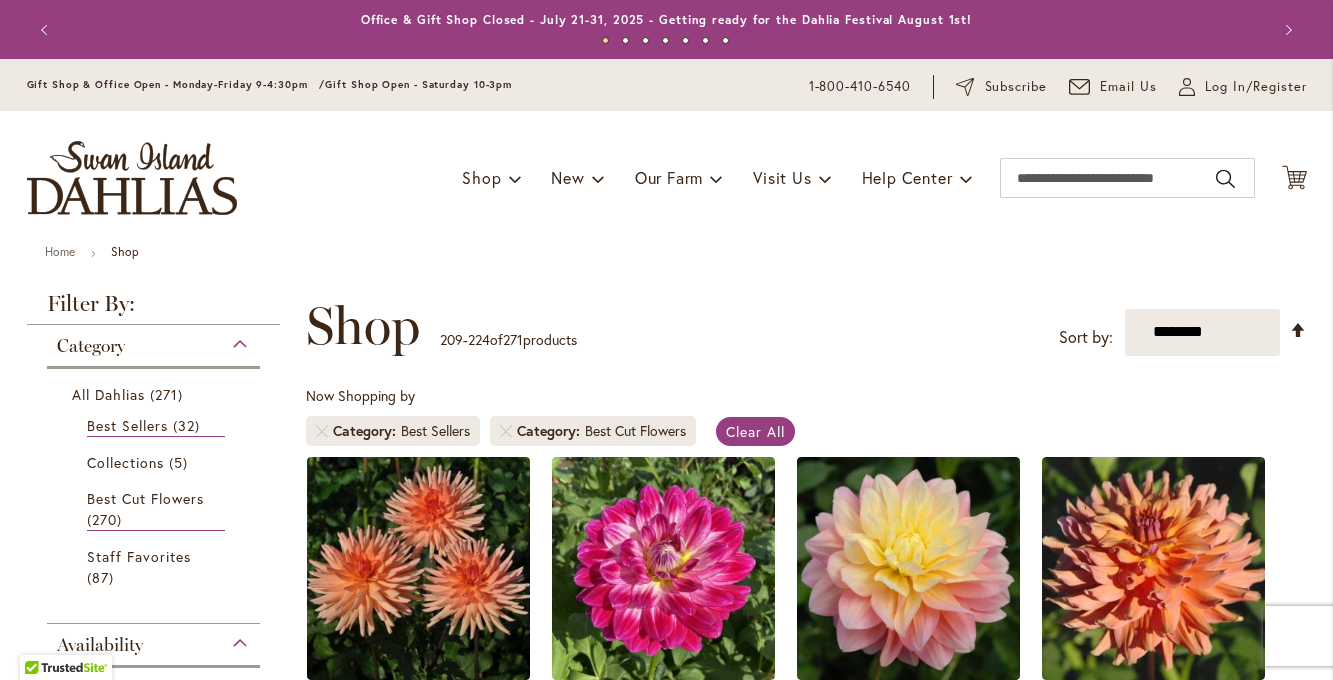 scroll, scrollTop: 0, scrollLeft: 0, axis: both 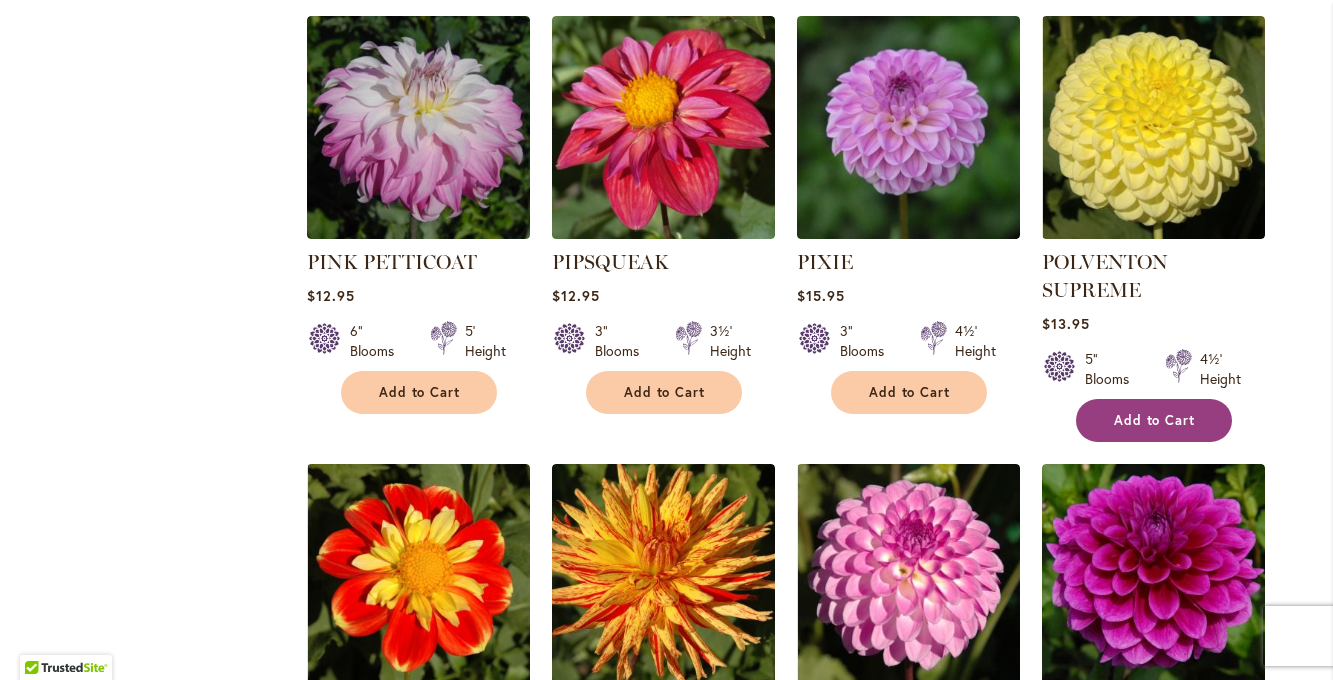 type on "**********" 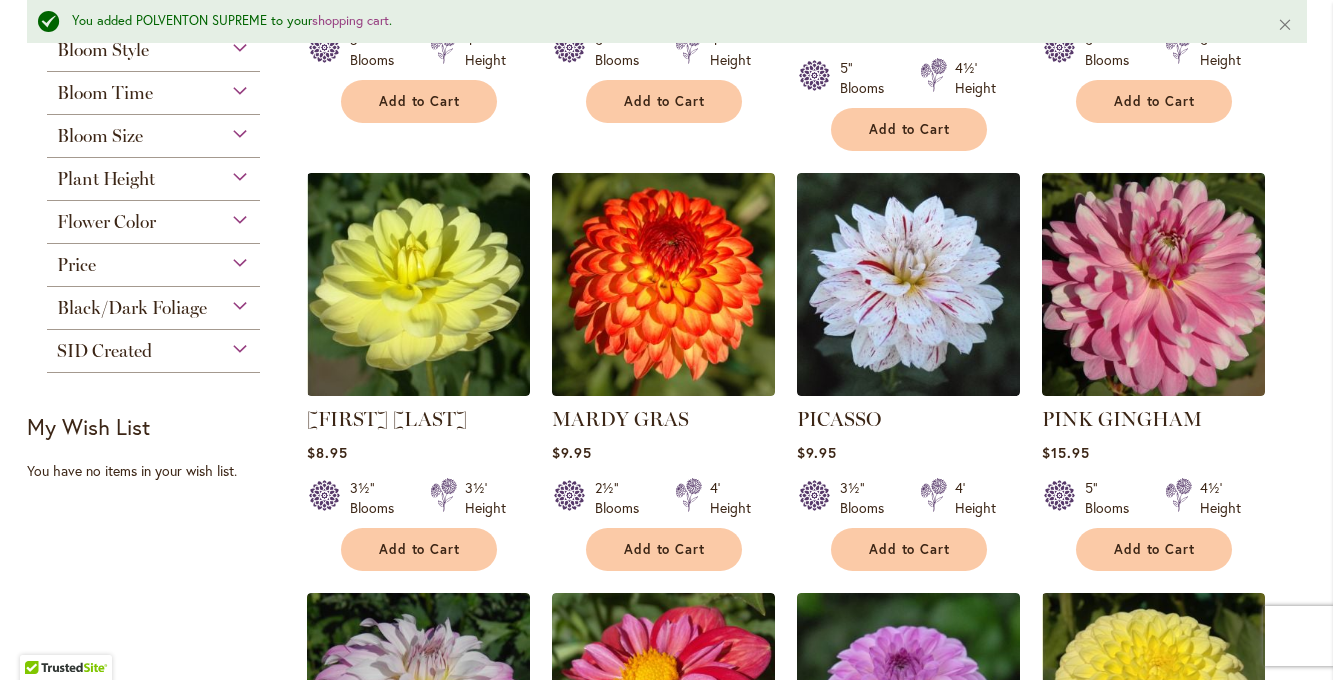scroll, scrollTop: 0, scrollLeft: 0, axis: both 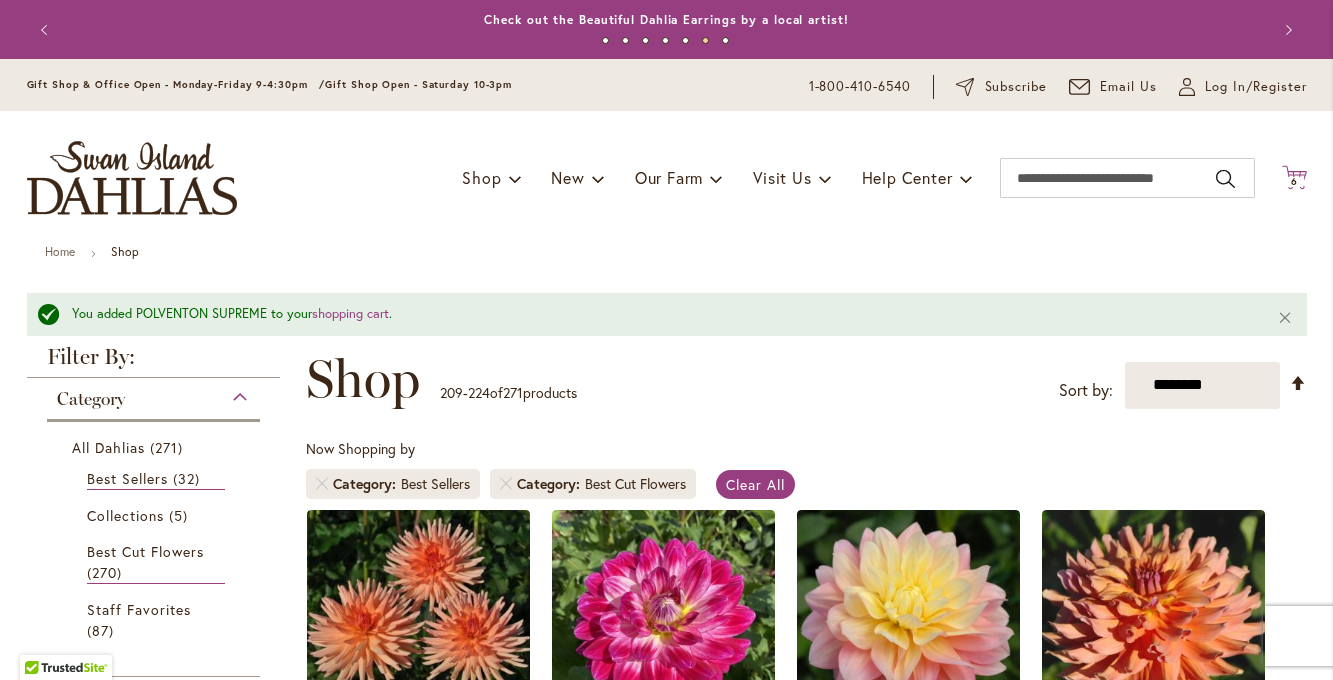 click 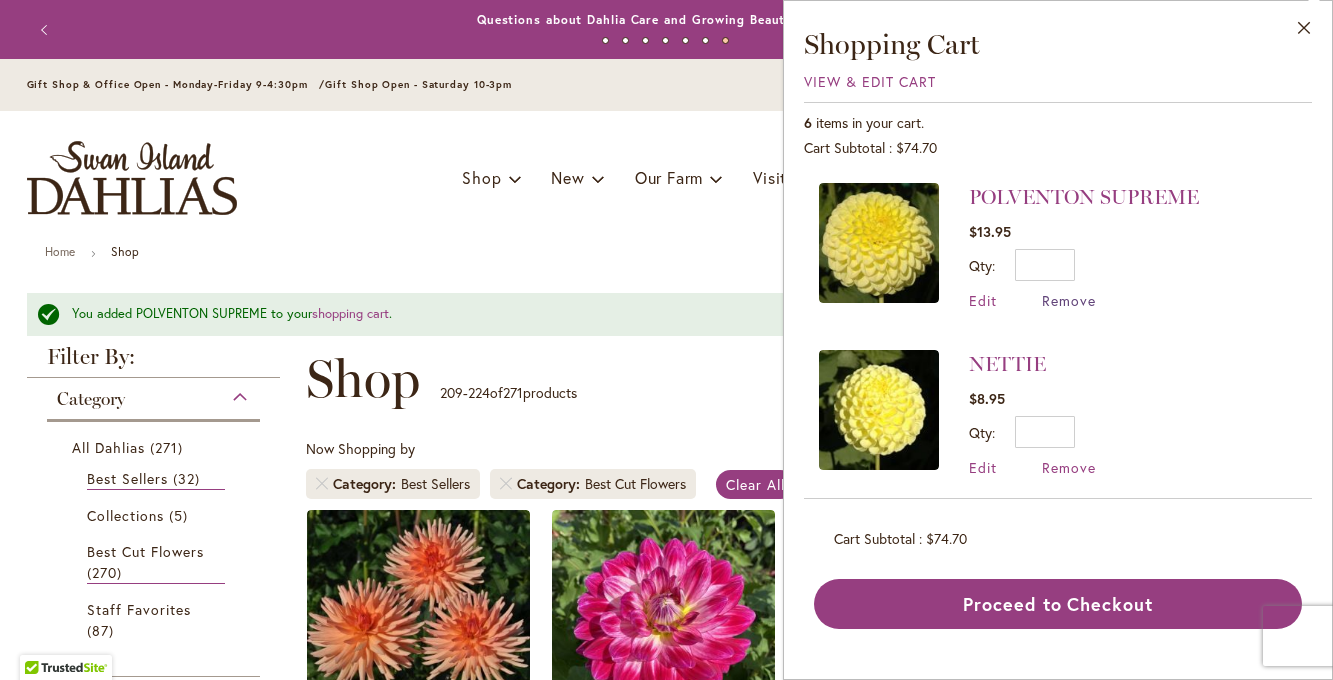 click on "Remove" at bounding box center [1069, 300] 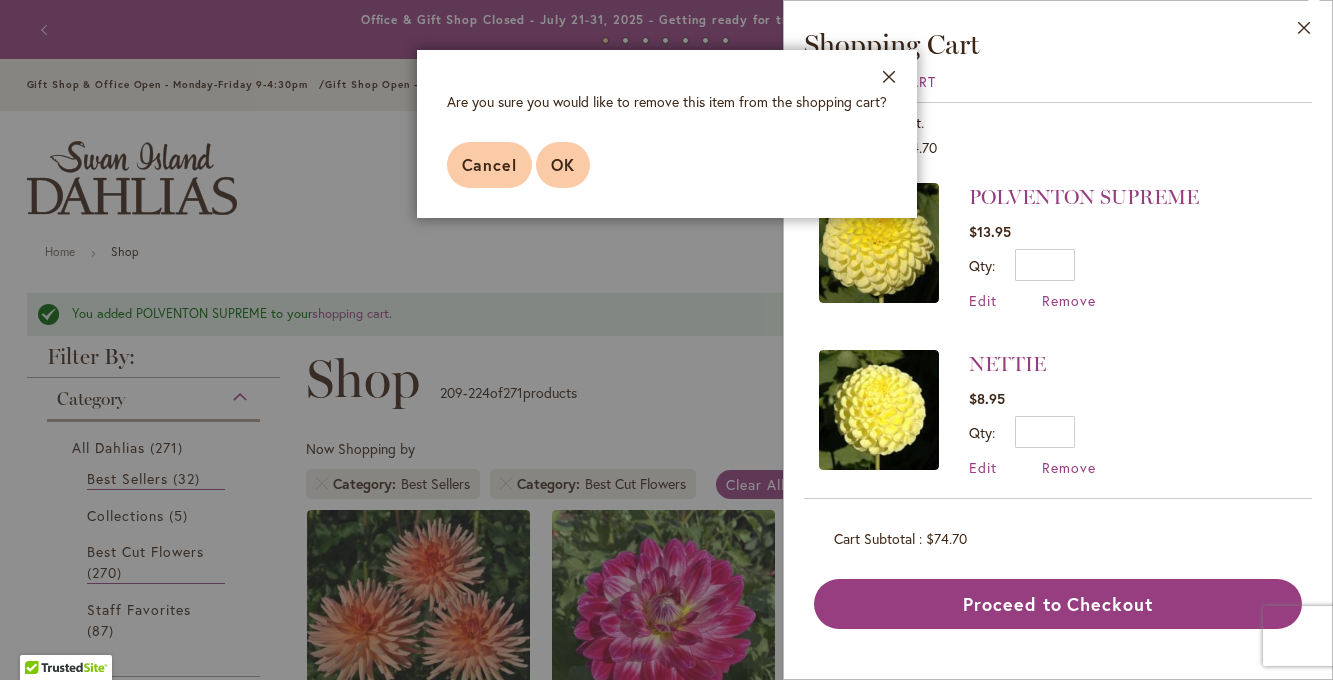 click on "OK" at bounding box center [563, 164] 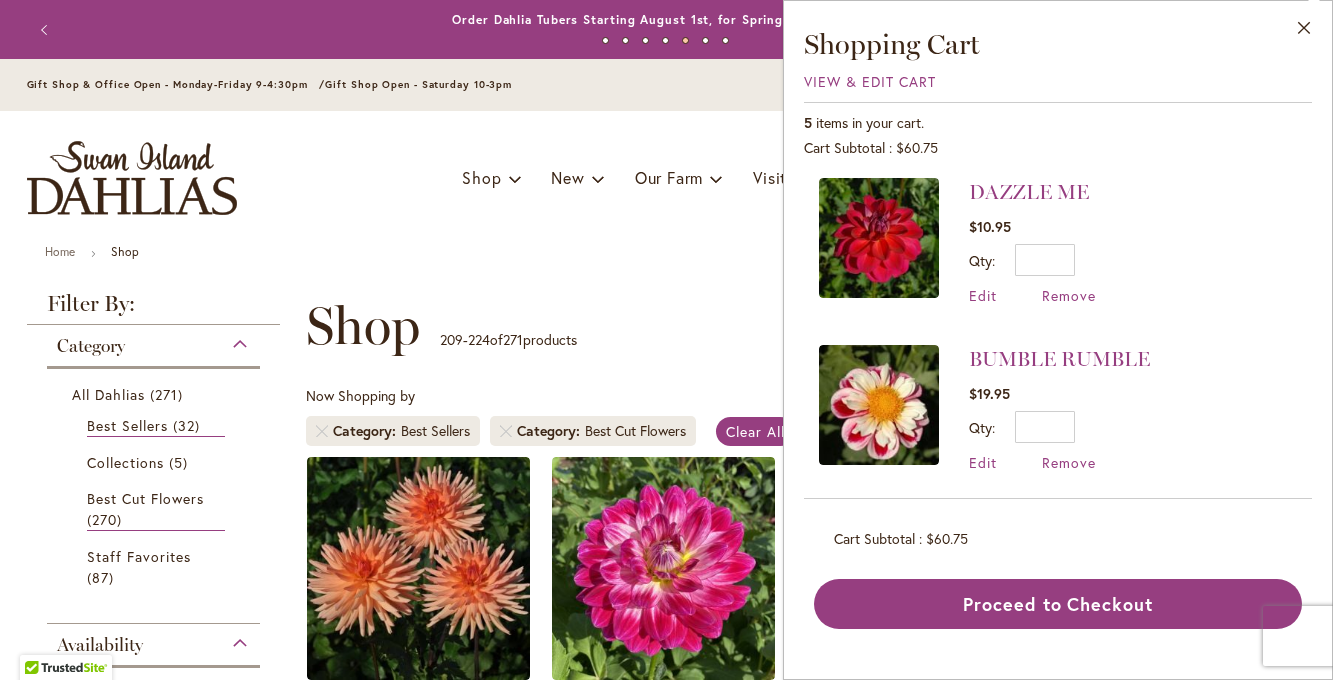 scroll, scrollTop: 507, scrollLeft: 0, axis: vertical 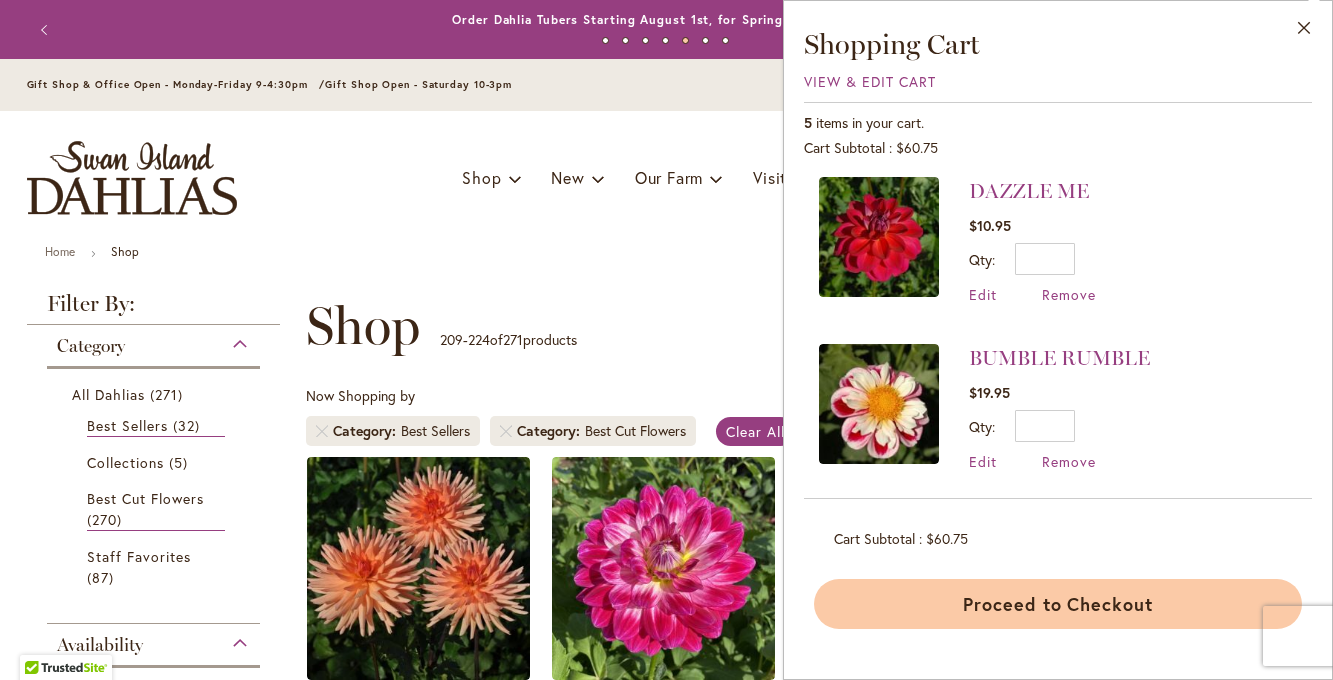 click on "Proceed to Checkout" at bounding box center (1058, 604) 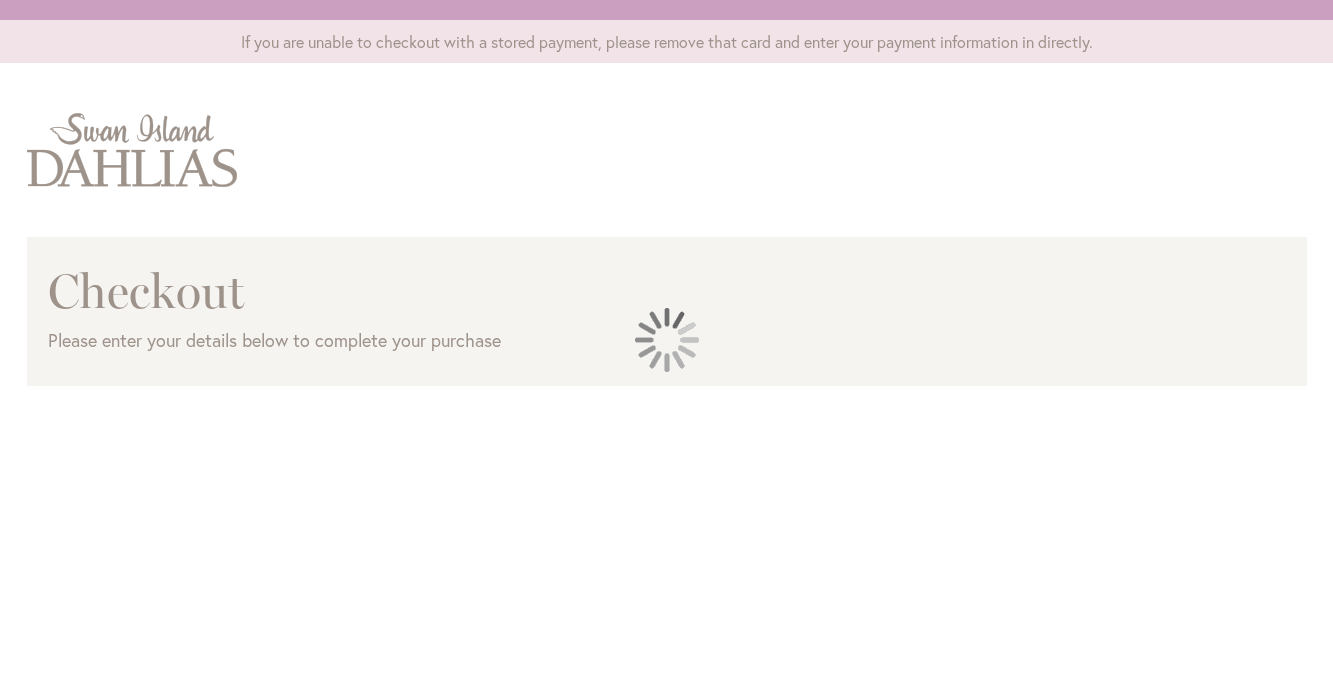 scroll, scrollTop: 0, scrollLeft: 0, axis: both 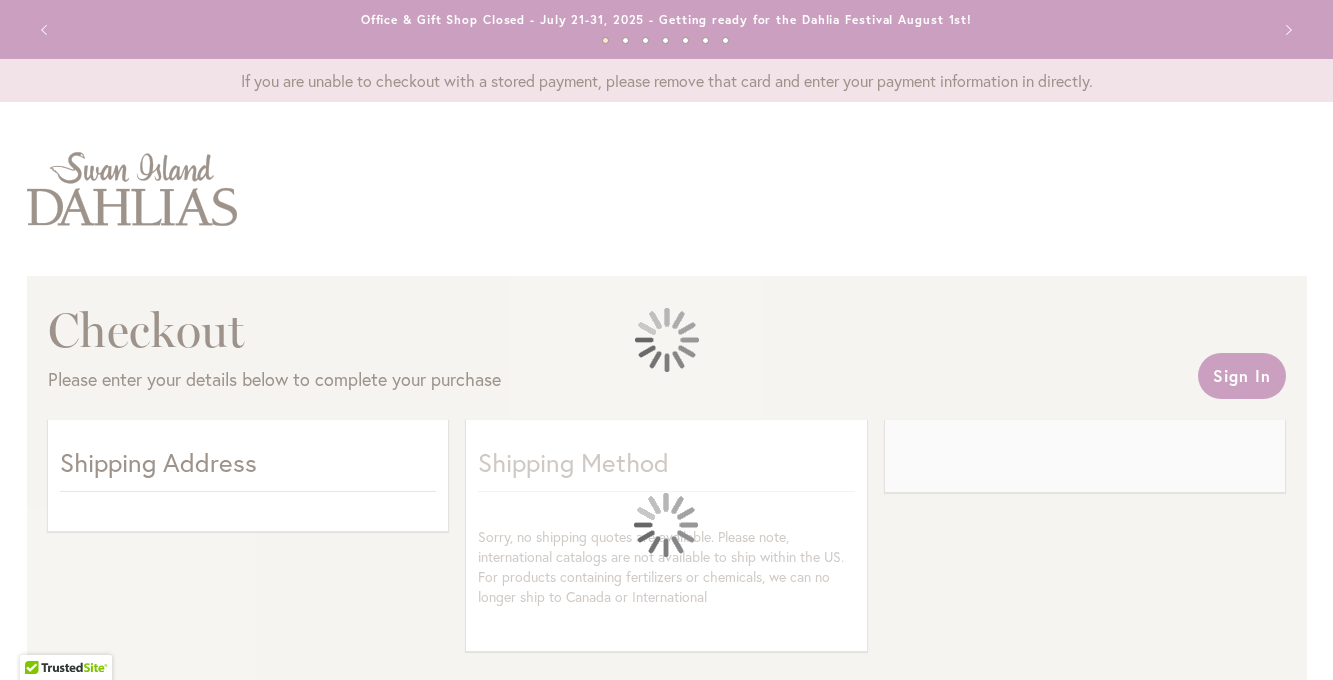 select on "**" 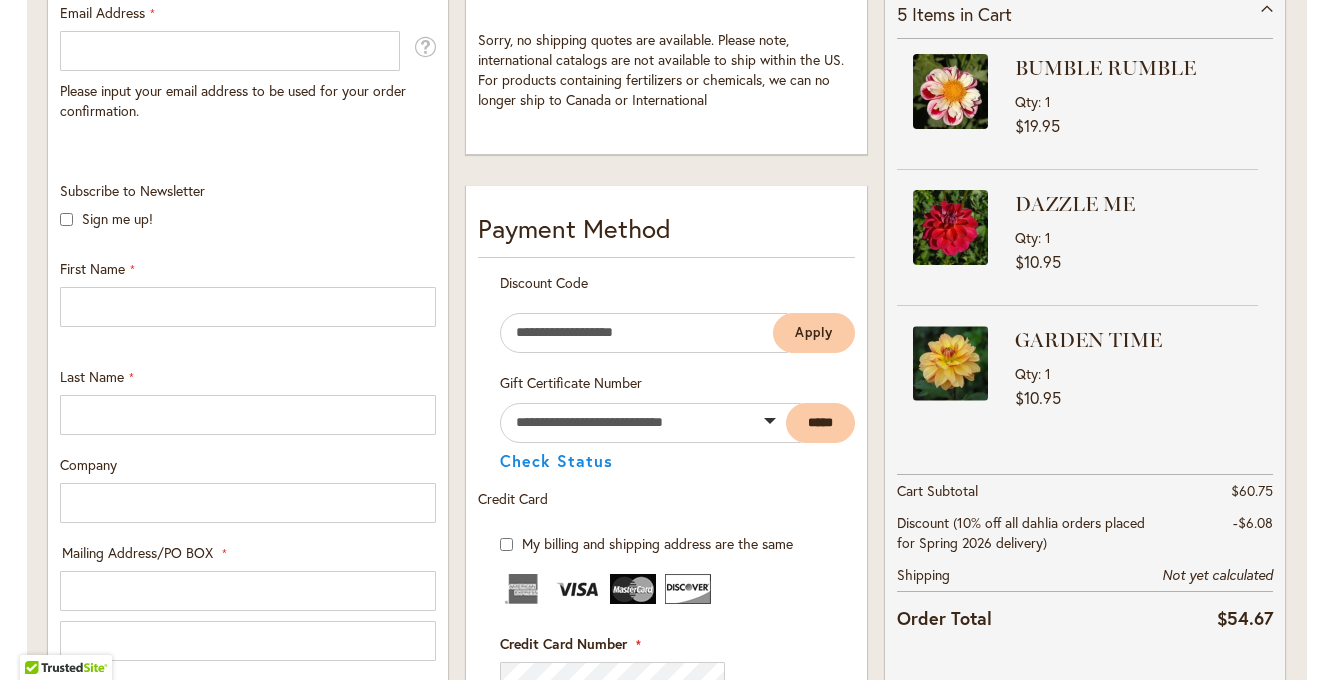 scroll, scrollTop: 520, scrollLeft: 0, axis: vertical 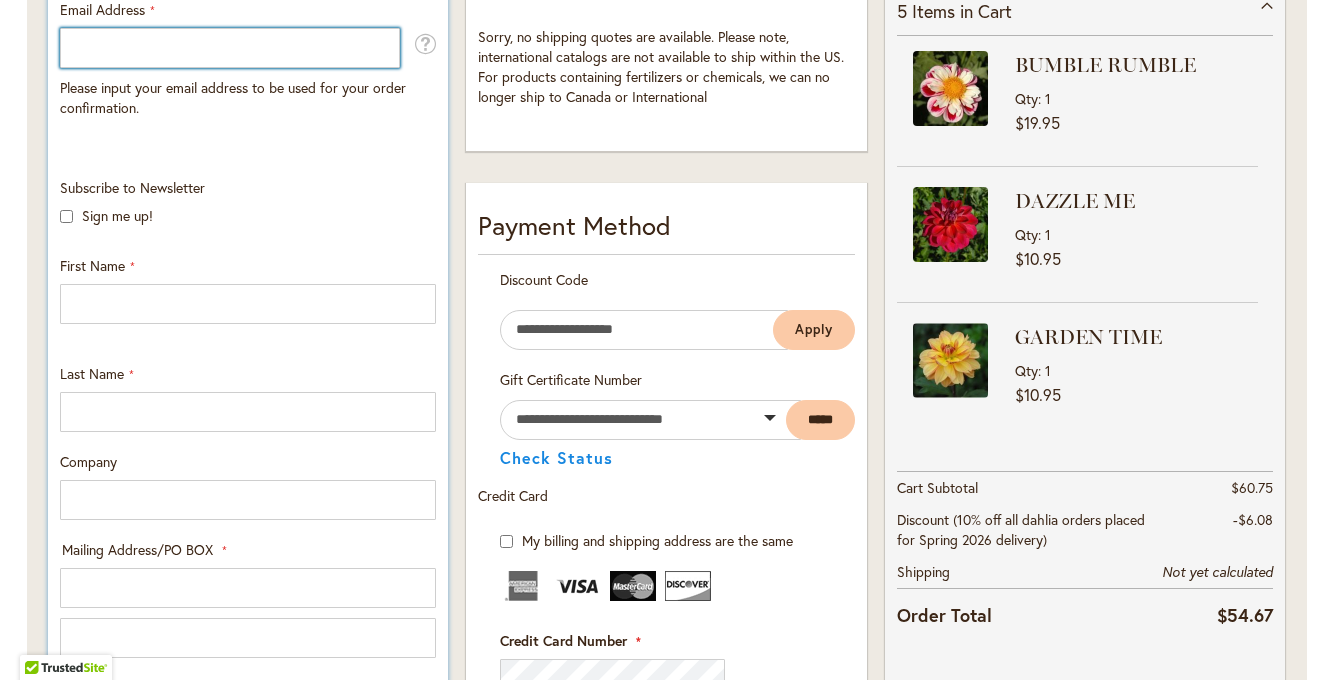 type on "**********" 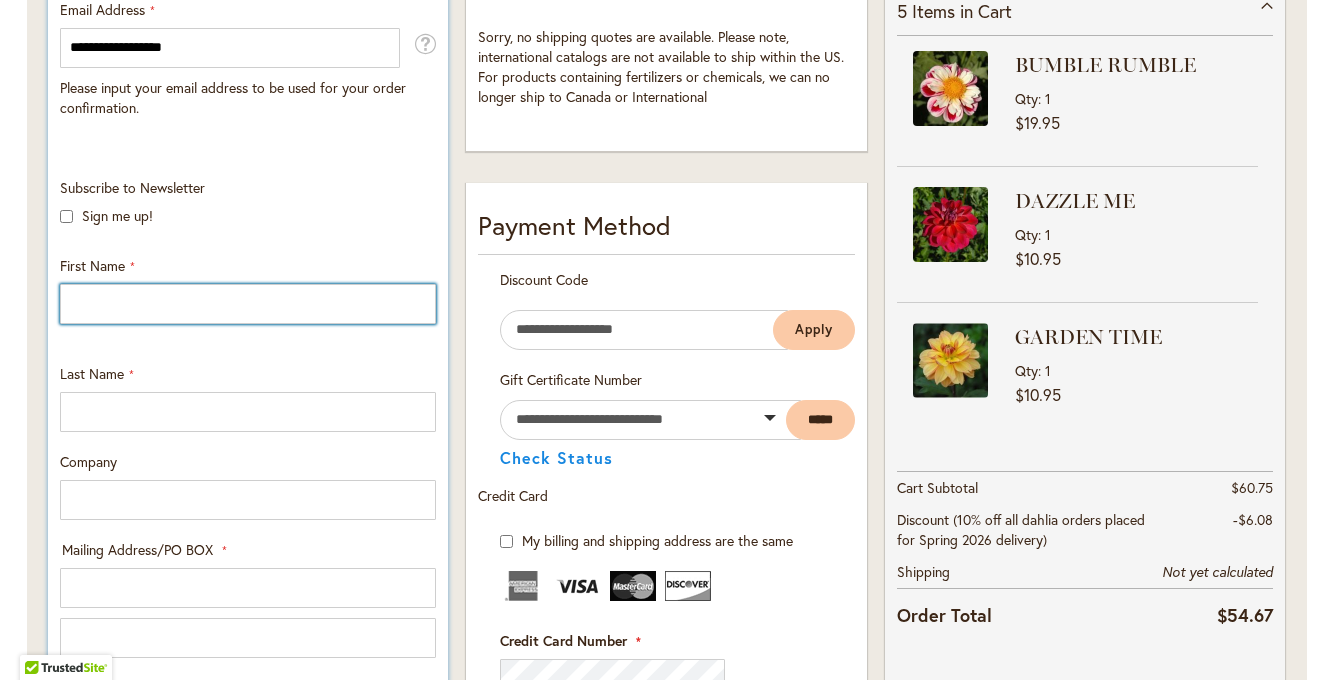 click on "First Name" at bounding box center (248, 304) 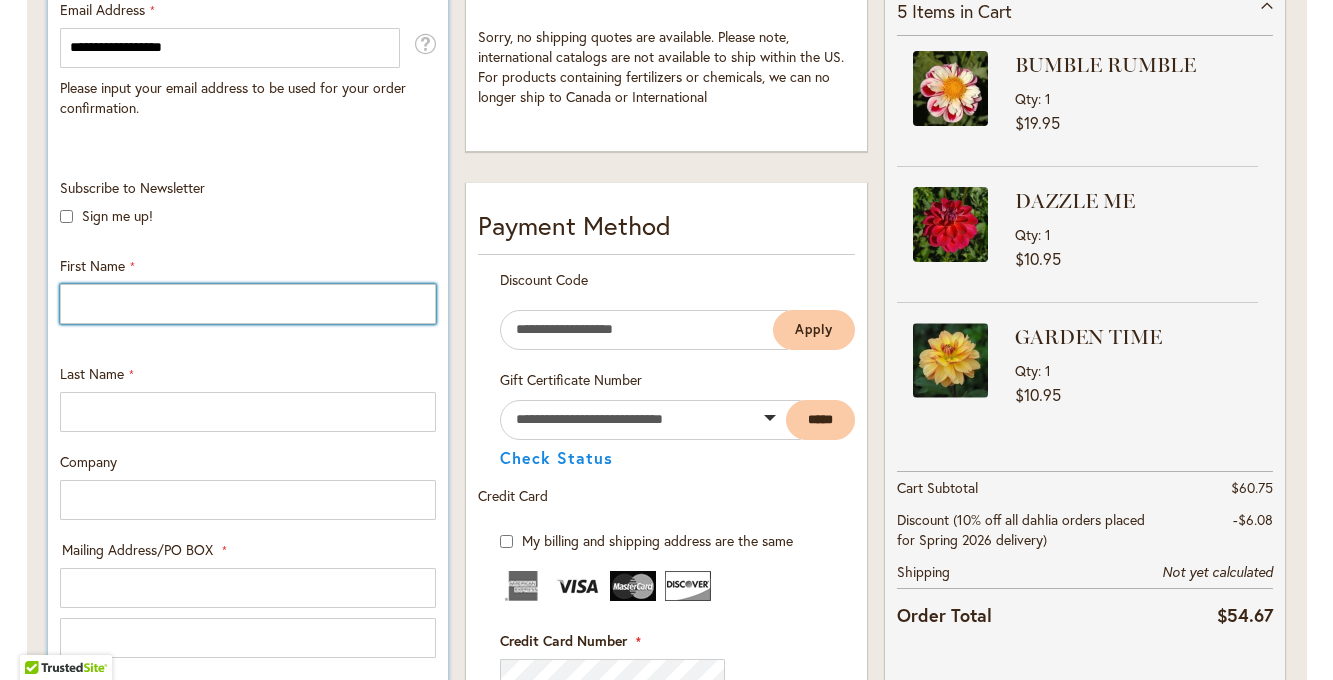 type on "****" 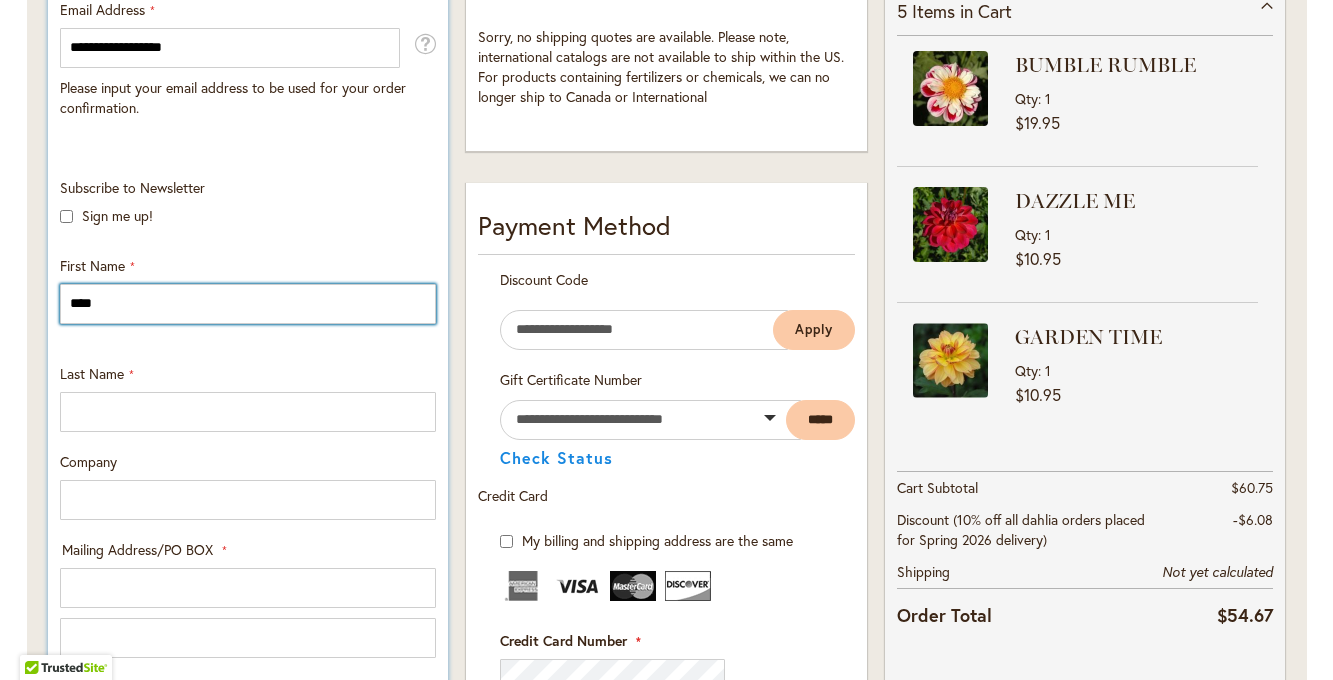 type on "******" 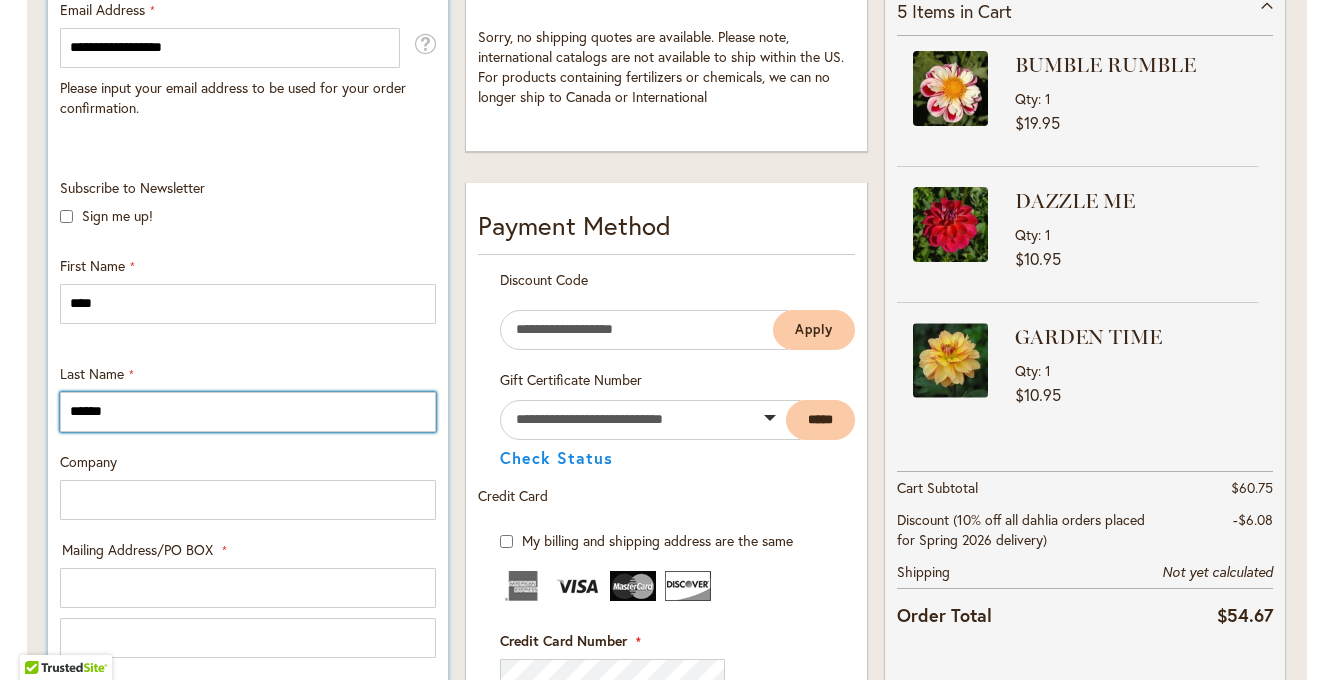 type on "**********" 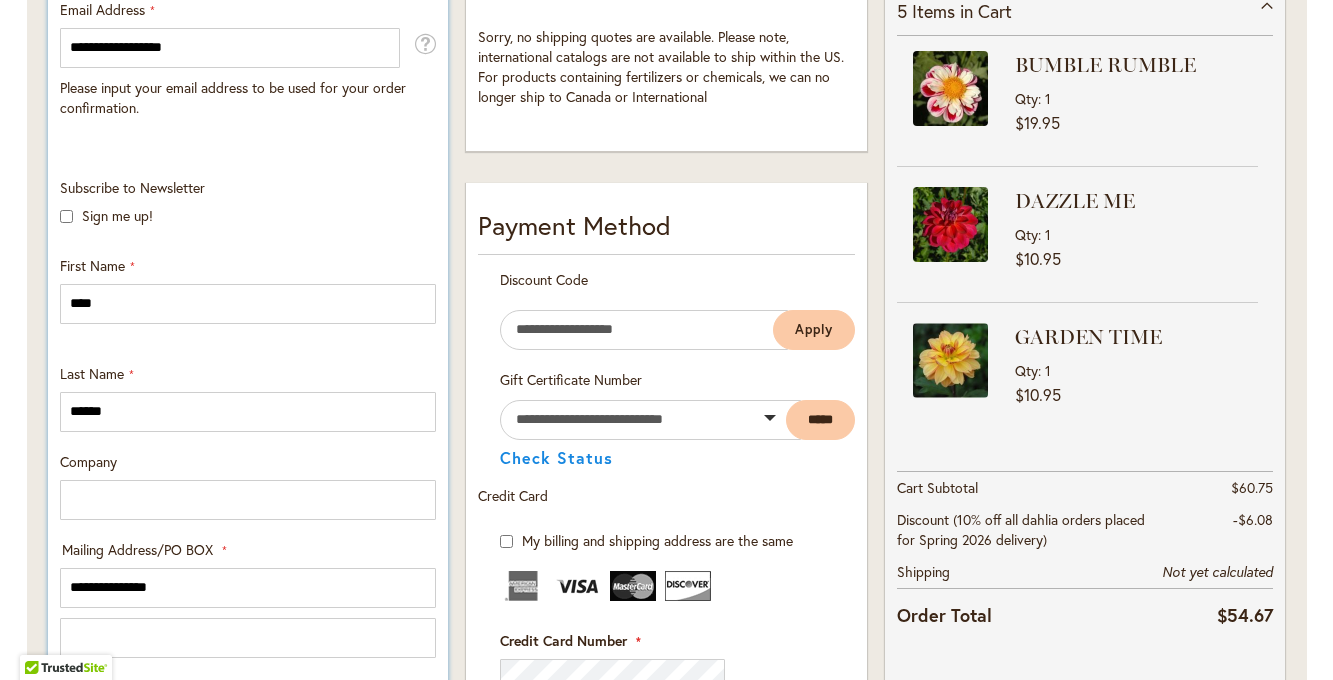 select on "**" 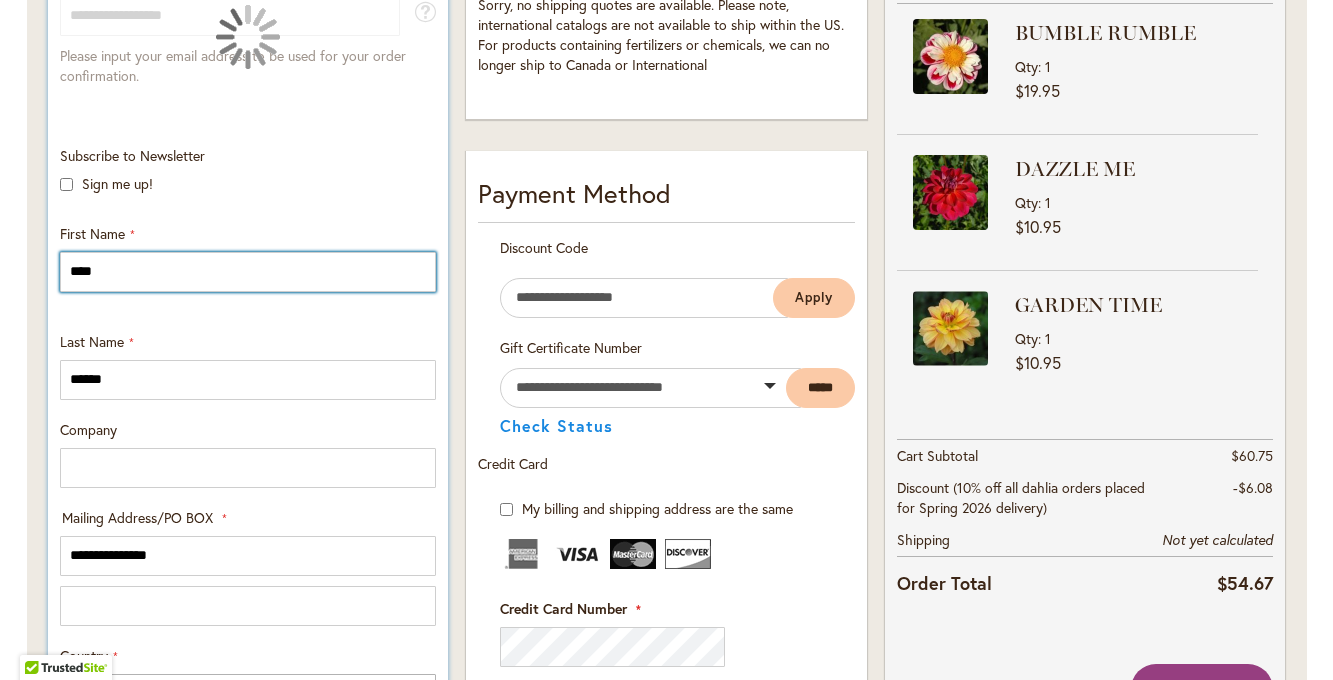 scroll, scrollTop: 580, scrollLeft: 0, axis: vertical 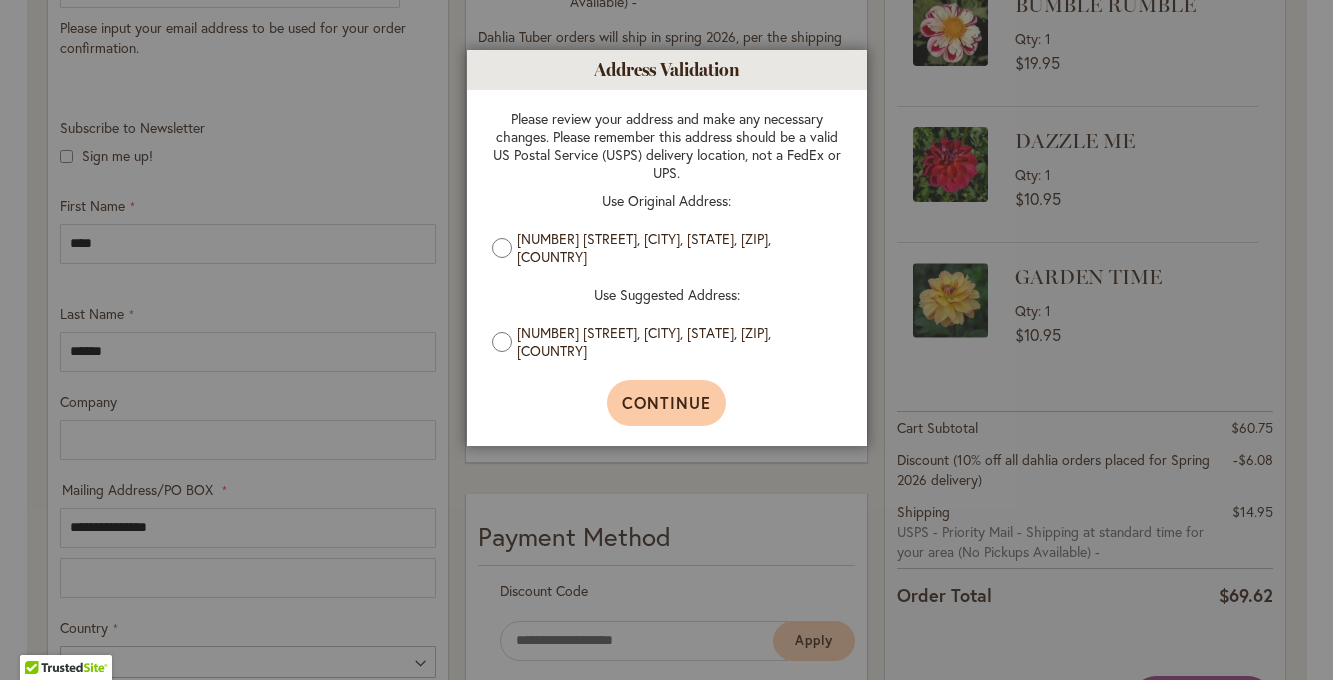 click on "Continue" at bounding box center [666, 402] 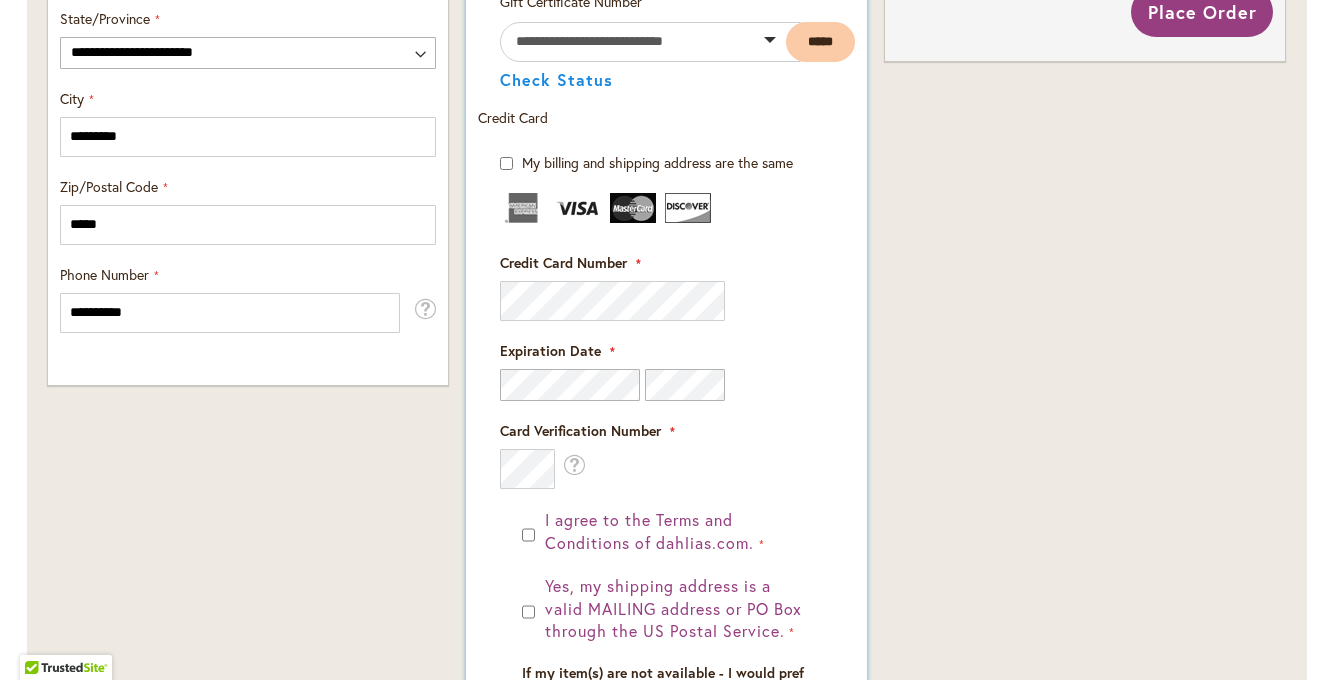 scroll, scrollTop: 1275, scrollLeft: 0, axis: vertical 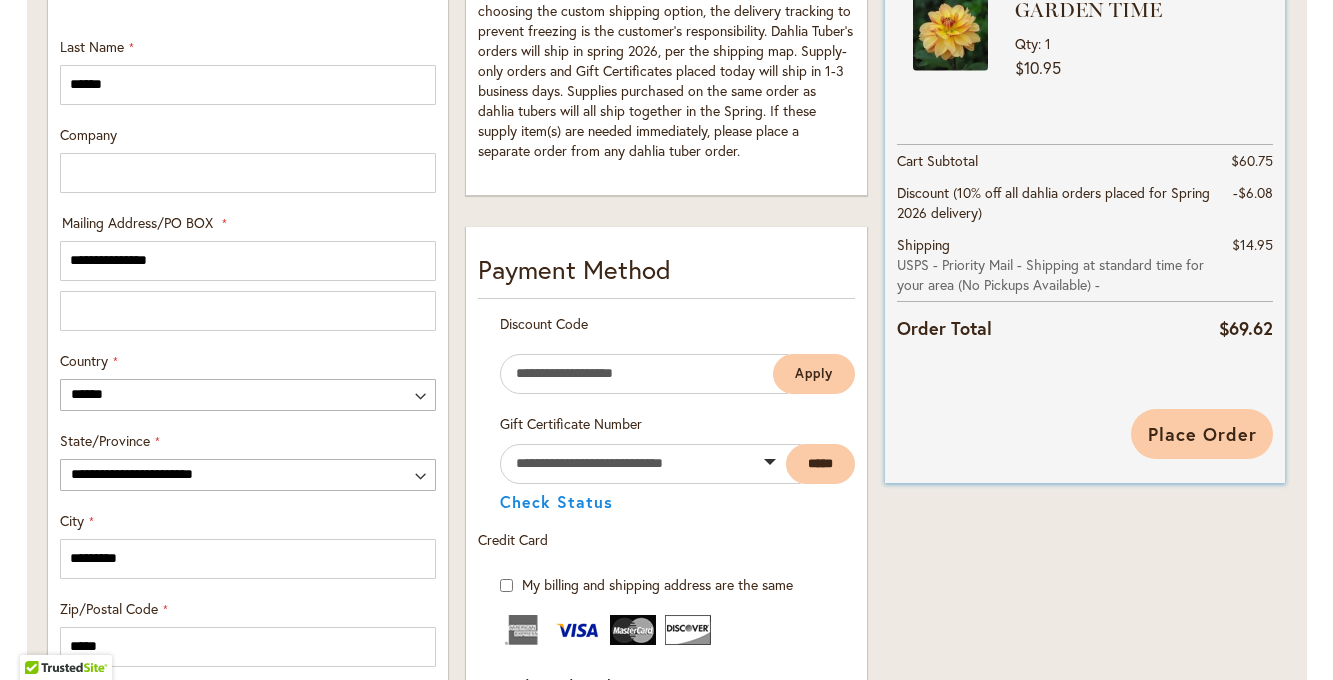 click on "Place Order" at bounding box center (1202, 434) 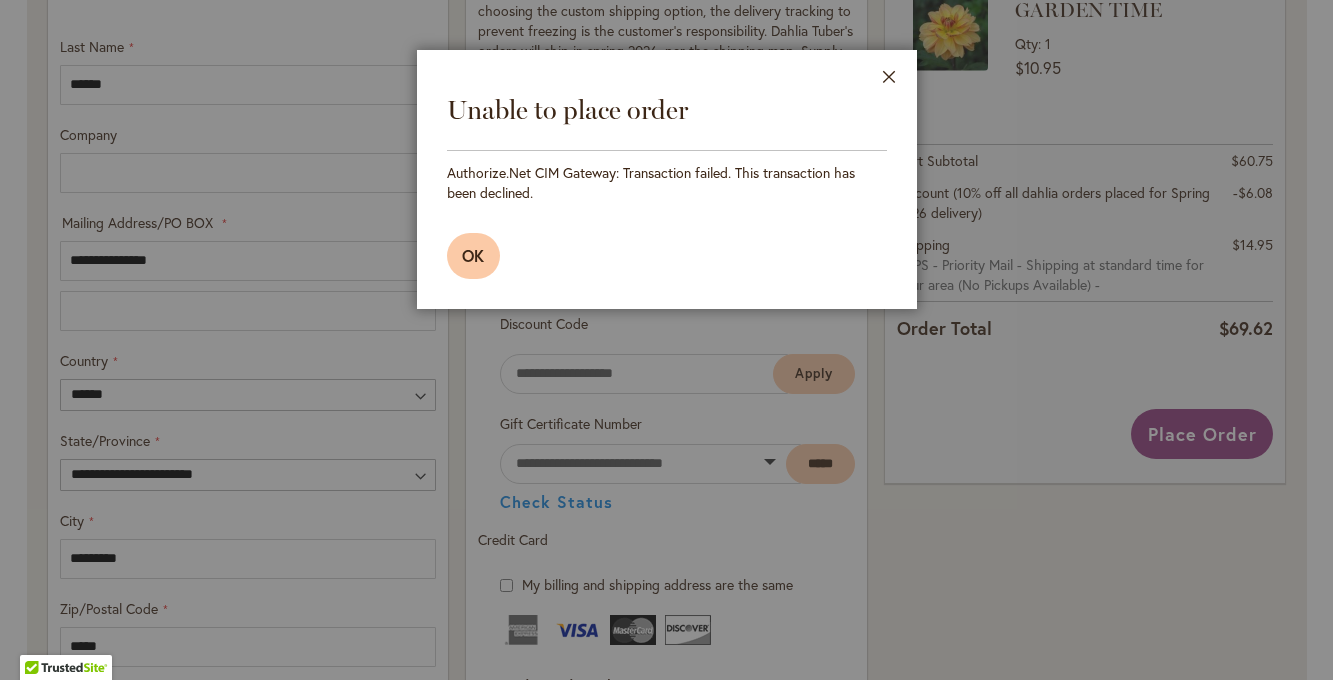 click on "OK" at bounding box center [474, 256] 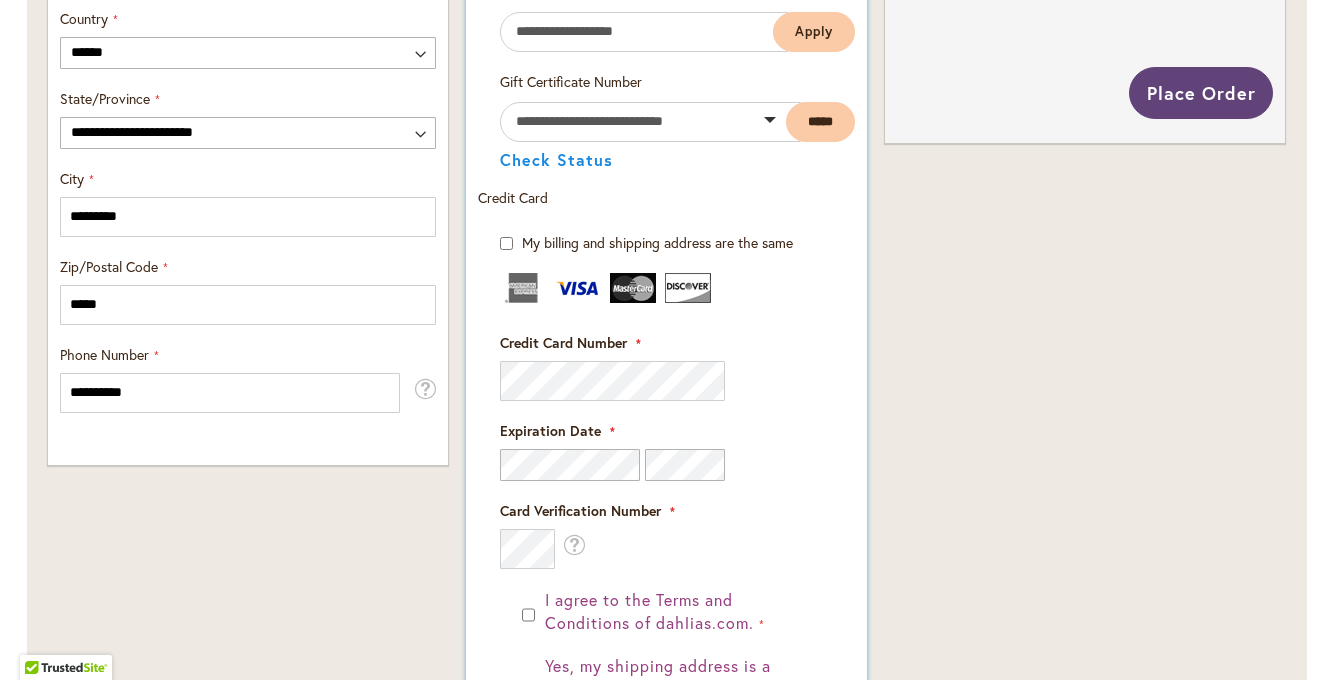 scroll, scrollTop: 1190, scrollLeft: 0, axis: vertical 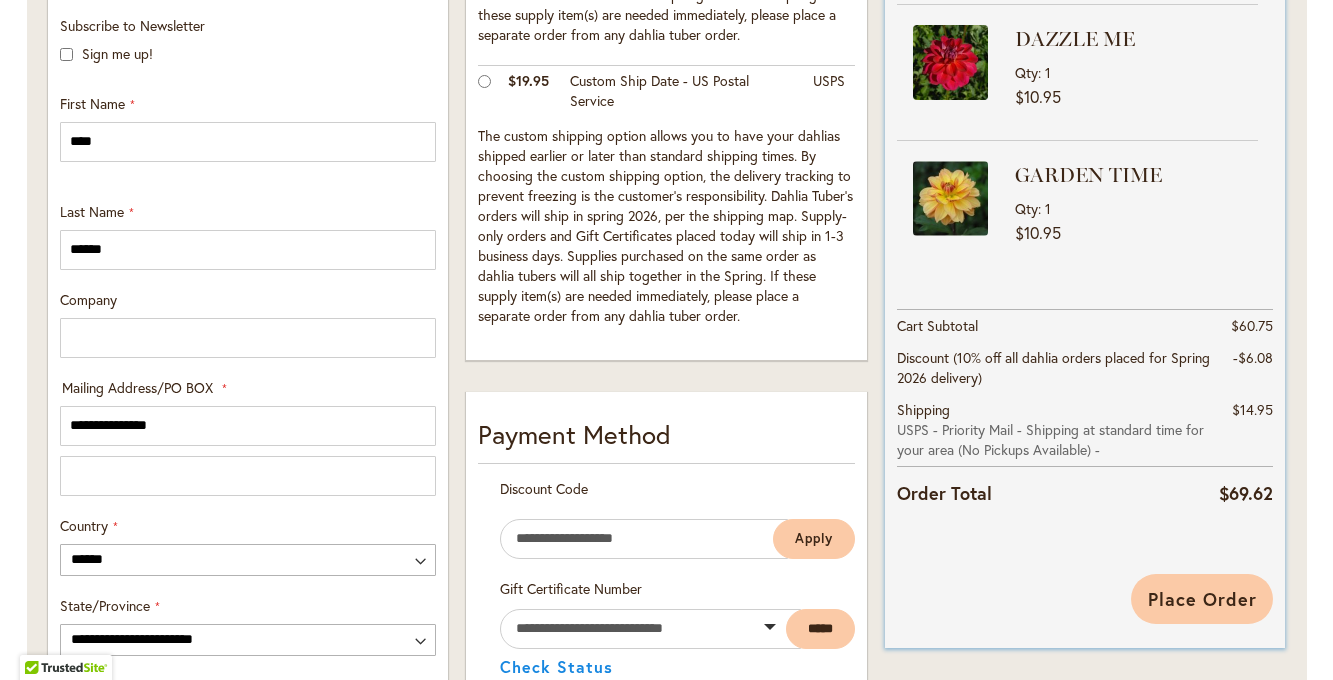 click on "Place Order" at bounding box center [1202, 599] 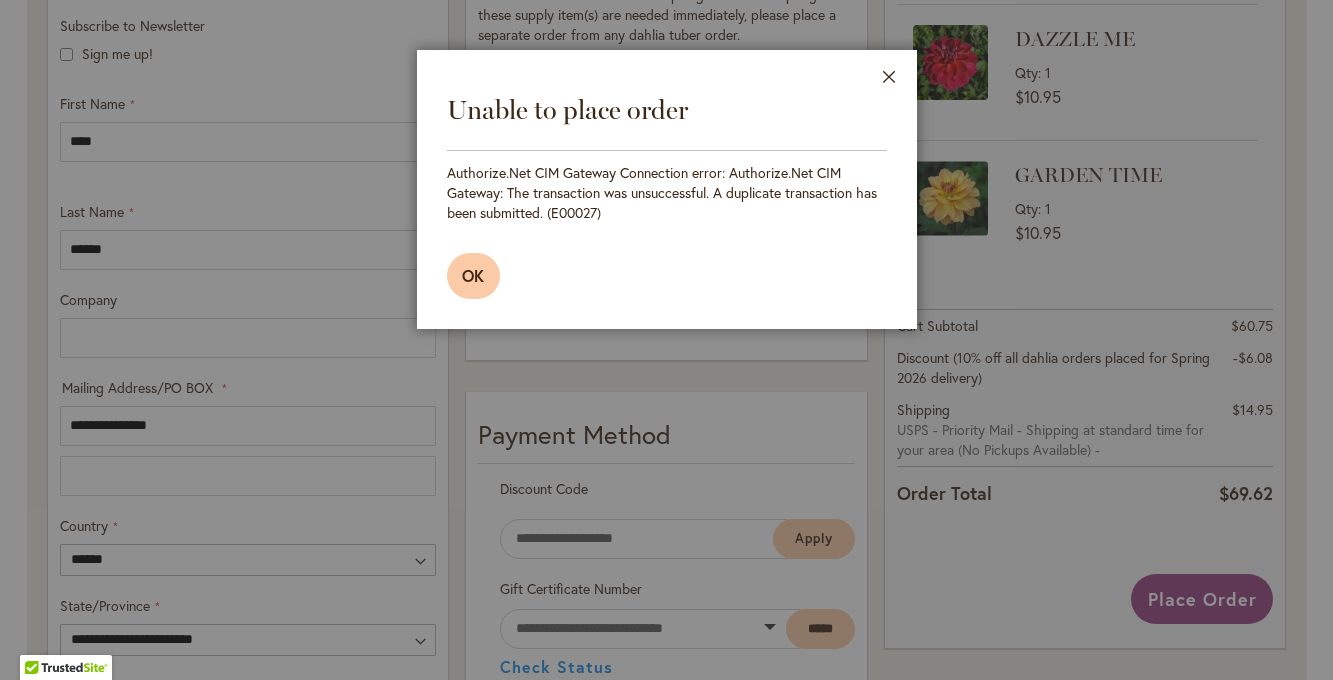 click on "OK" at bounding box center (474, 275) 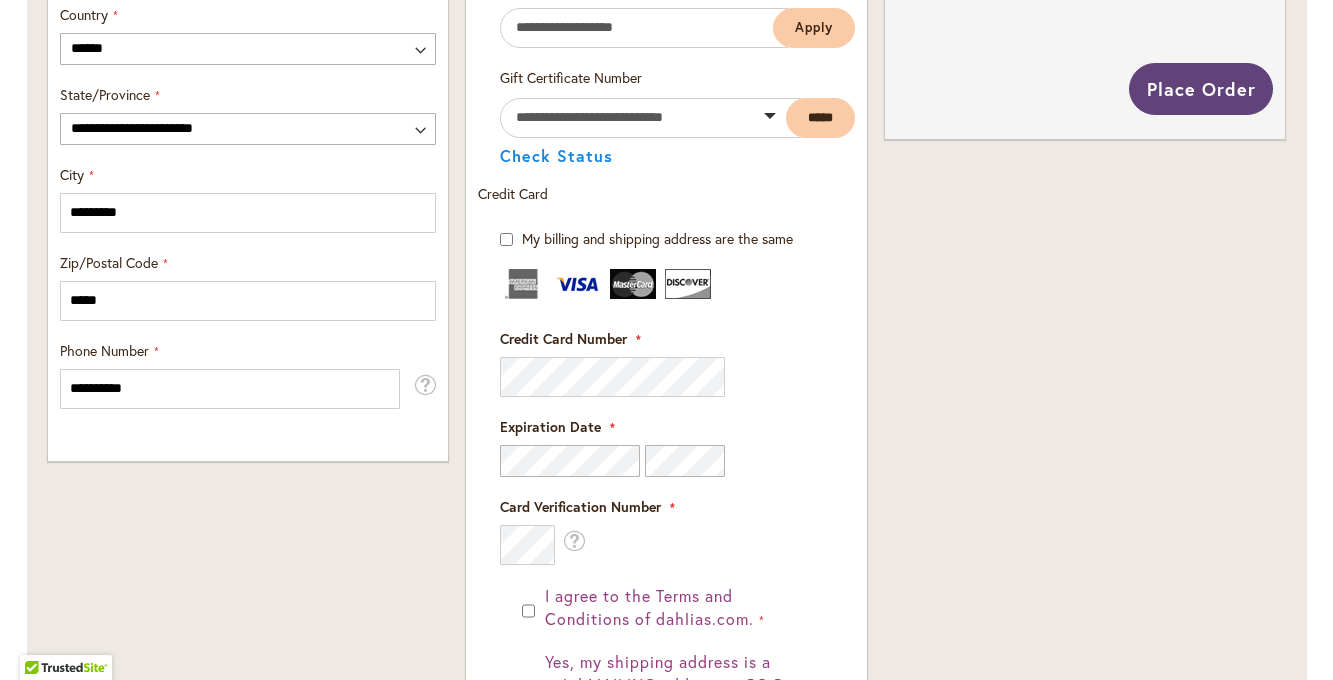 scroll, scrollTop: 0, scrollLeft: 0, axis: both 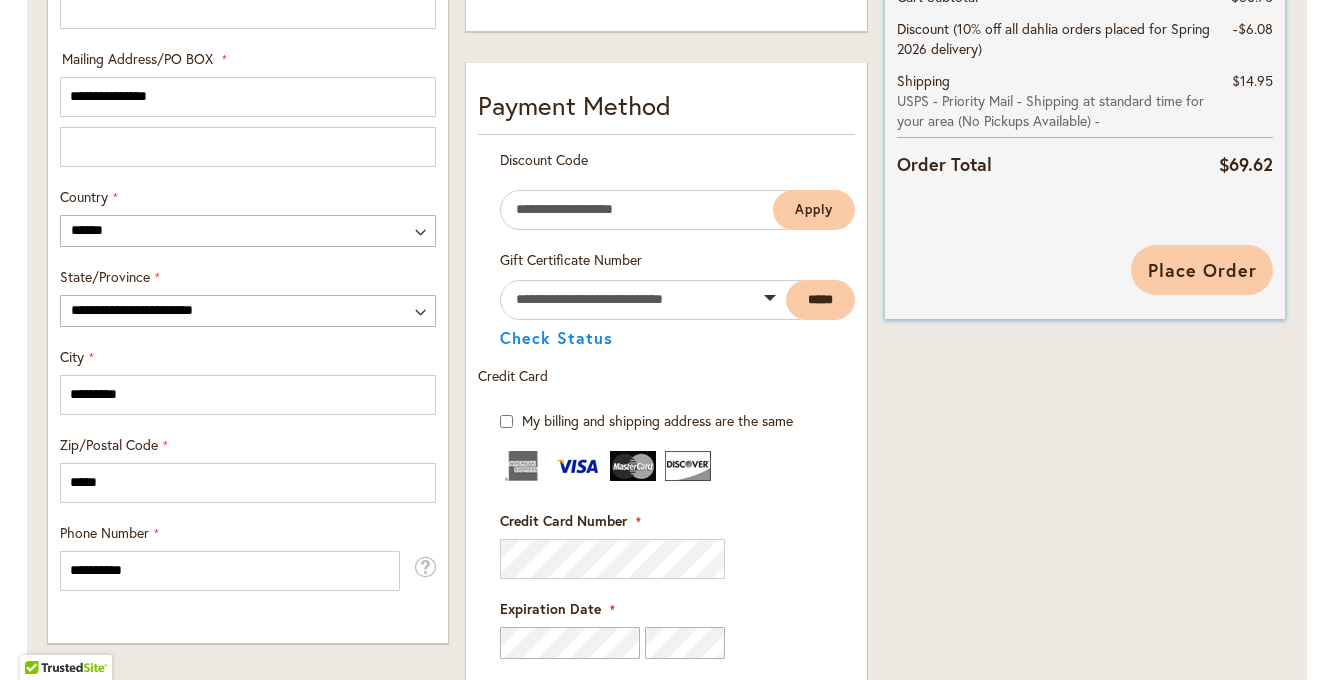 click on "Place Order" at bounding box center (1202, 270) 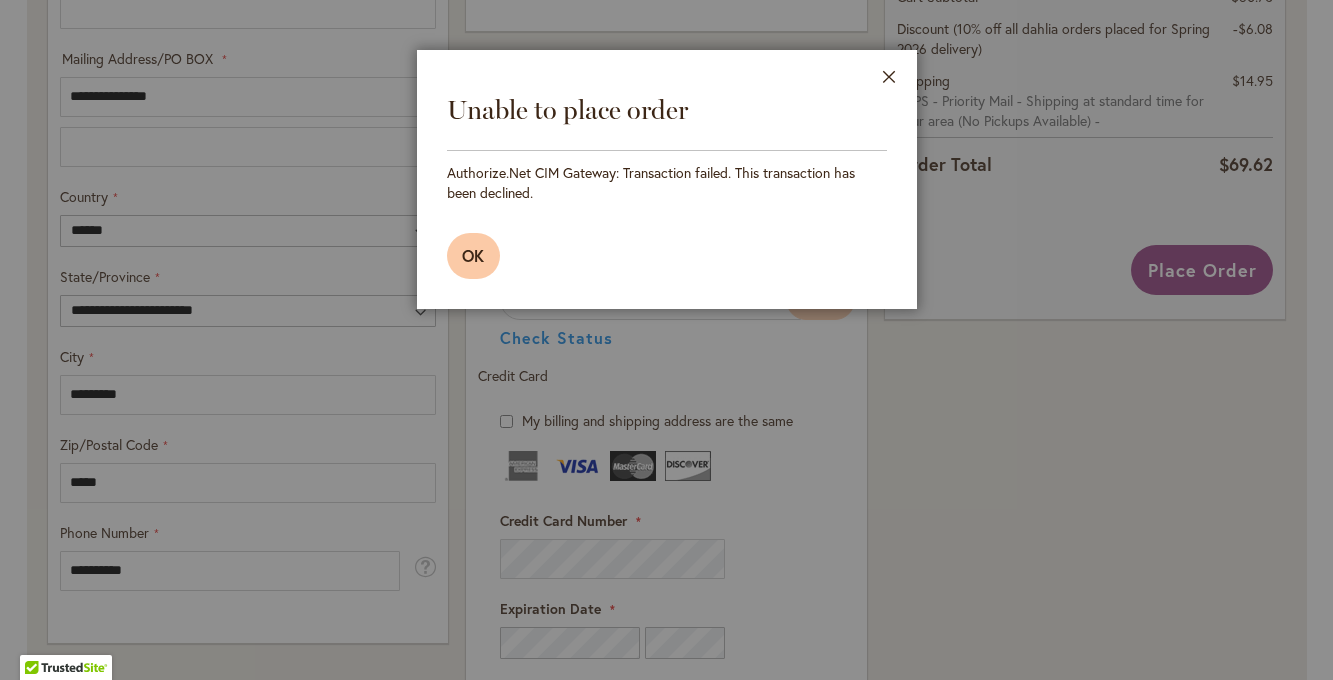 click on "OK" at bounding box center [474, 255] 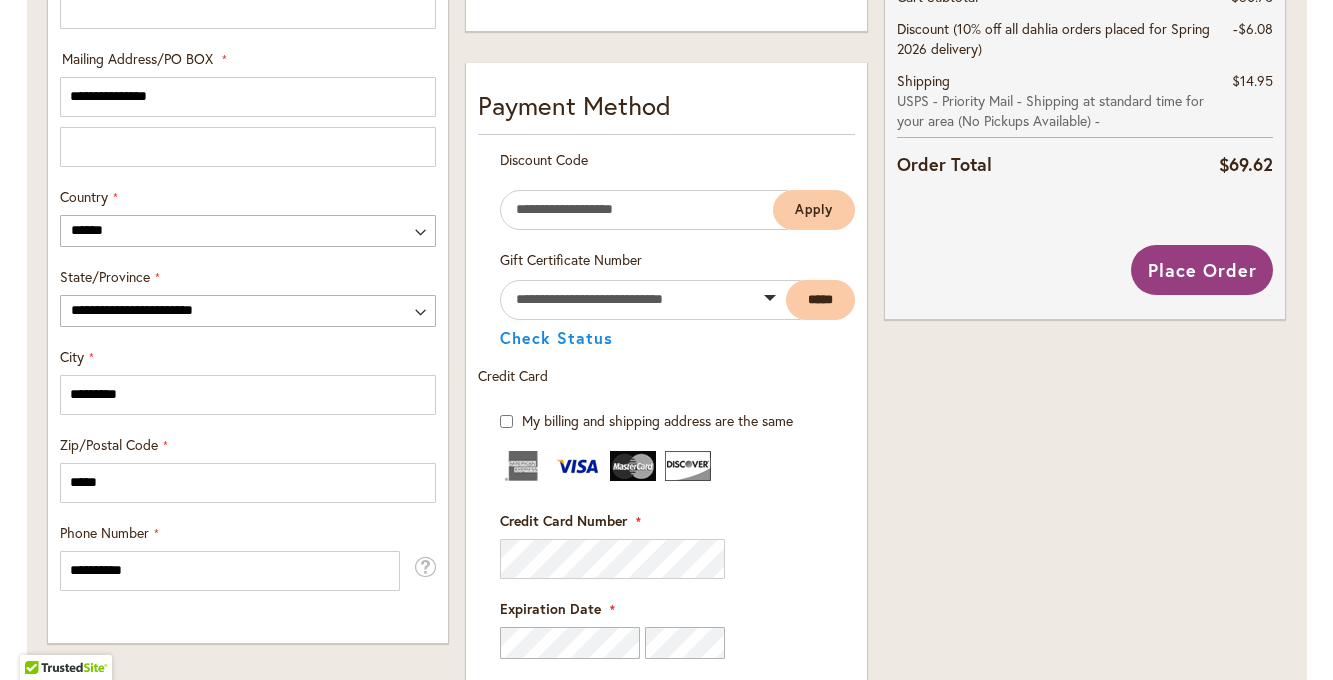 click on "Order Summary
5
Items in Cart
BUMBLE RUMBLE
Qty
1
$19.95
1" at bounding box center (1085, 299) 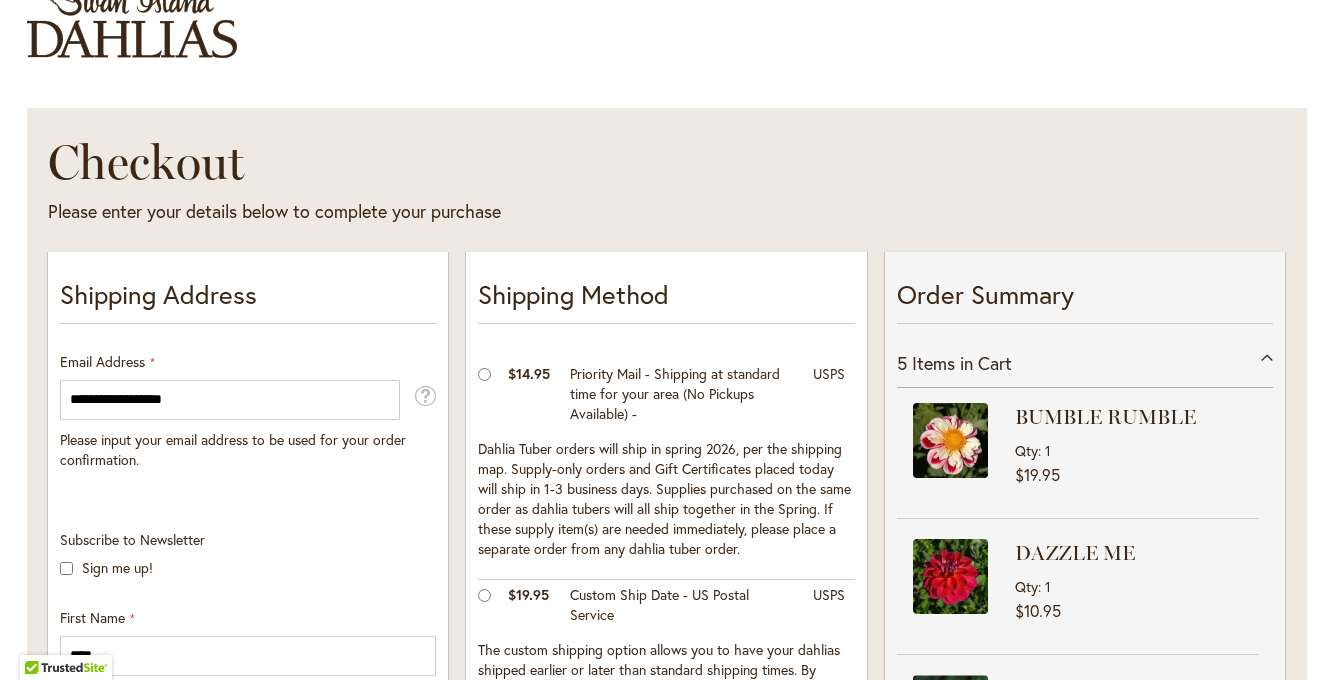 scroll, scrollTop: 150, scrollLeft: 0, axis: vertical 